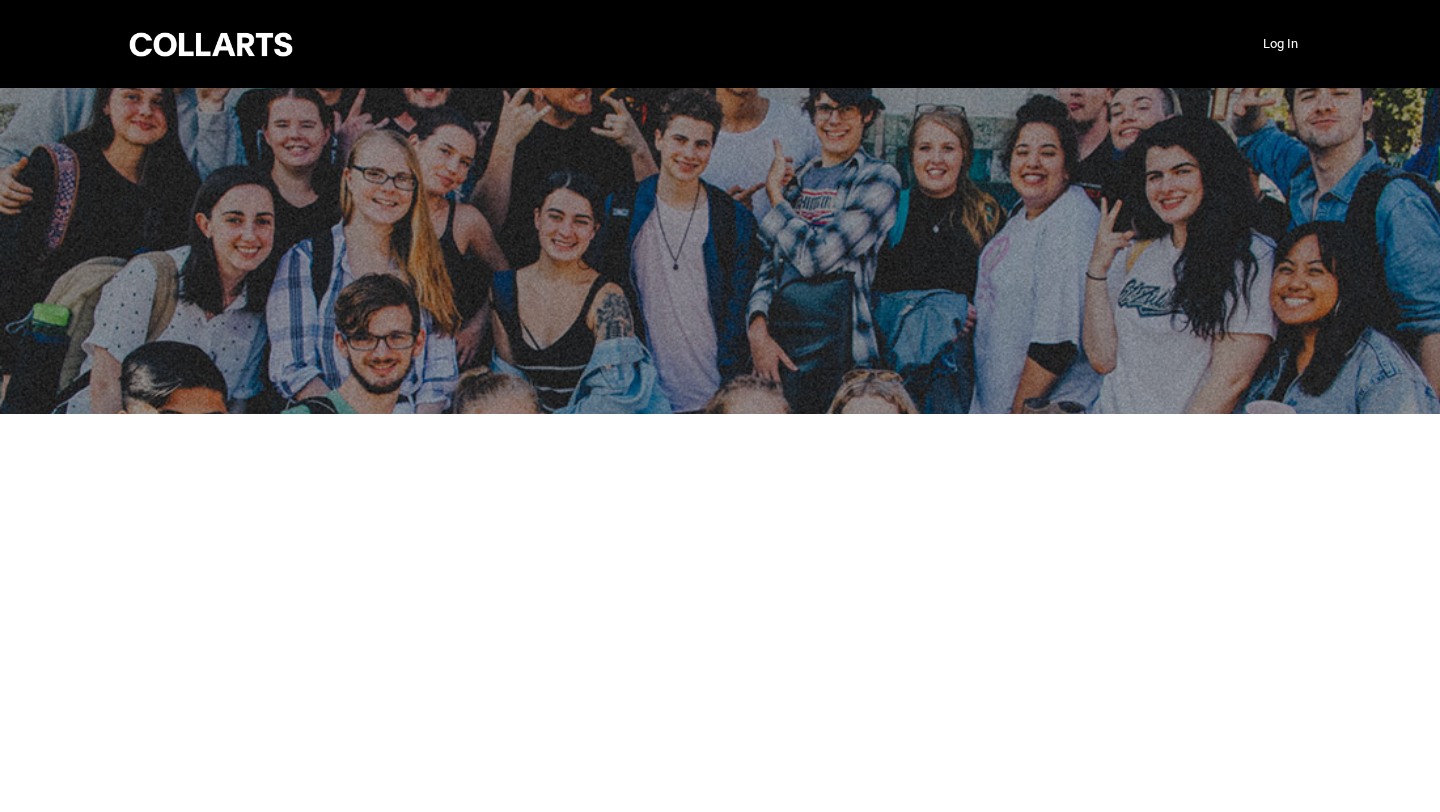 scroll, scrollTop: 0, scrollLeft: 0, axis: both 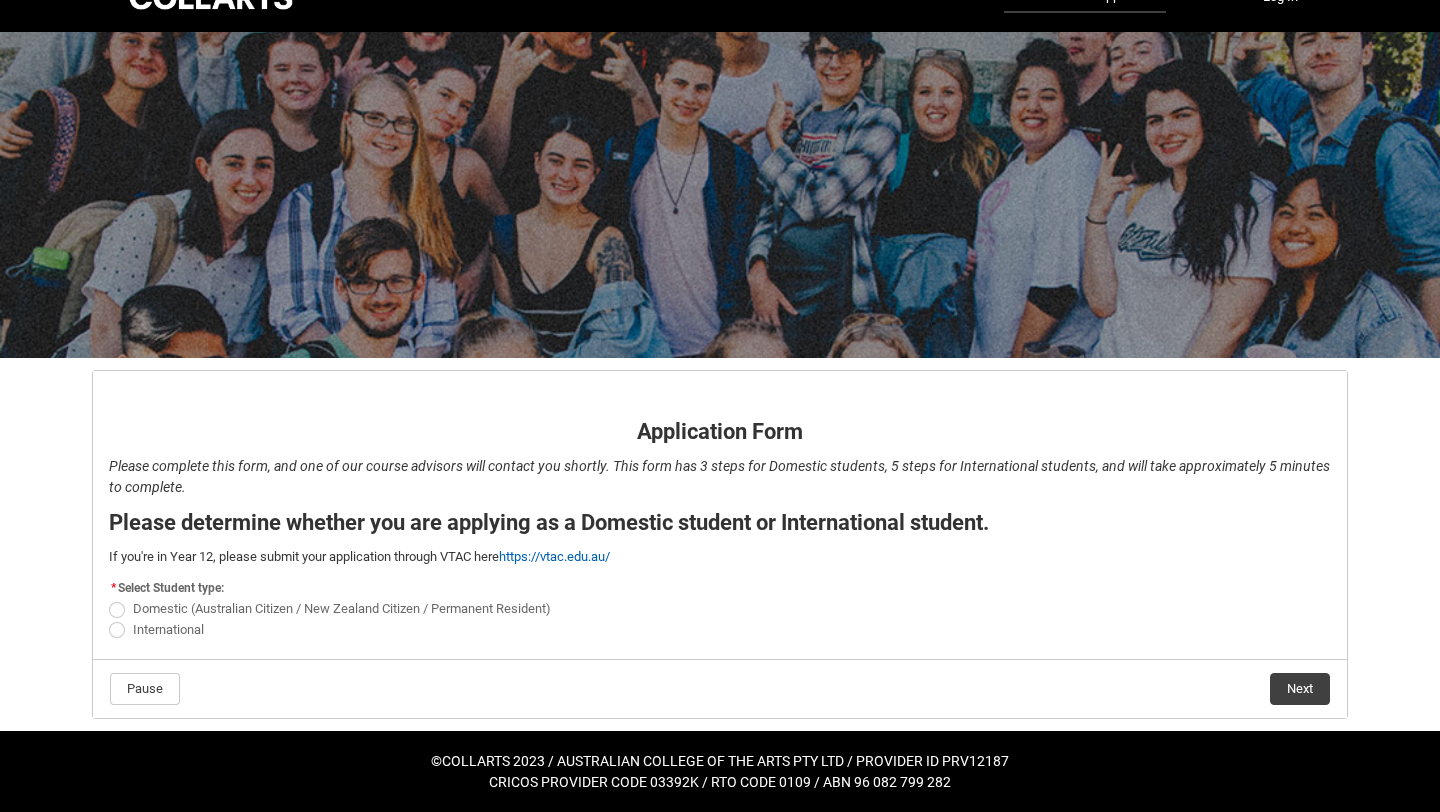 click at bounding box center [117, 610] 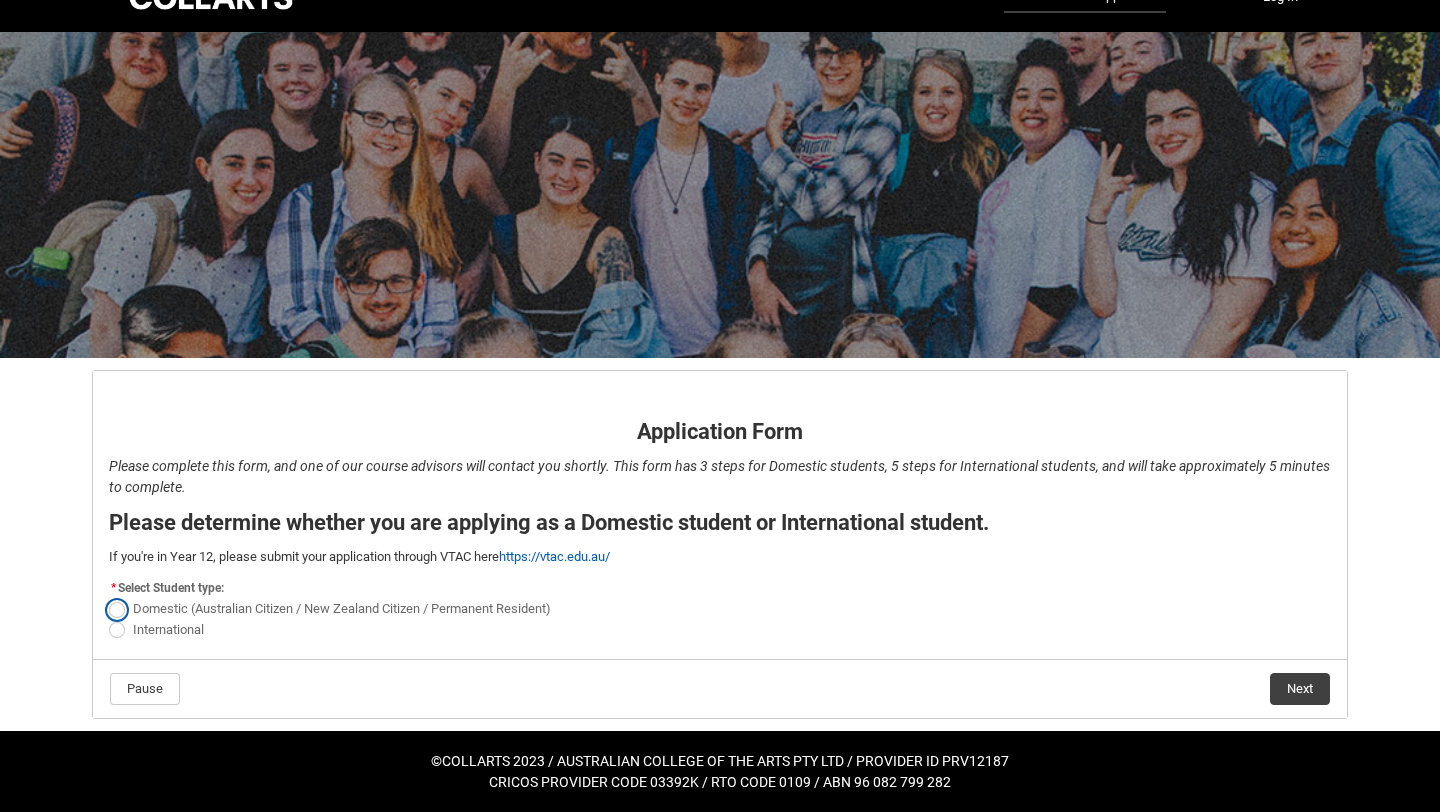 click on "Domestic (Australian Citizen / New Zealand Citizen / Permanent Resident)" at bounding box center (108, 598) 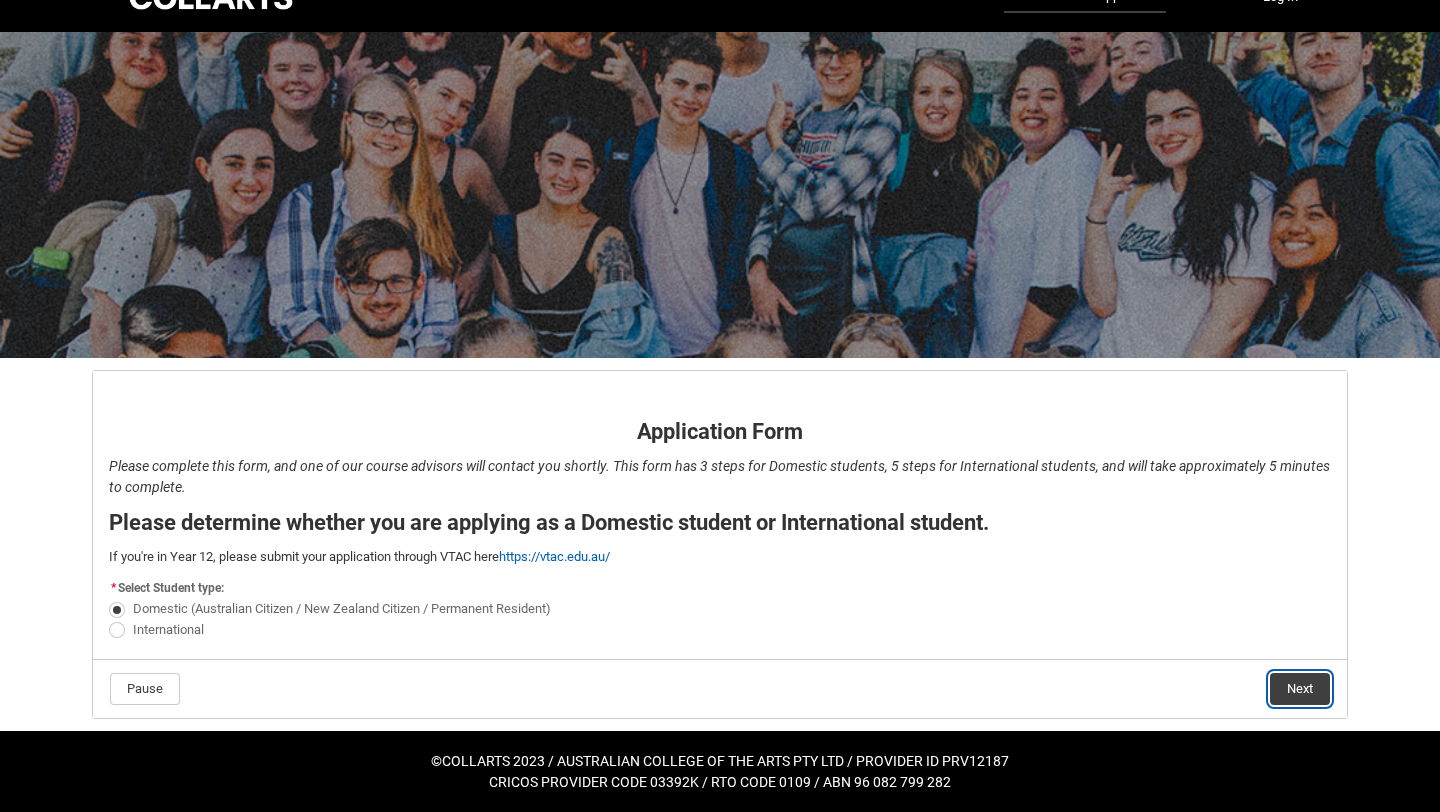 click on "Next" 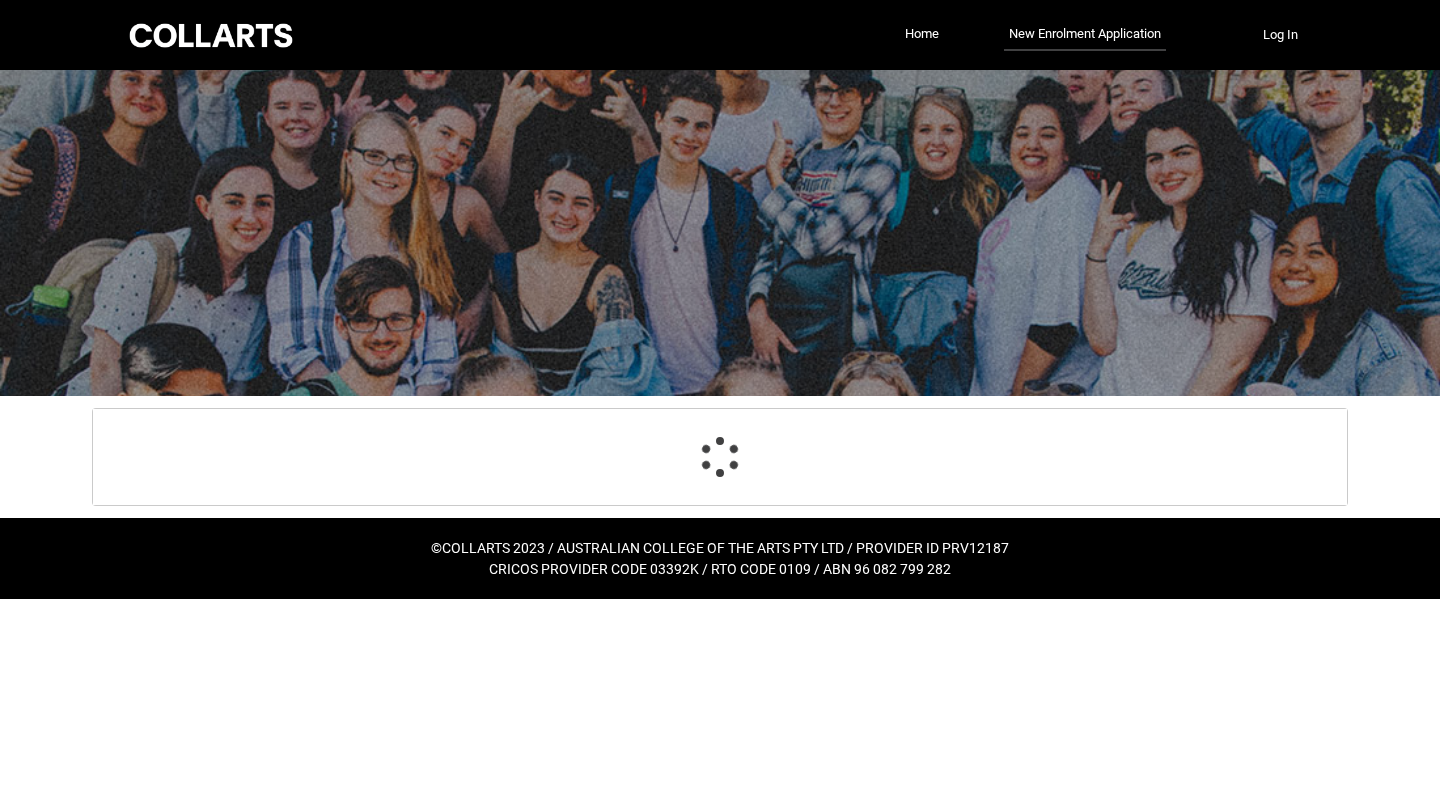 scroll, scrollTop: 209, scrollLeft: 0, axis: vertical 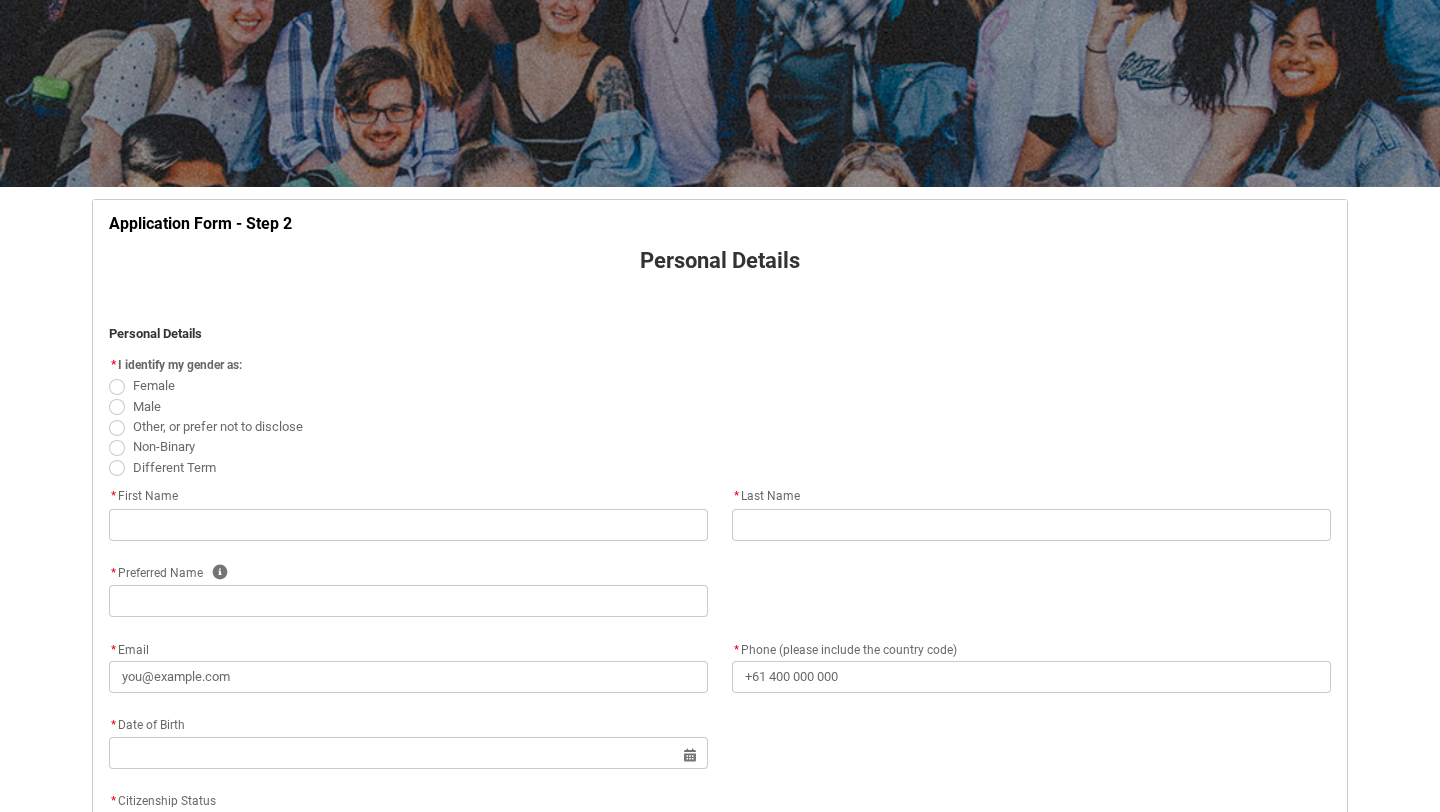 click at bounding box center (117, 387) 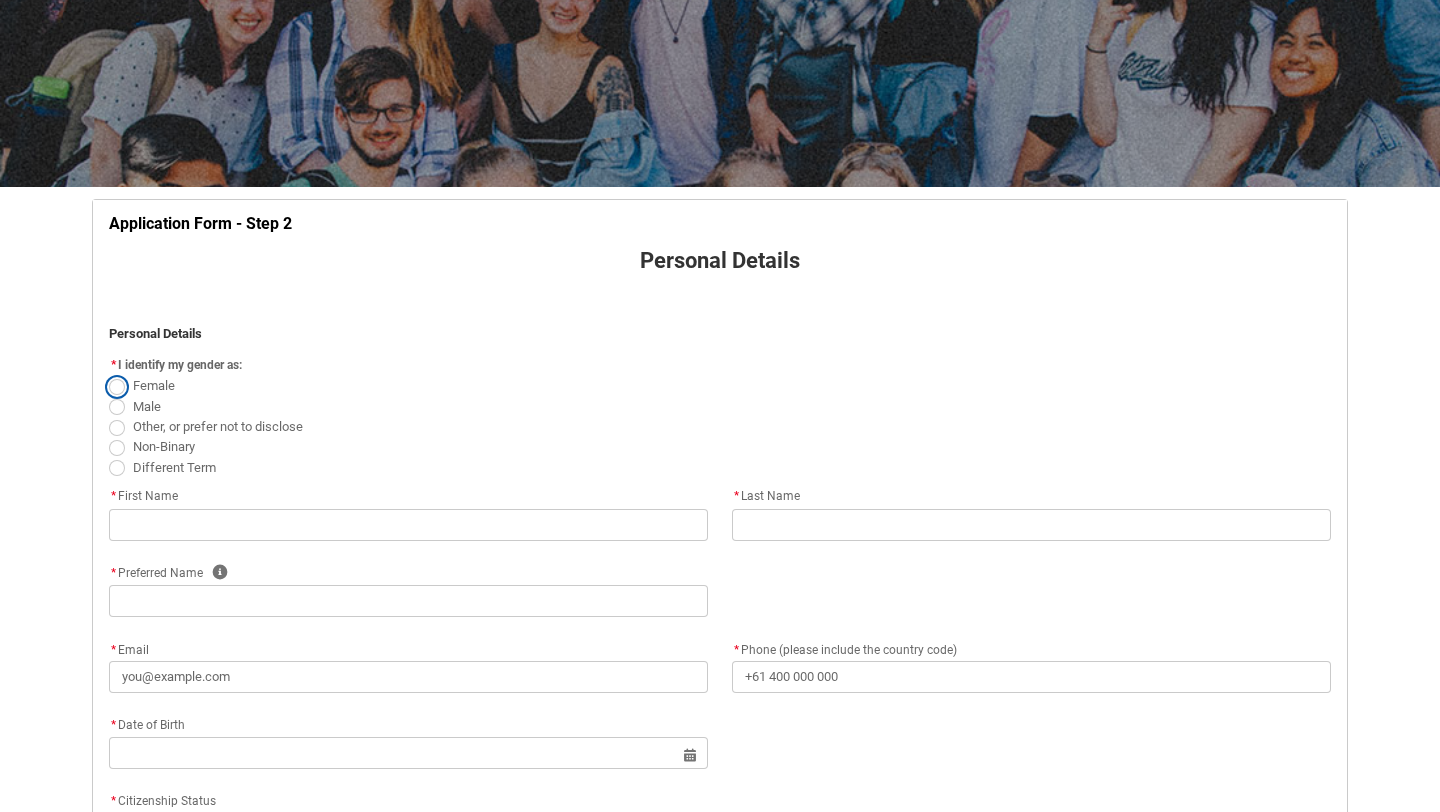 click on "Female" at bounding box center (108, 375) 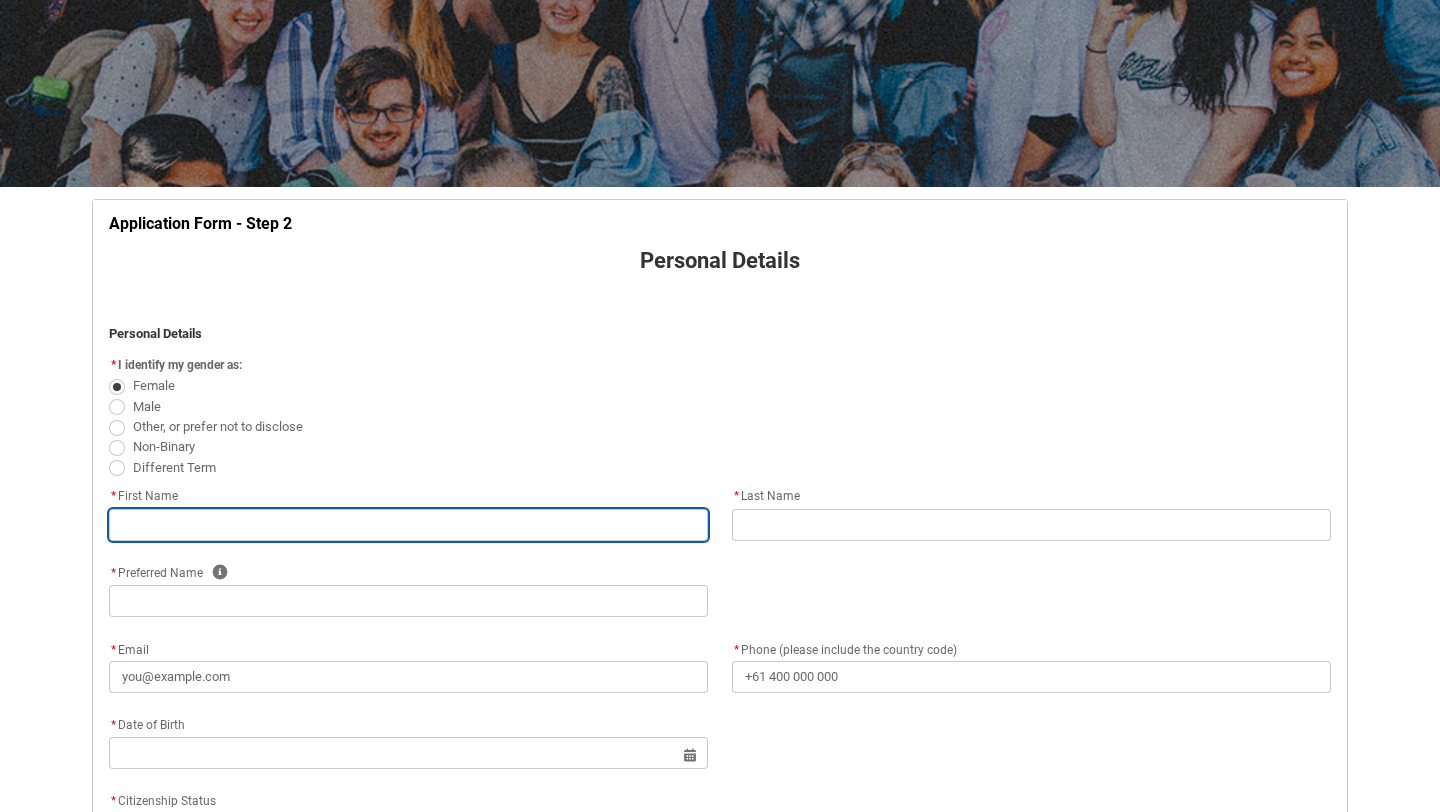 click at bounding box center [408, 525] 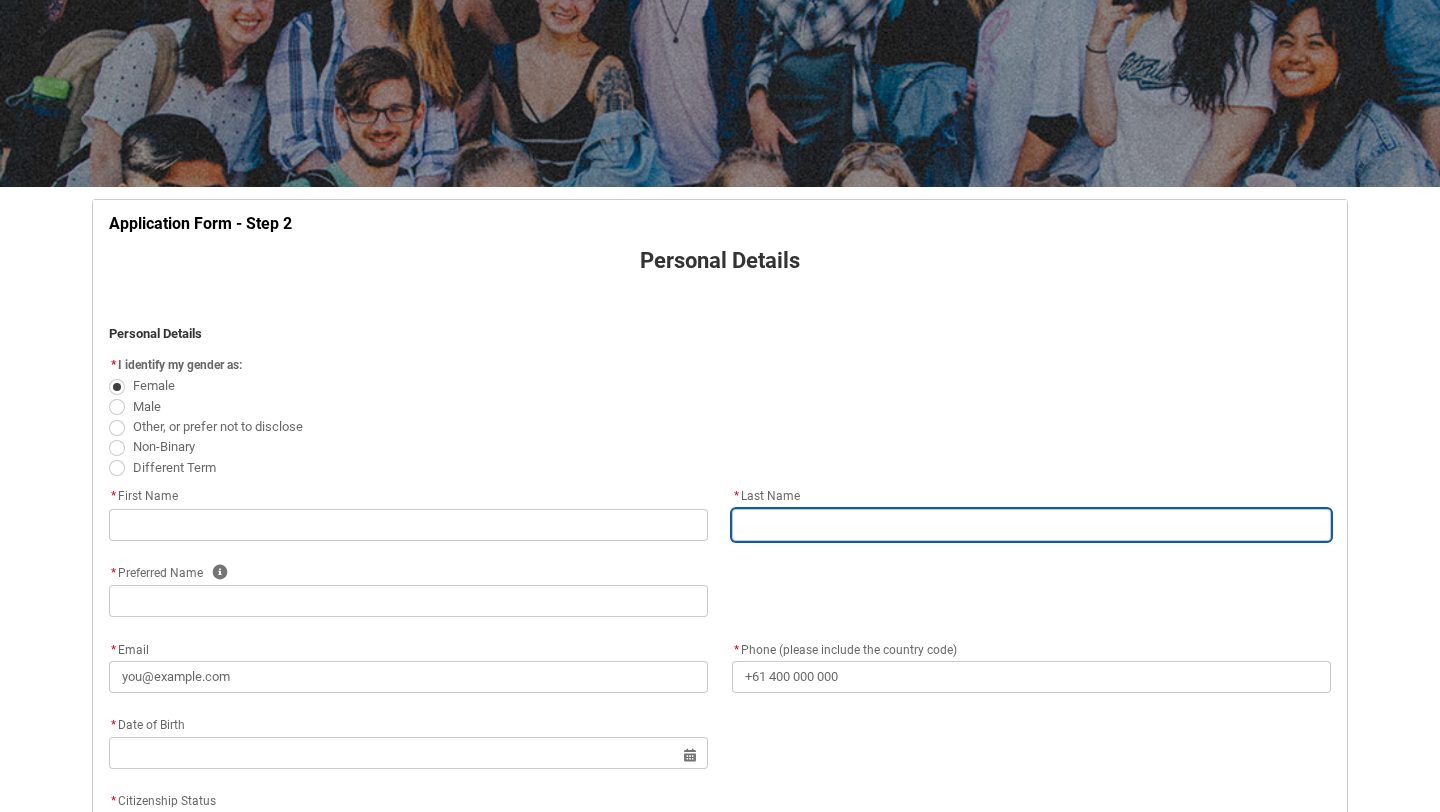 type on "[LAST]" 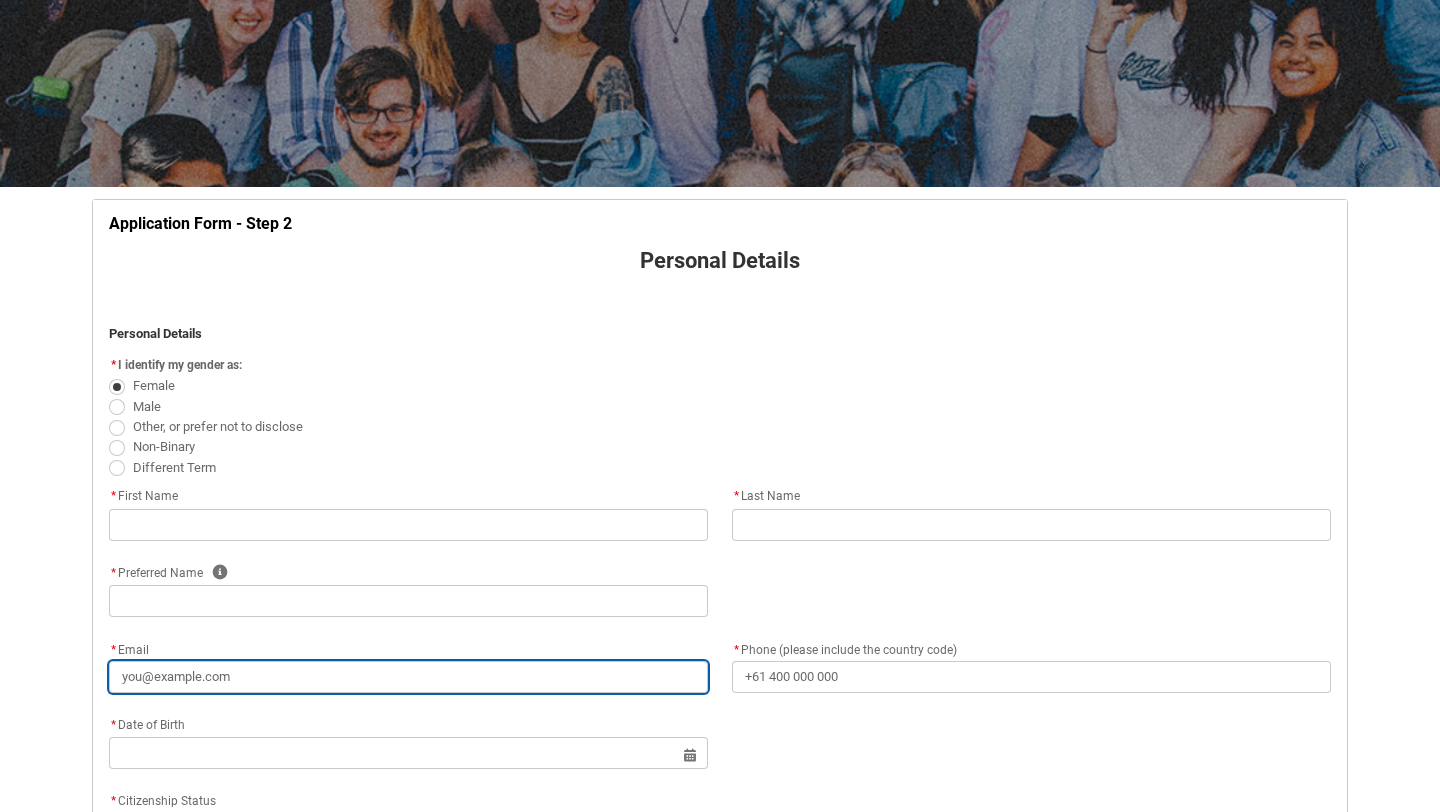 type on "[PHONE]" 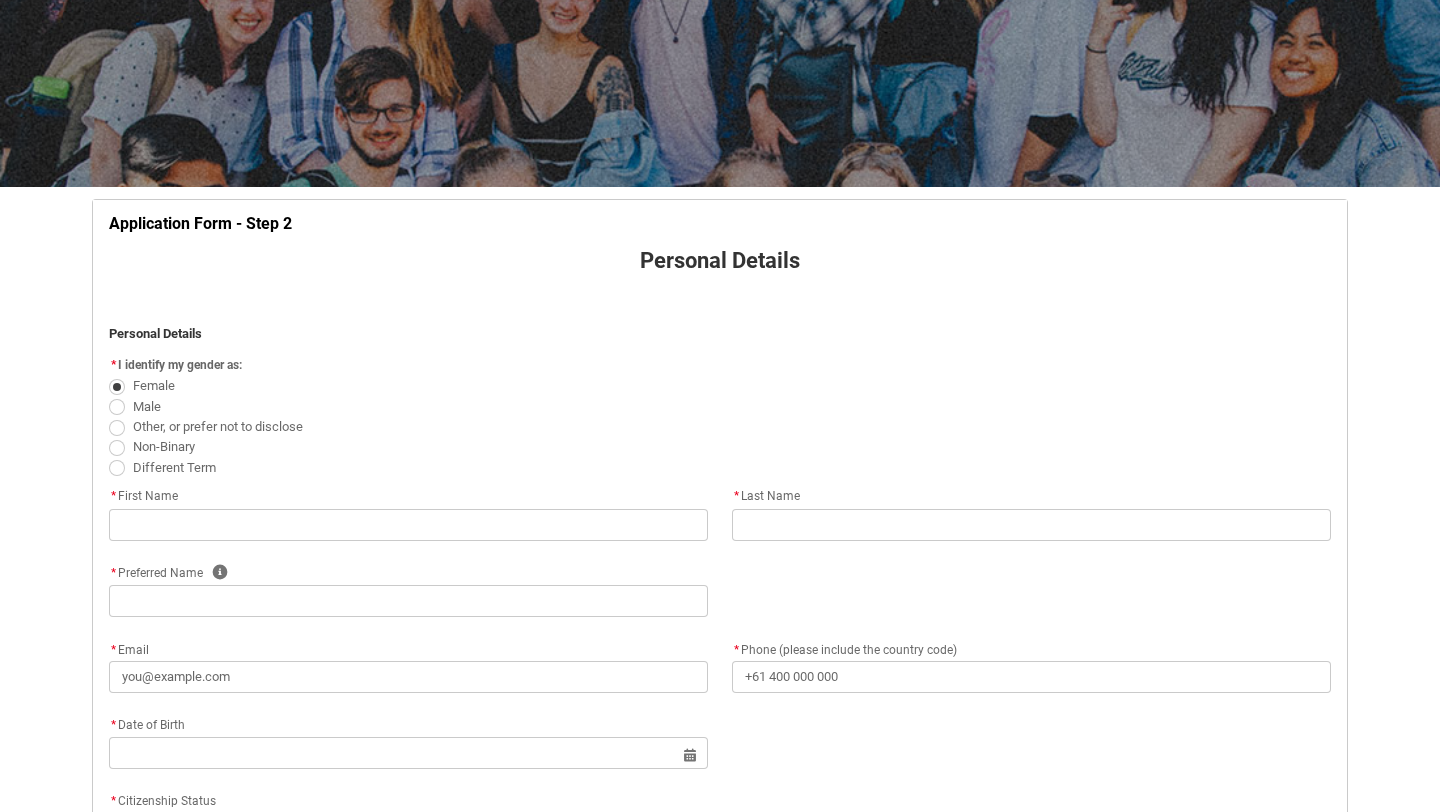 type on "[NUMBER] [STREET], [CITY], [CITY], [CITY]" 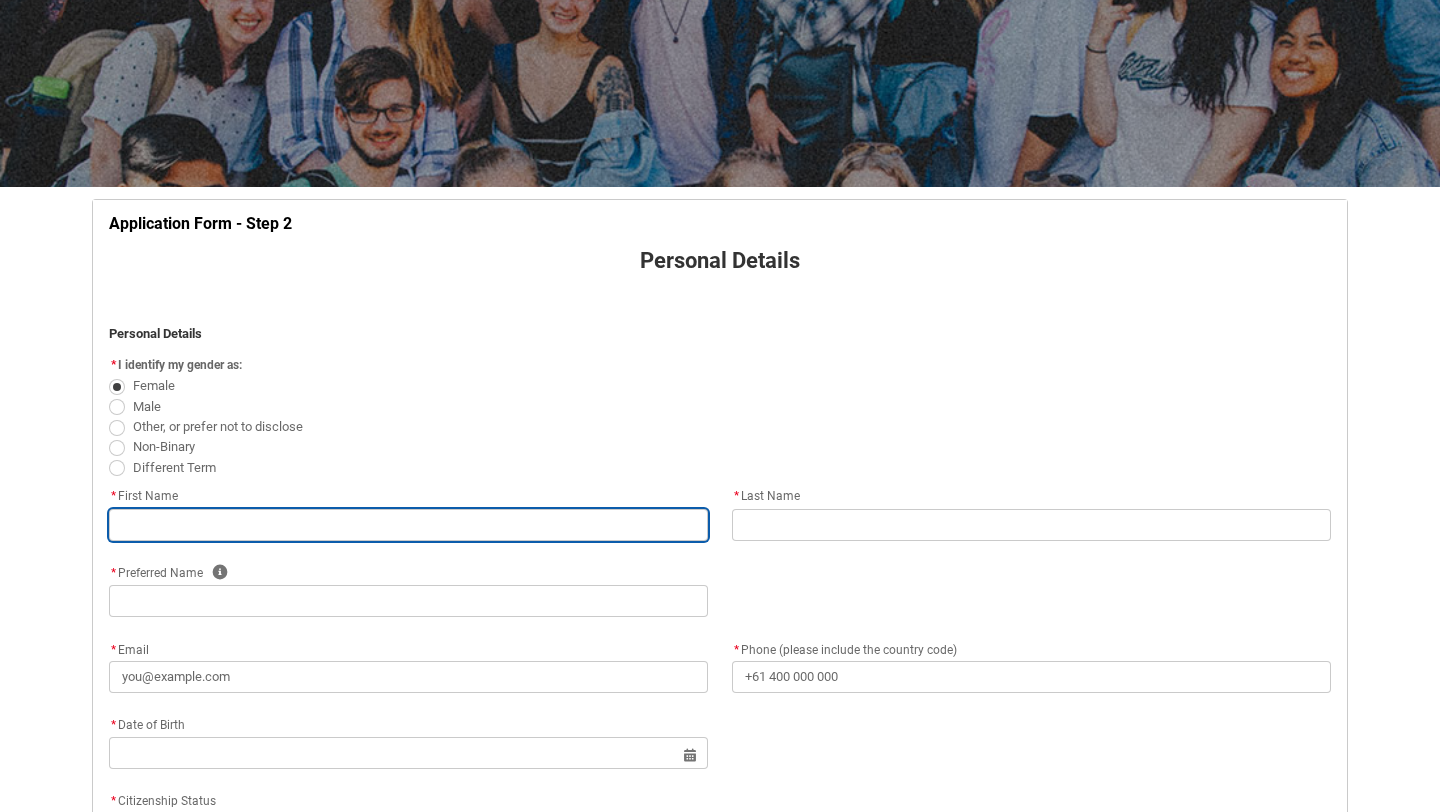 type on "[FIRST]" 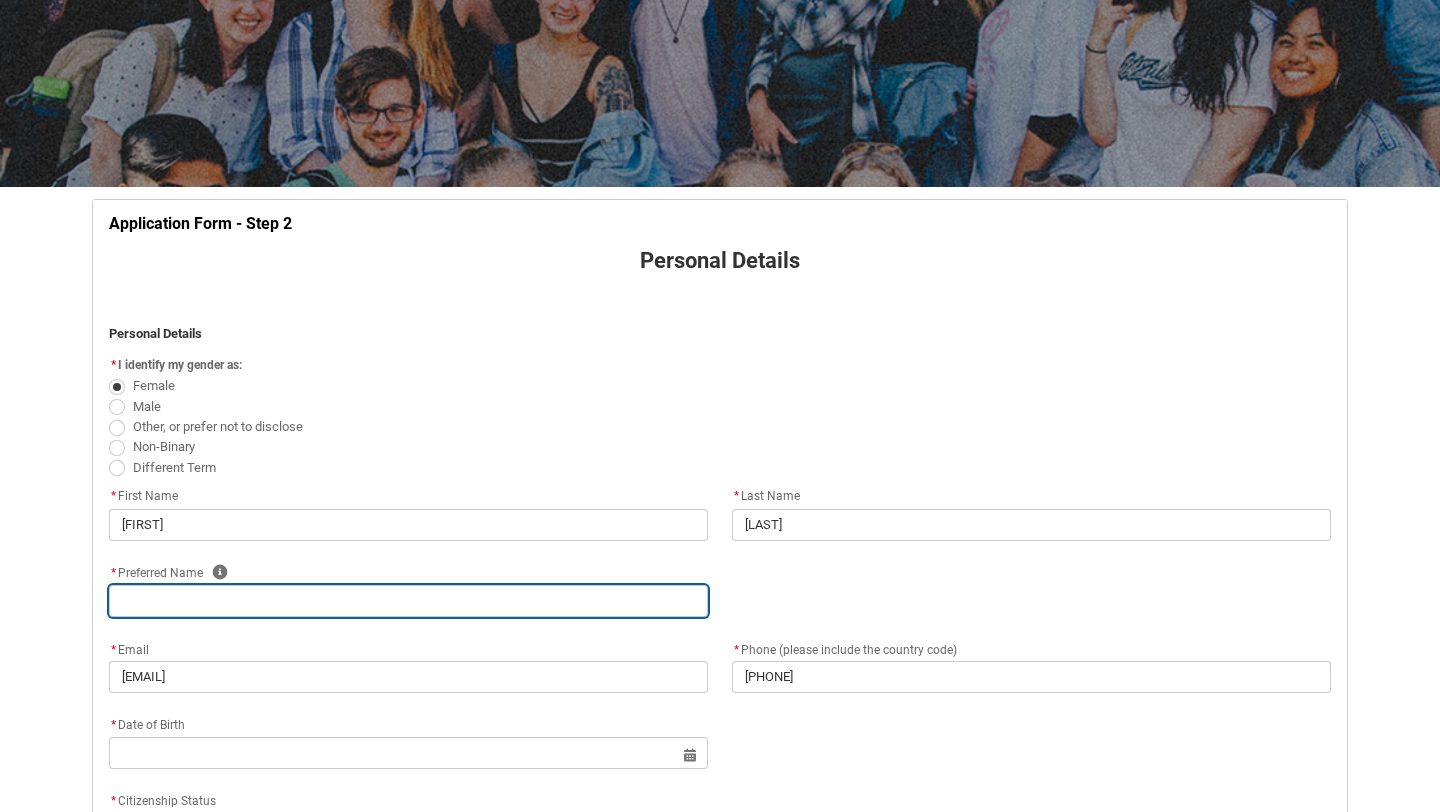 click at bounding box center [408, 601] 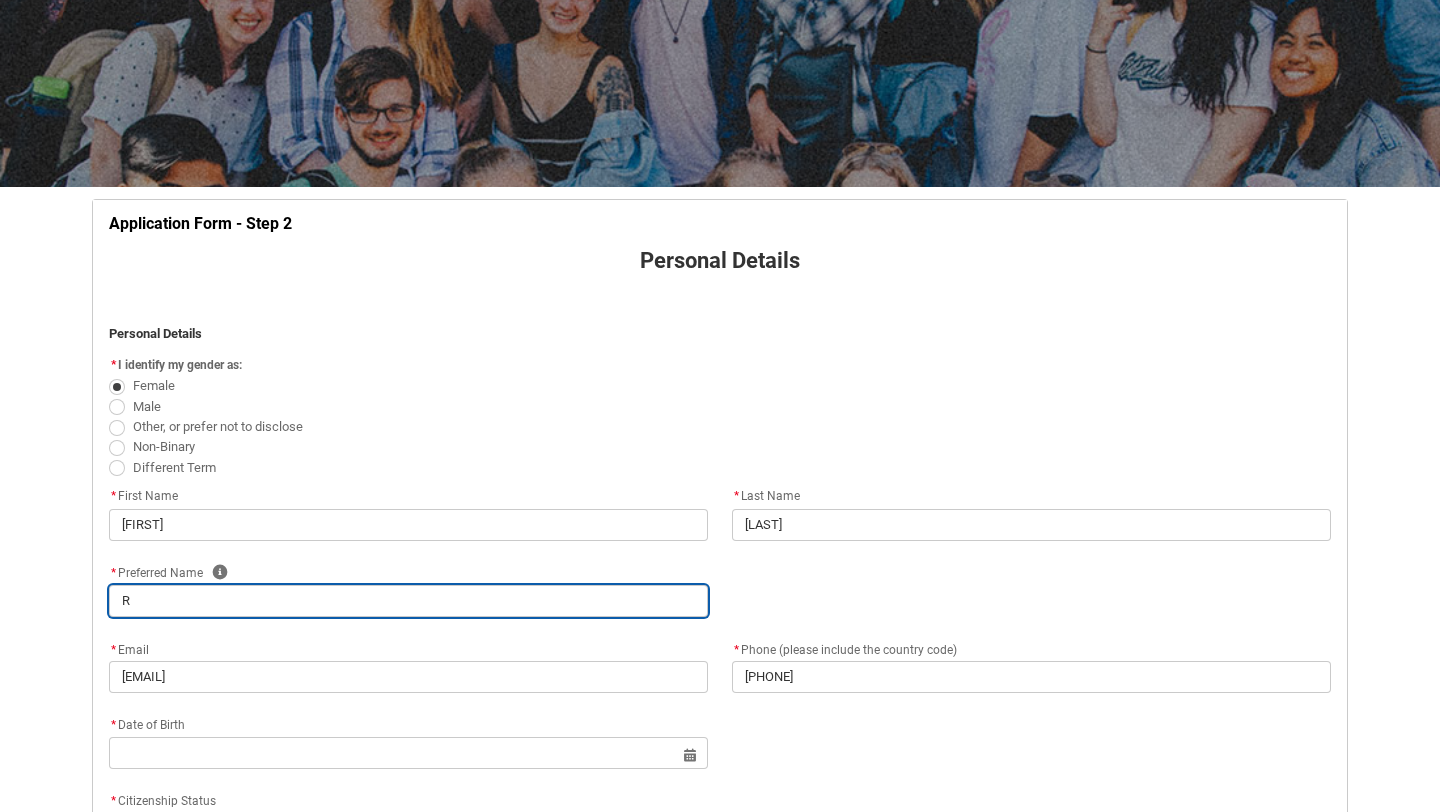 type on "[FIRST]" 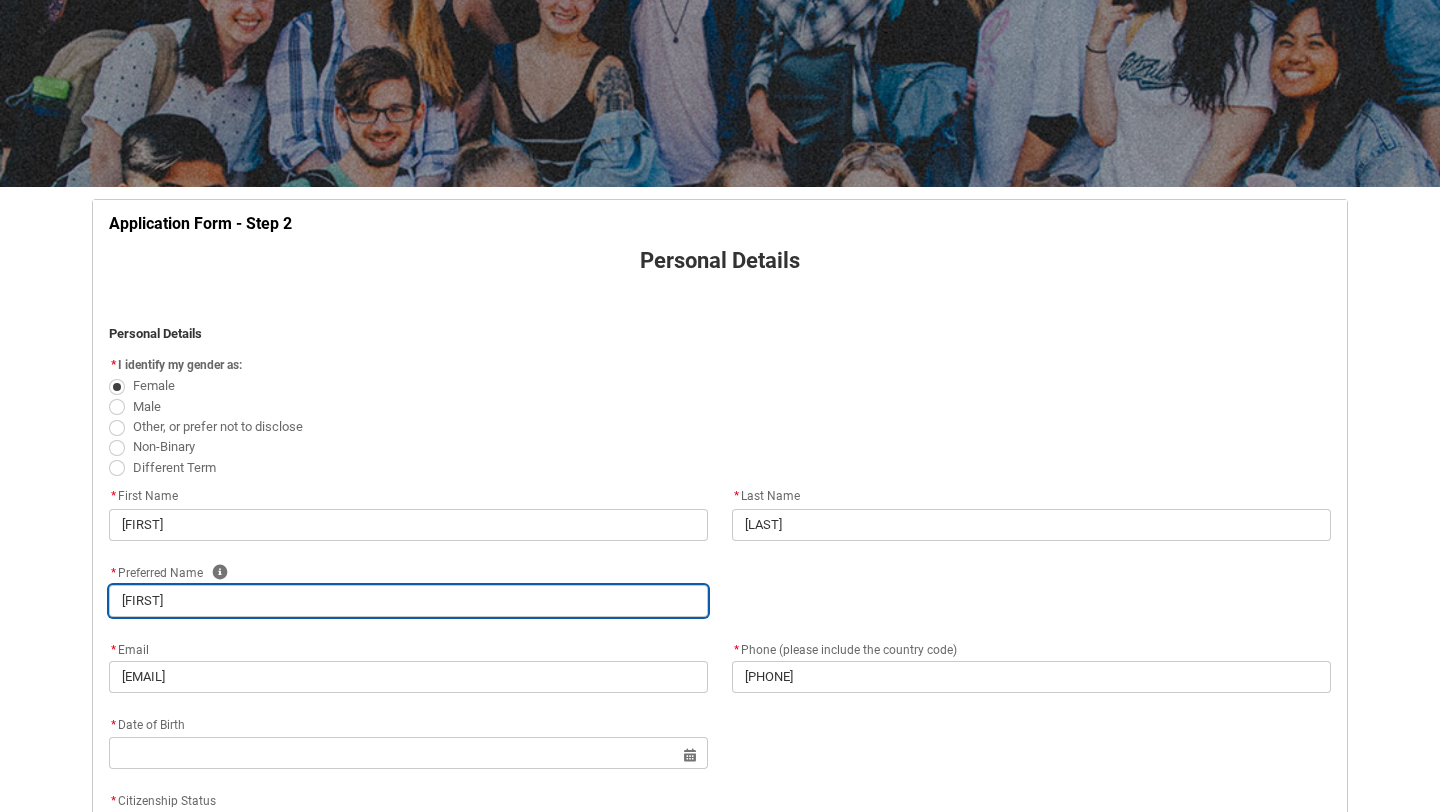 type on "[FIRST]" 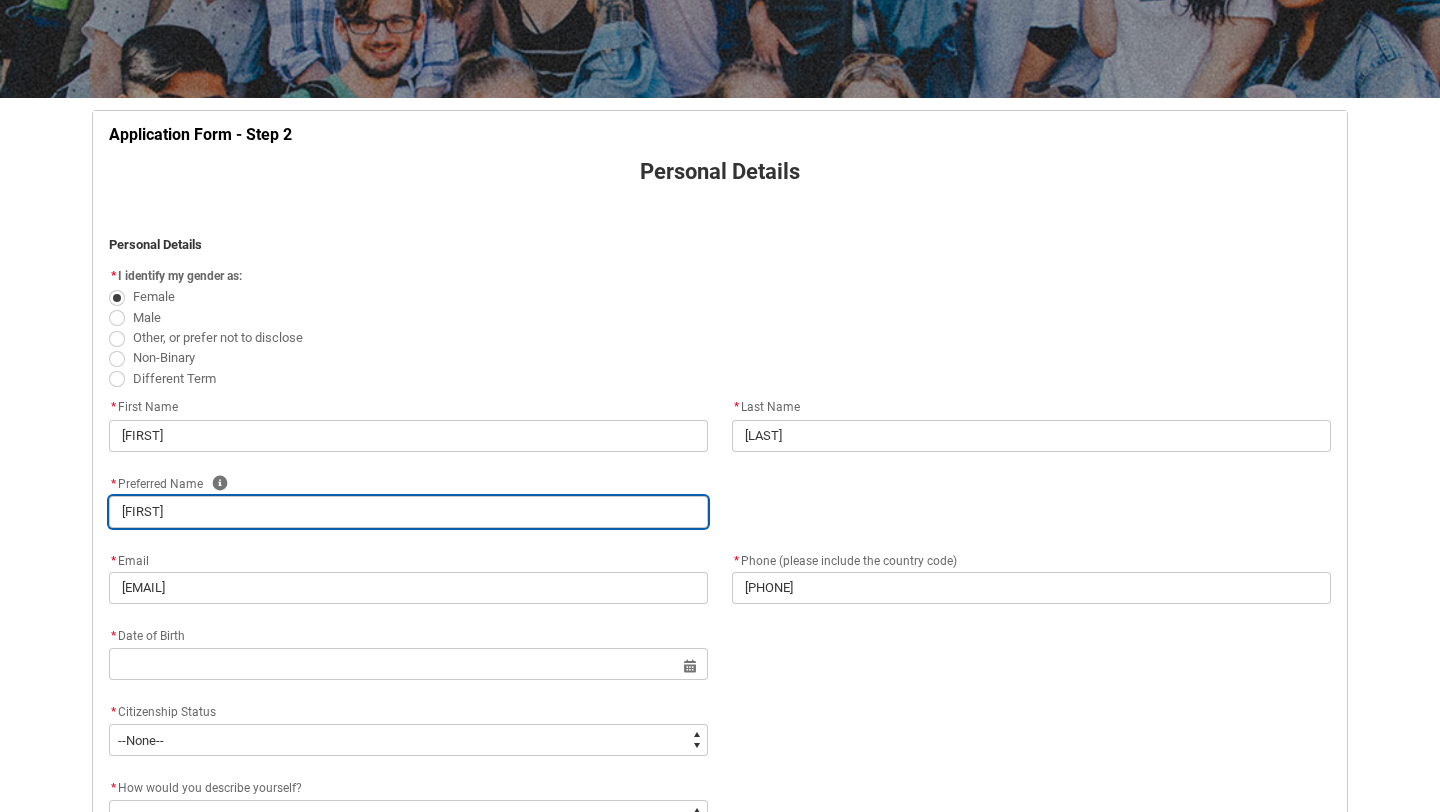 scroll, scrollTop: 301, scrollLeft: 0, axis: vertical 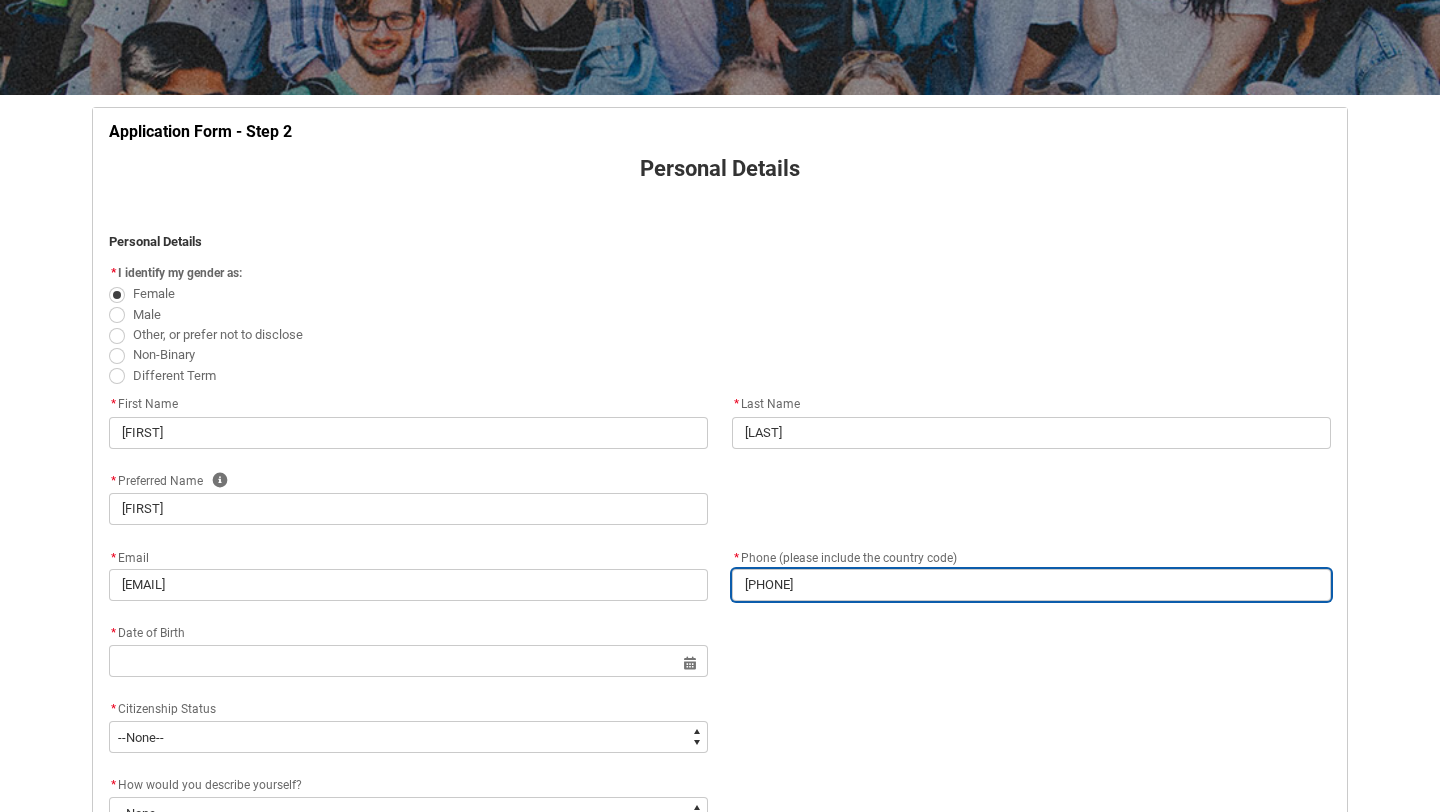 click on "[PHONE]" at bounding box center (1031, 585) 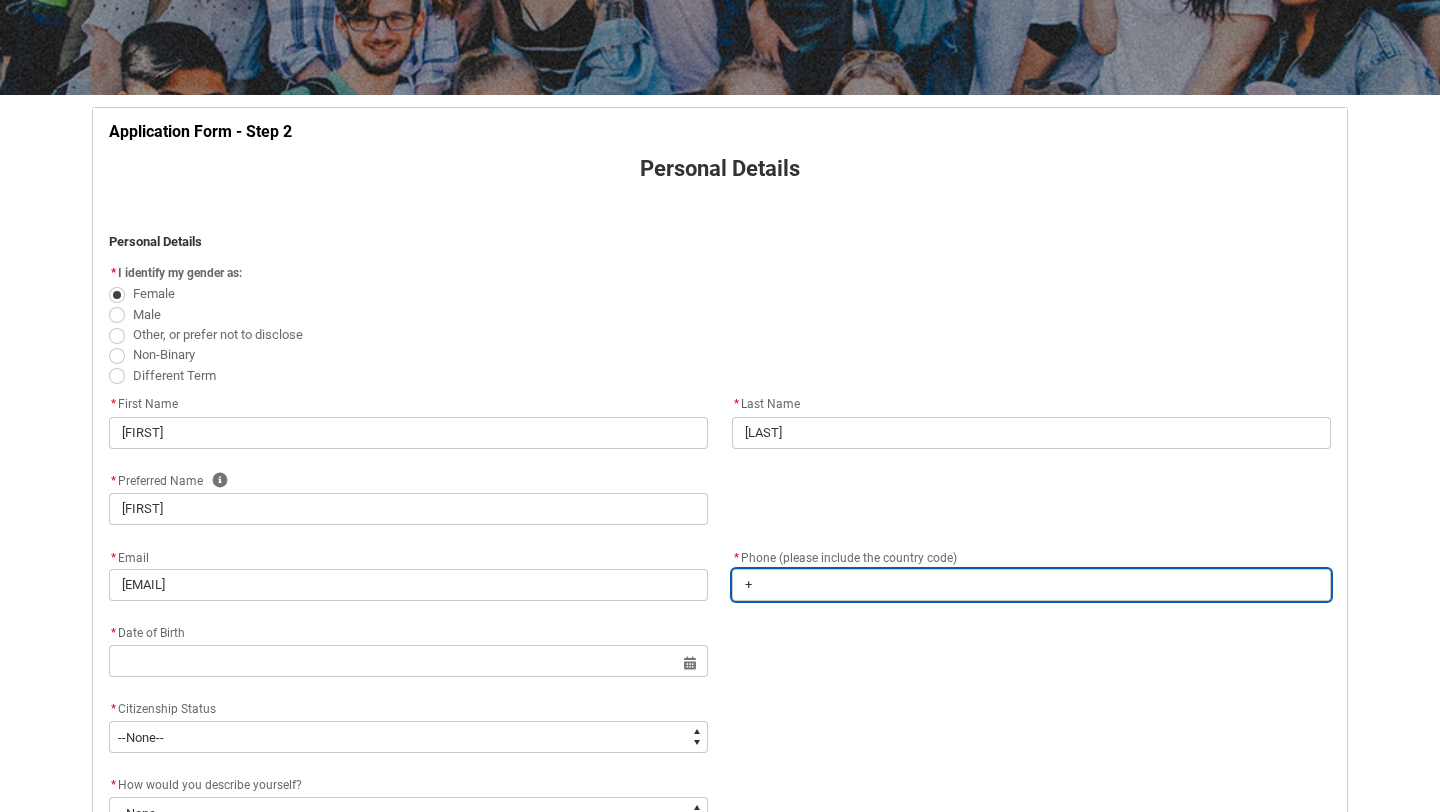 type on "+6" 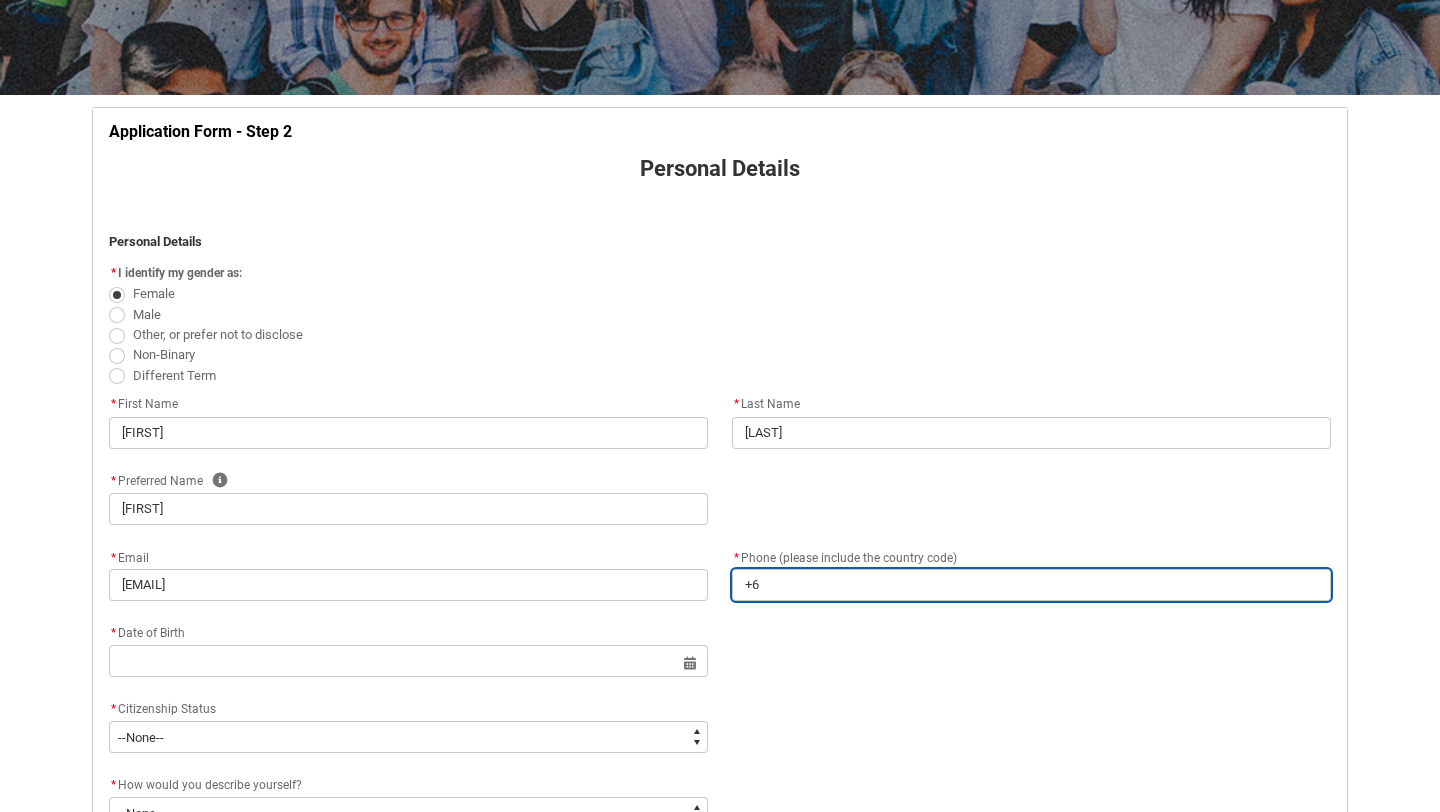 type on "+61" 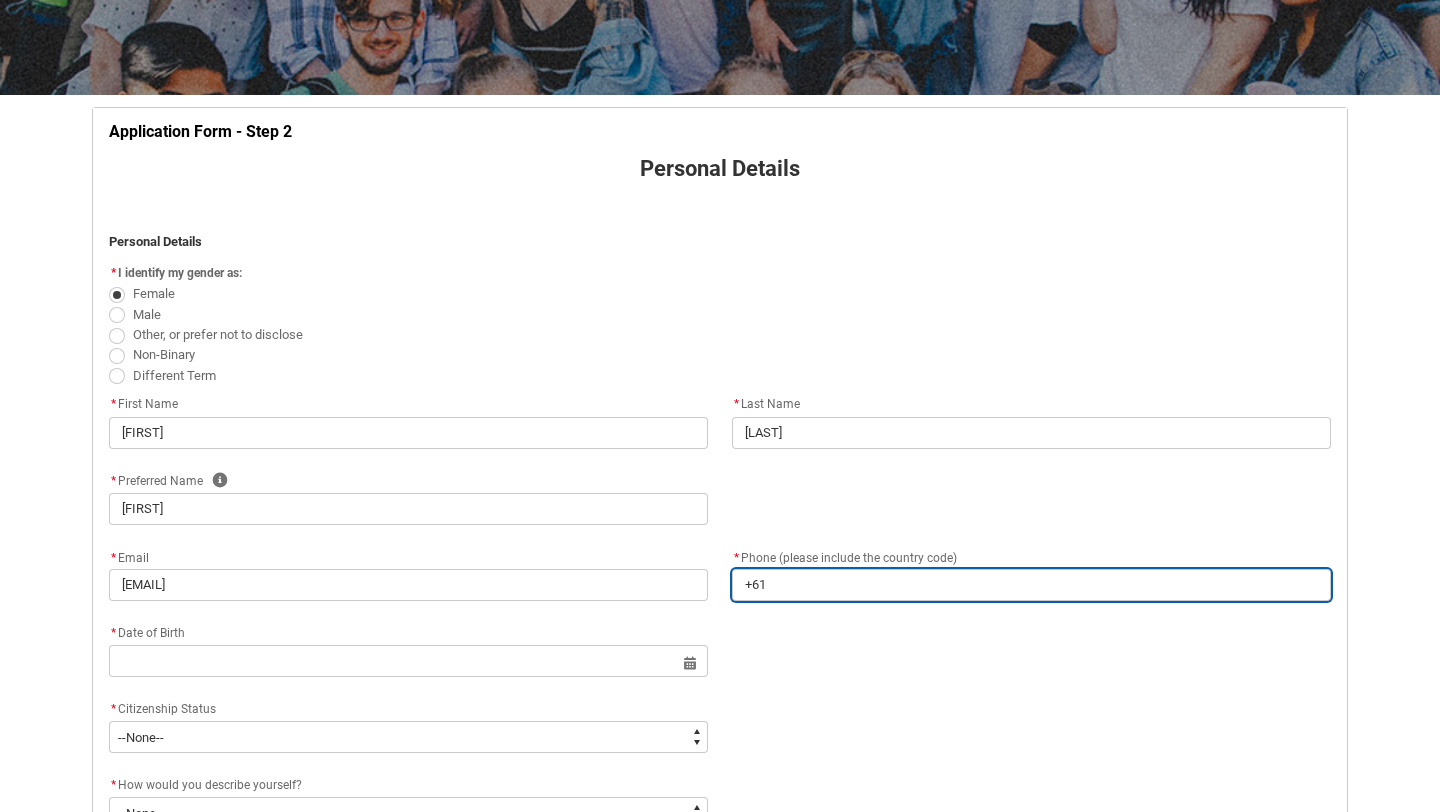 type on "+61" 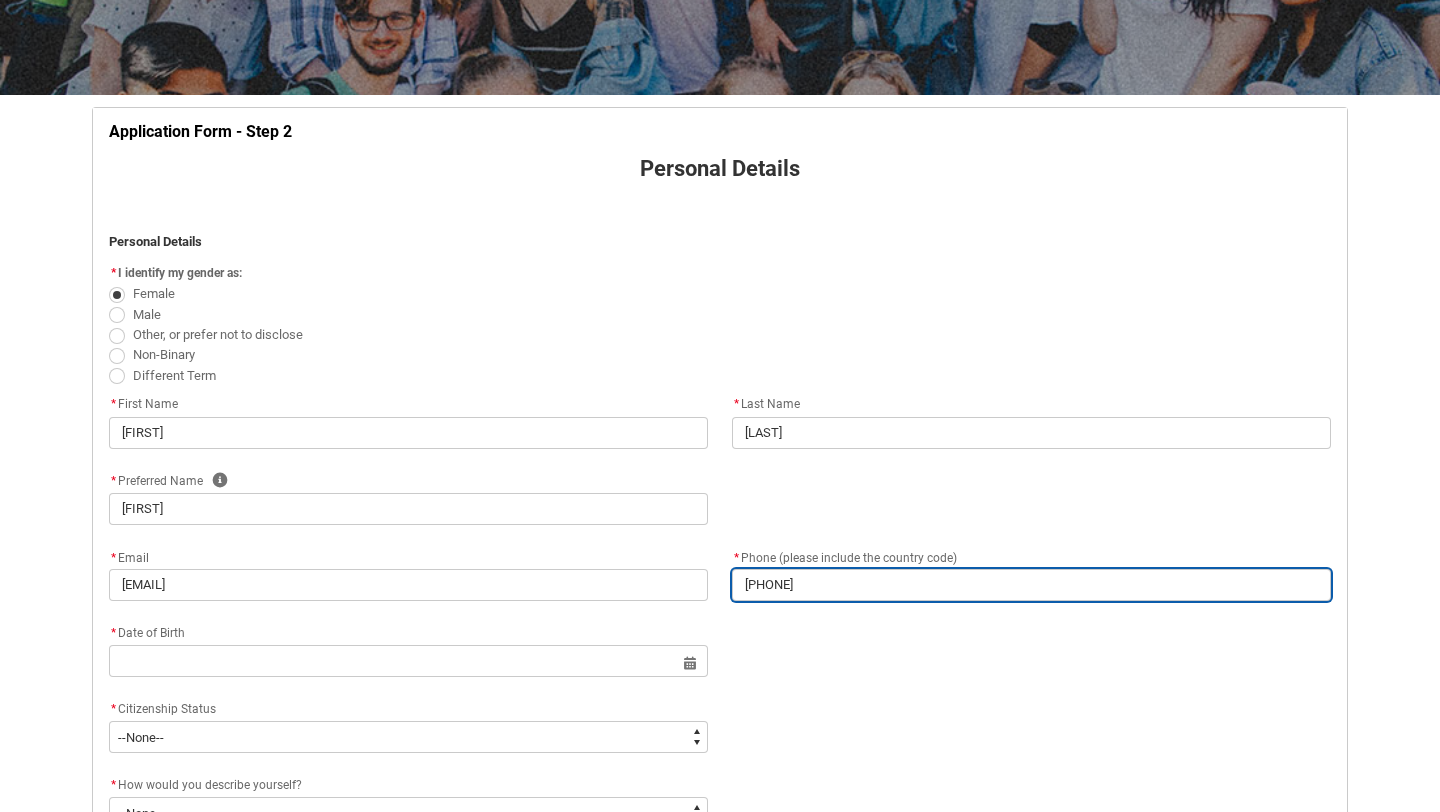type on "[PHONE]" 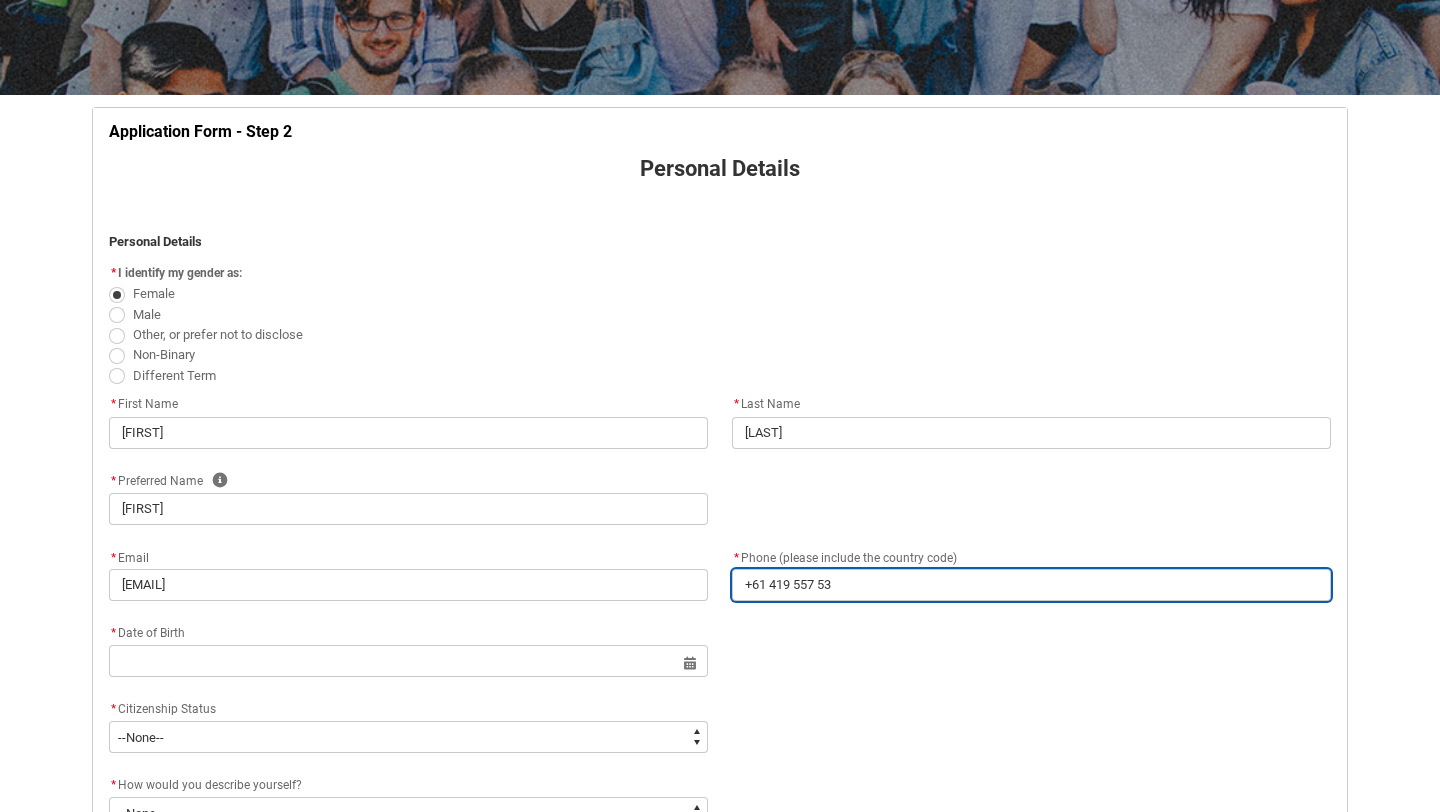 type on "[PHONE]" 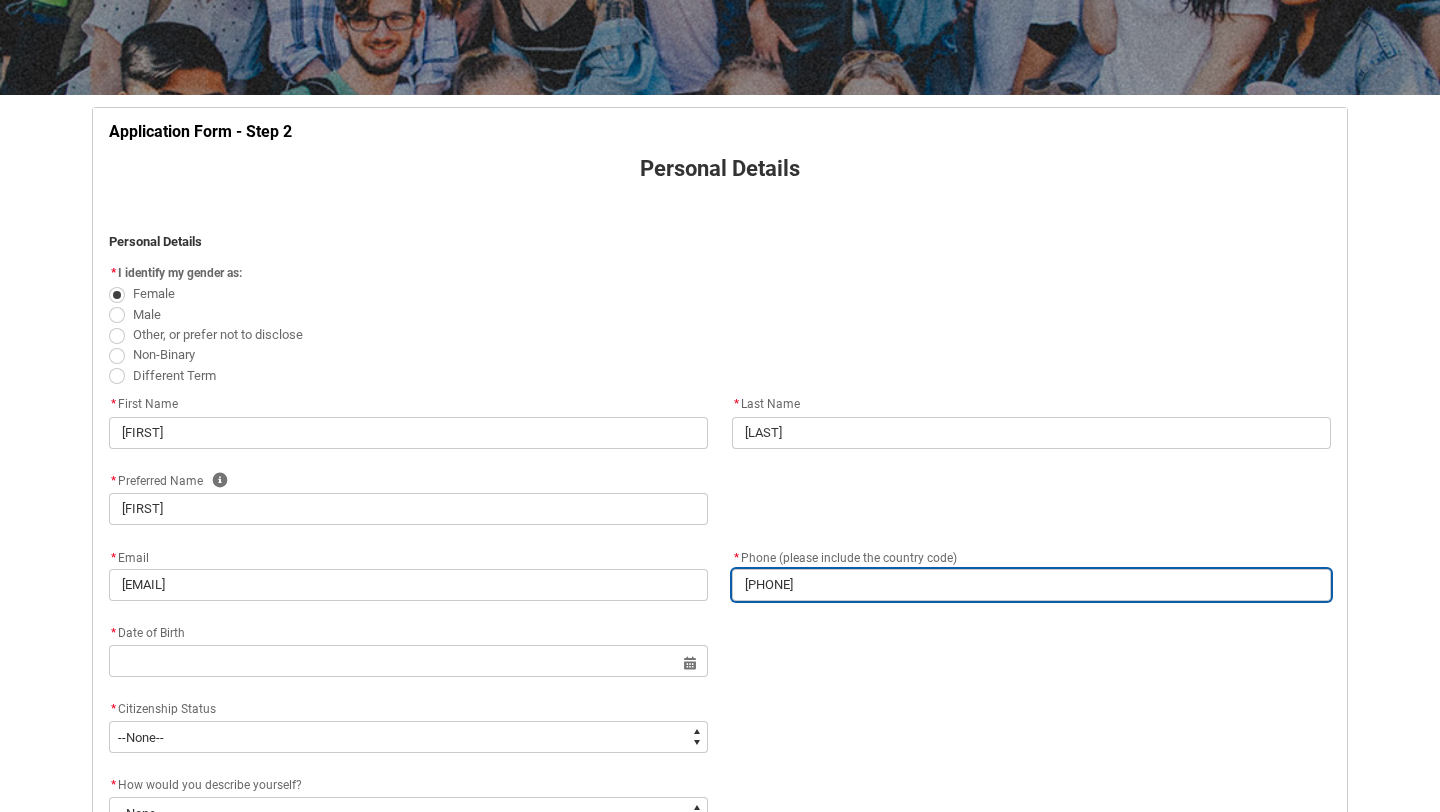 type on "[PHONE]" 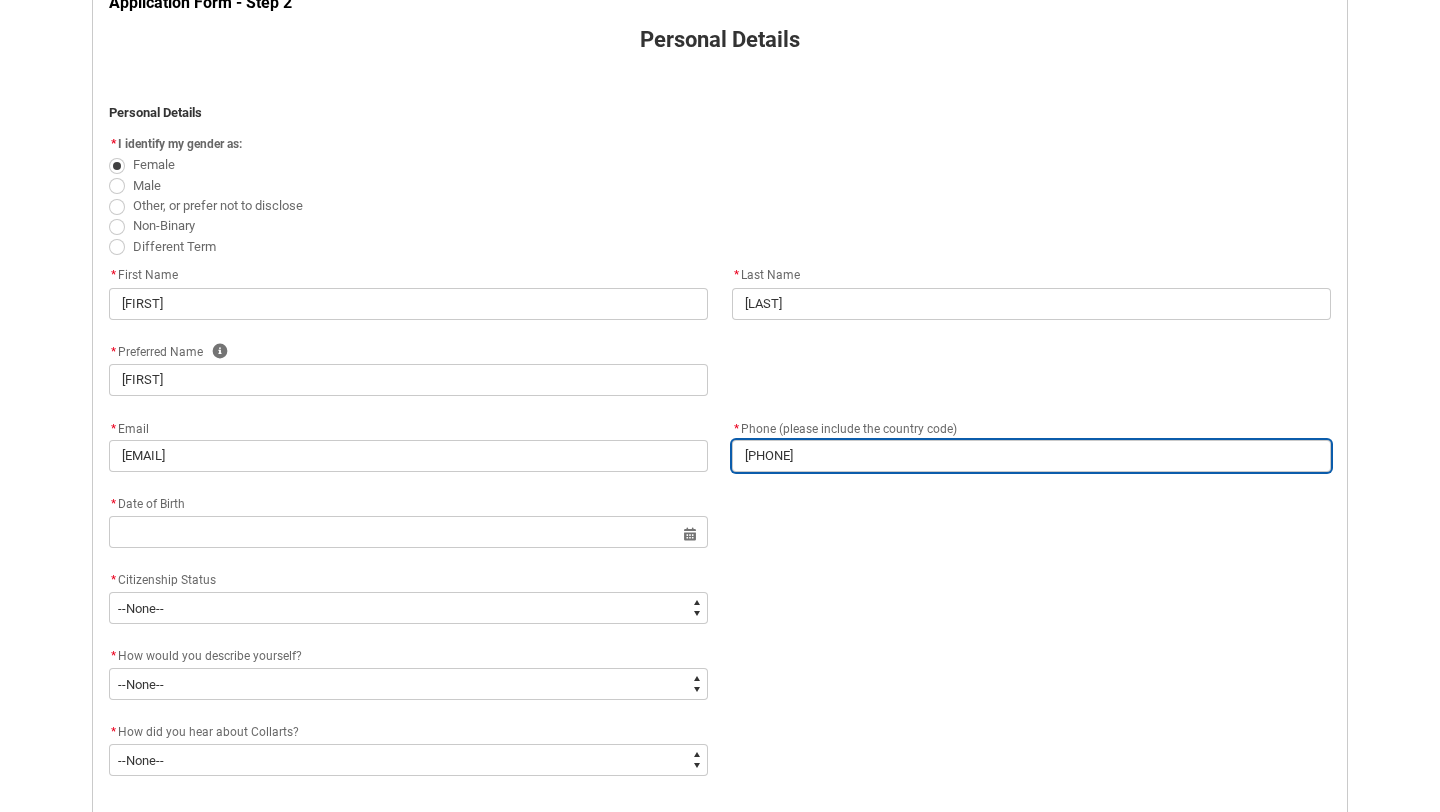 scroll, scrollTop: 465, scrollLeft: 0, axis: vertical 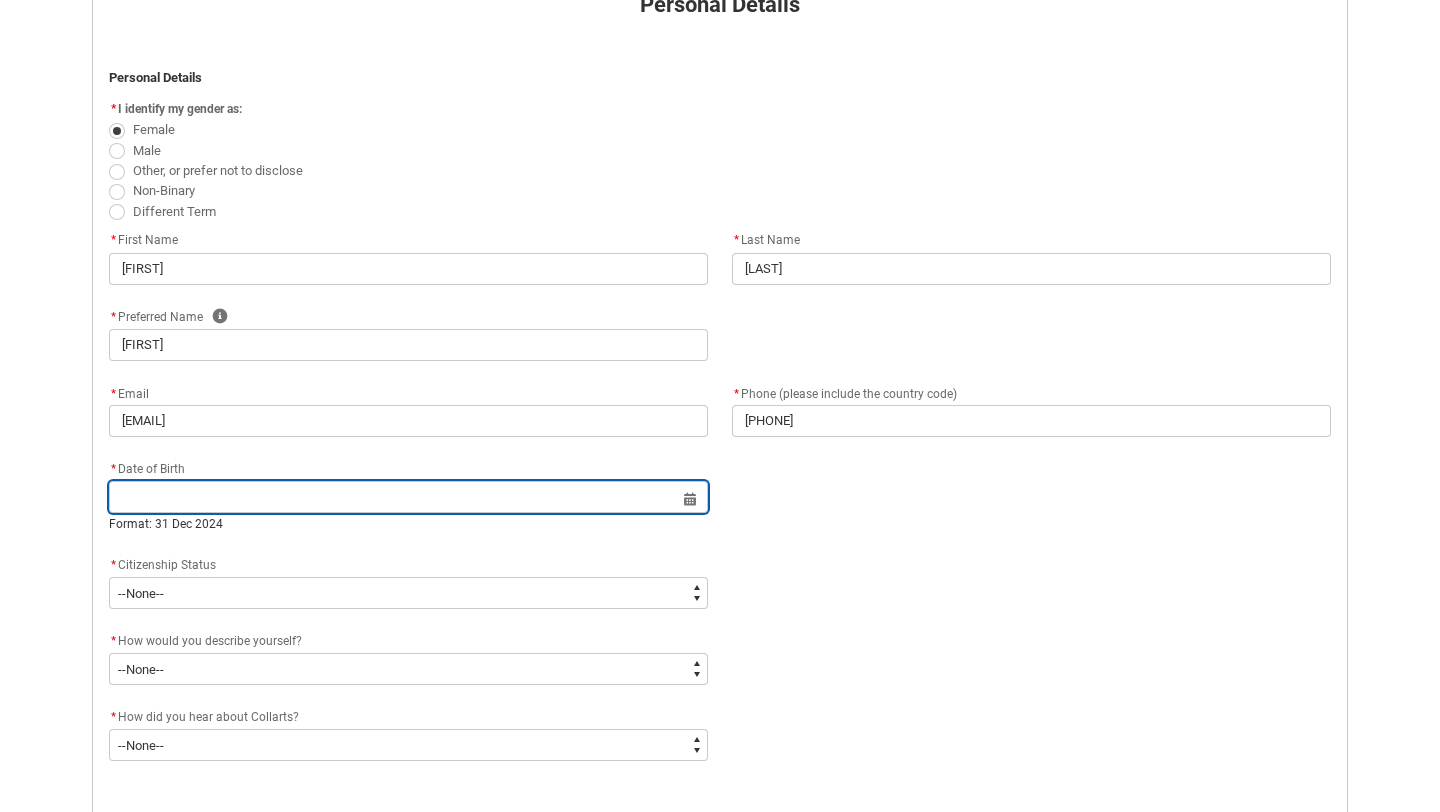 click at bounding box center (408, 497) 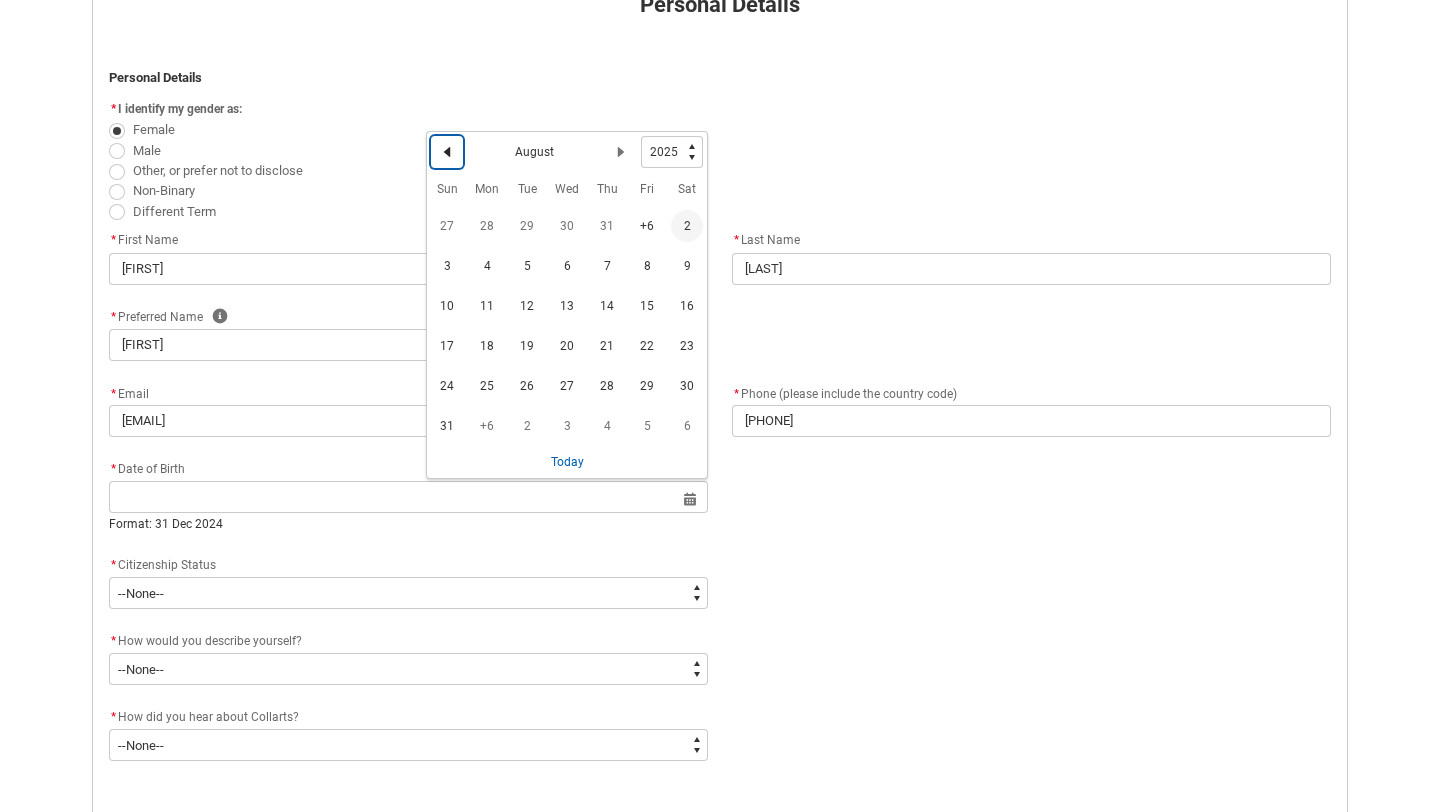 click 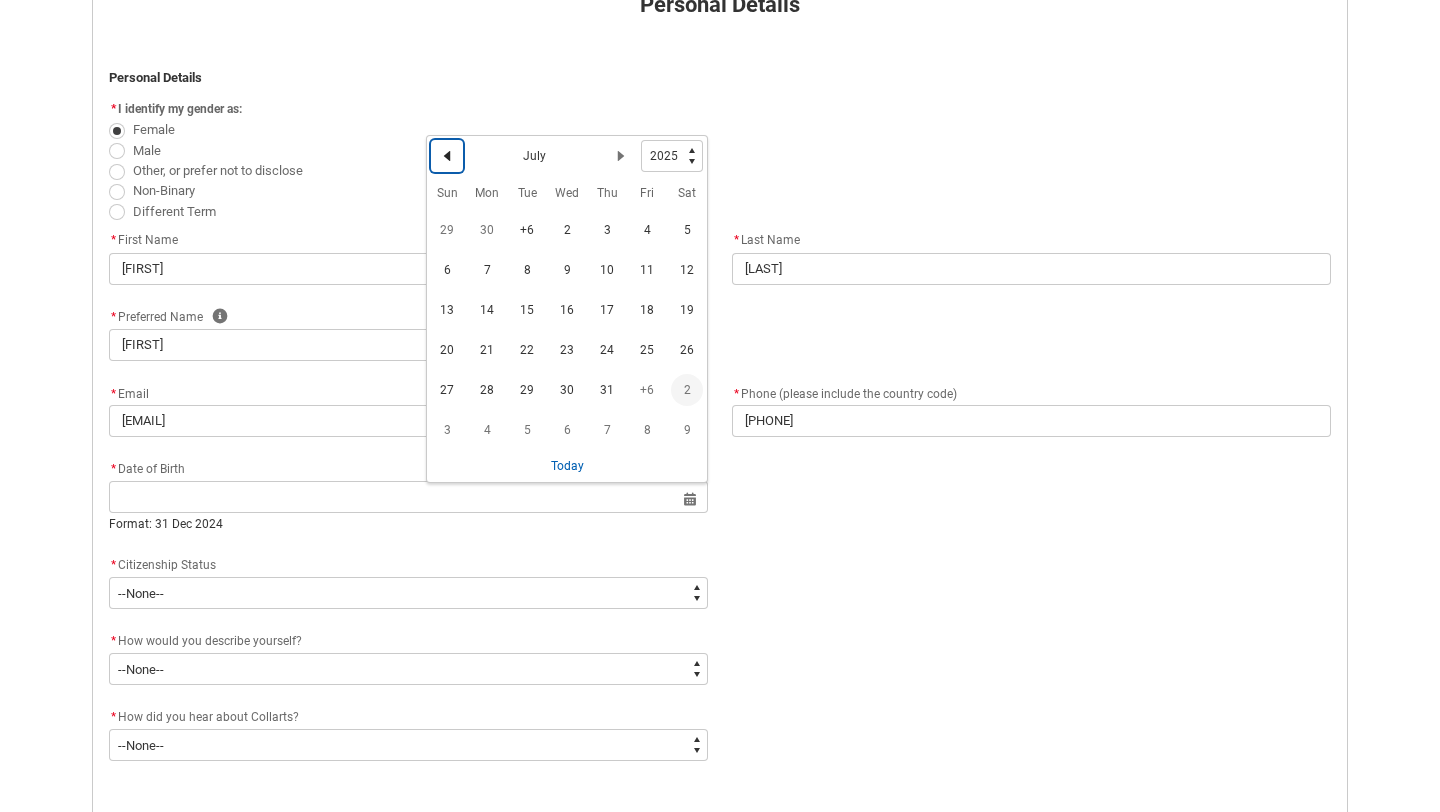 click 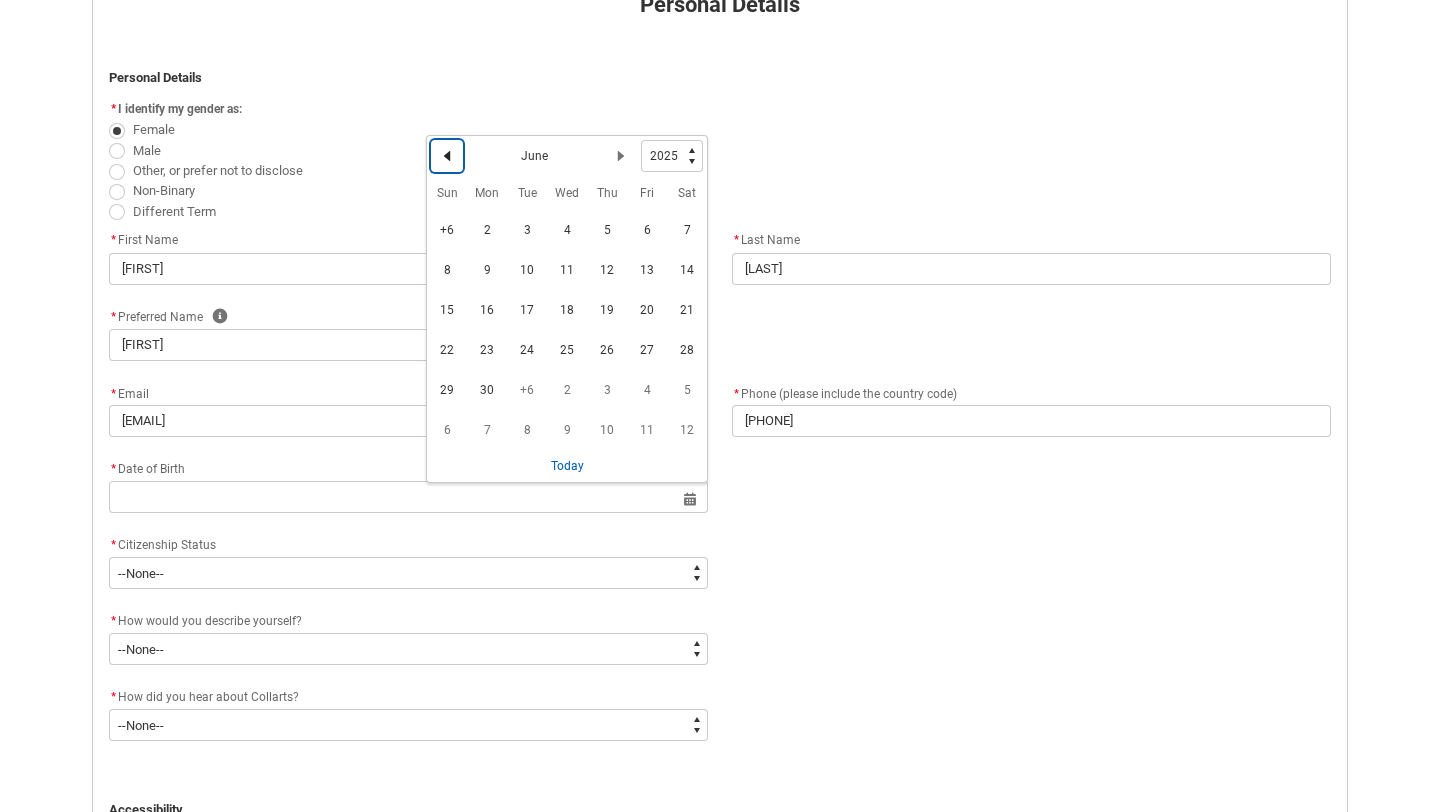 click 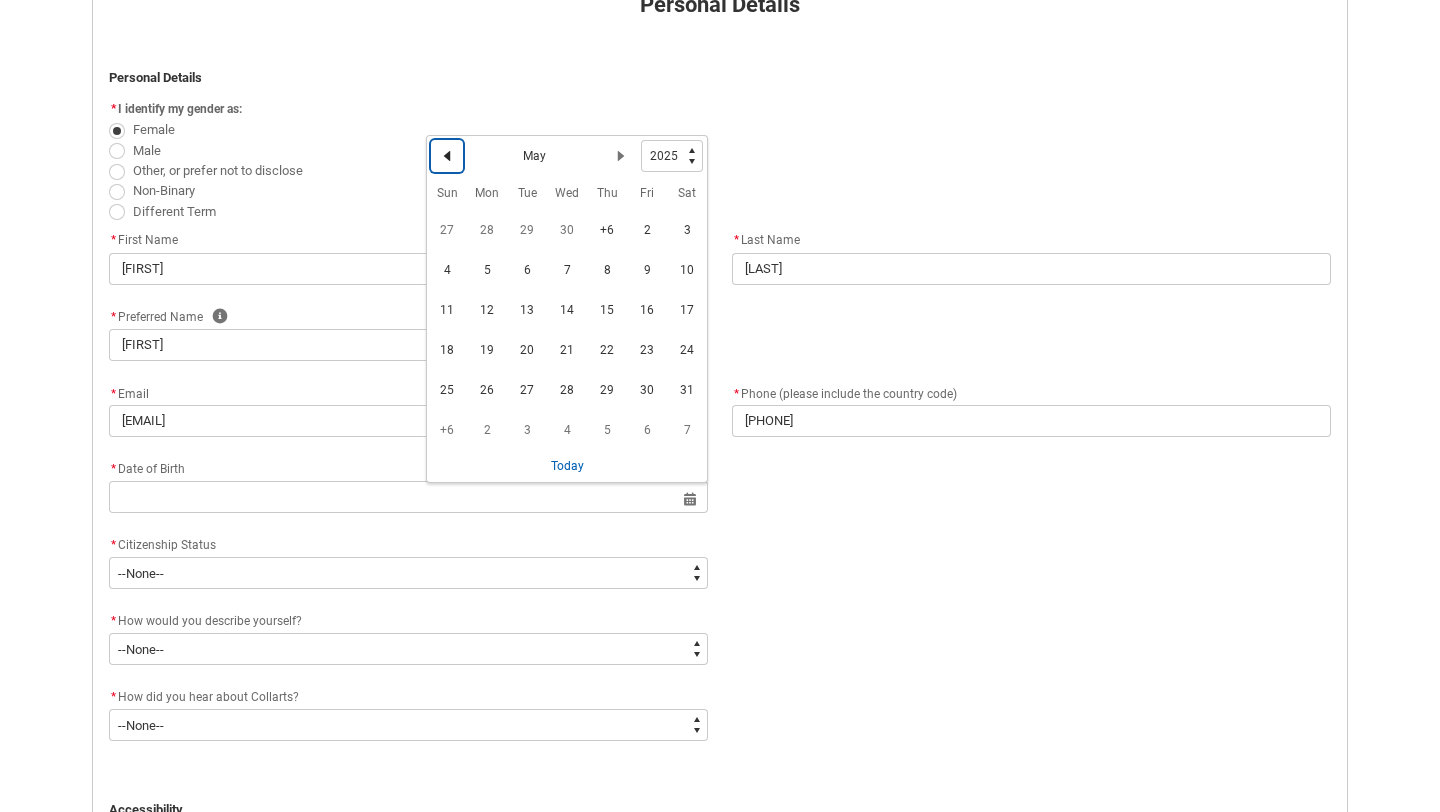 click 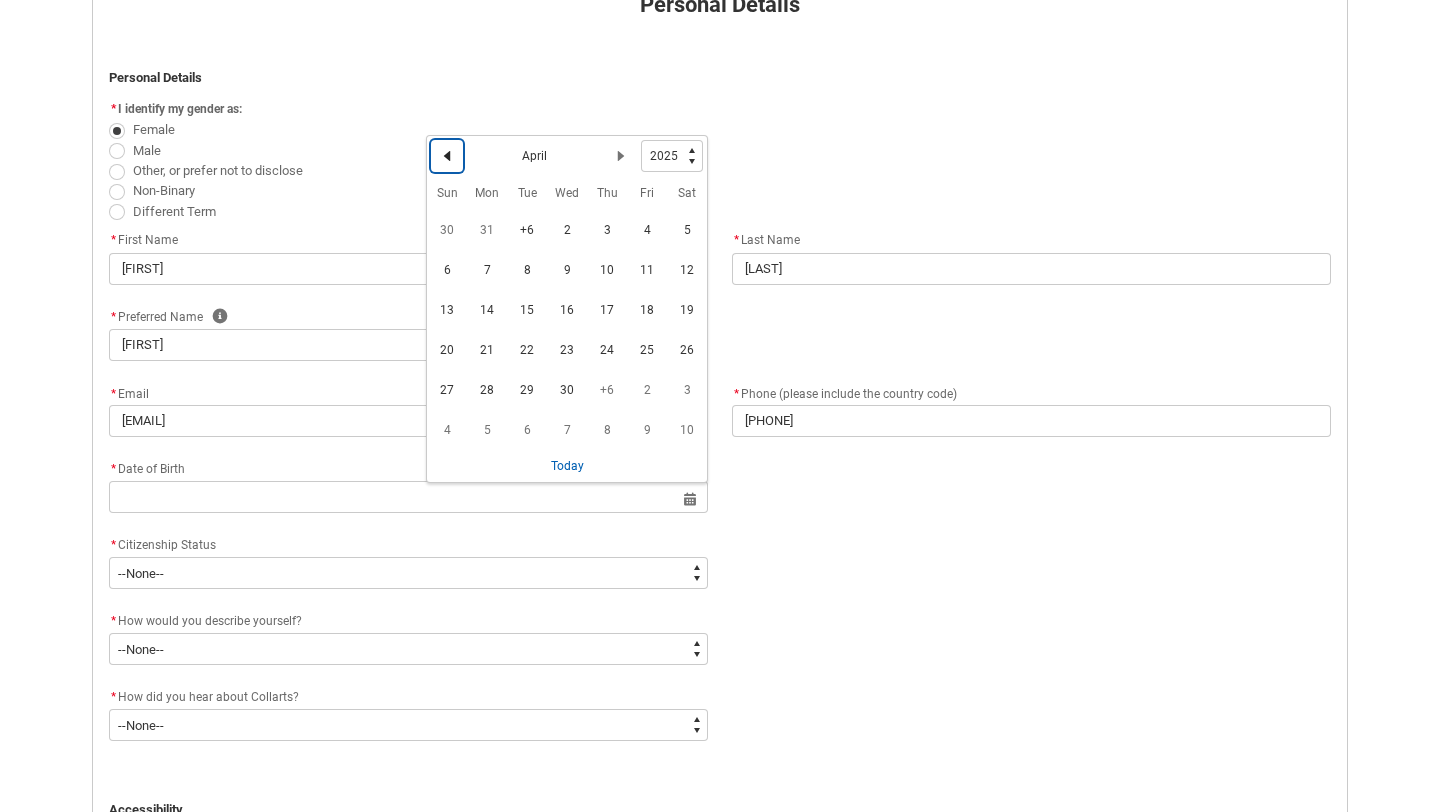 click 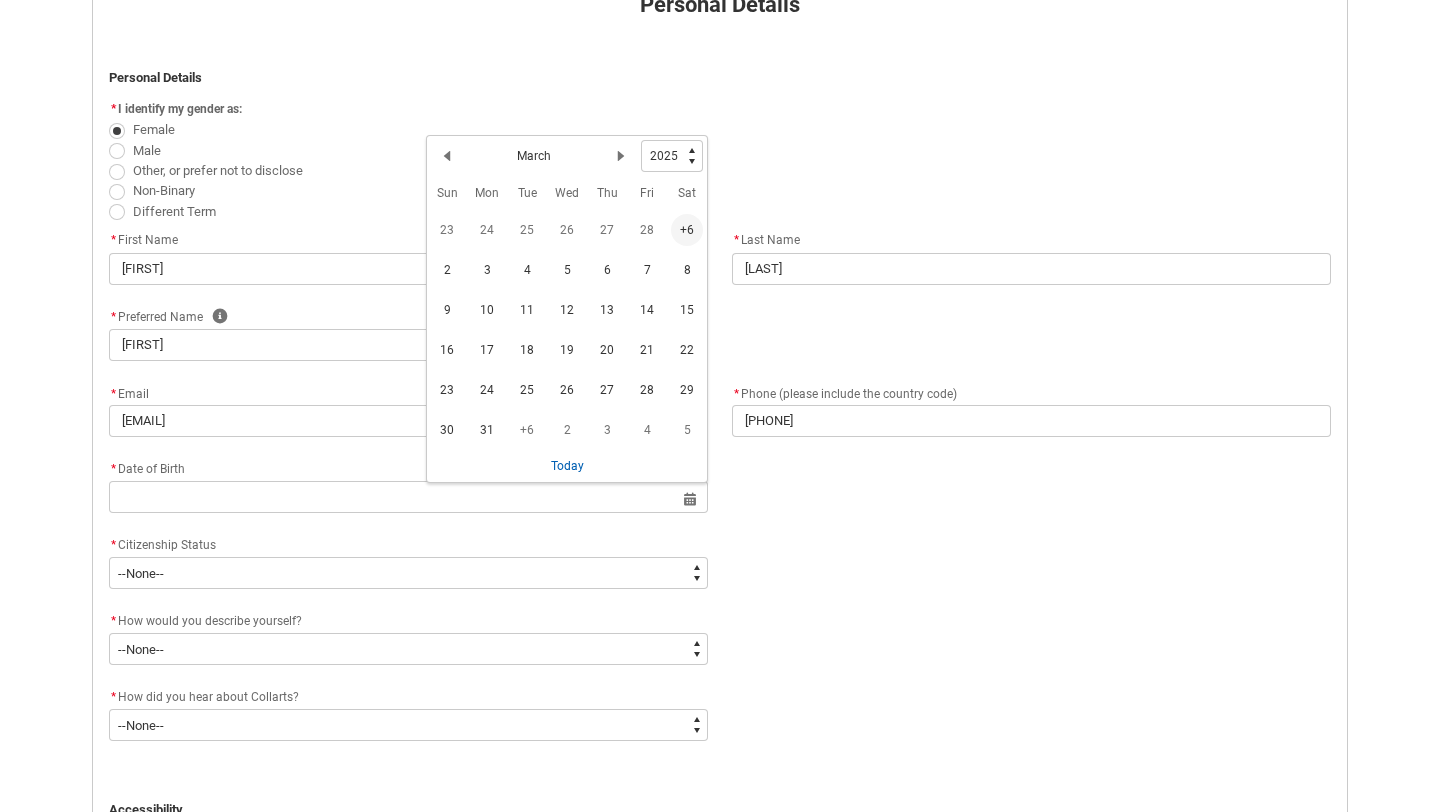 click on "+6" 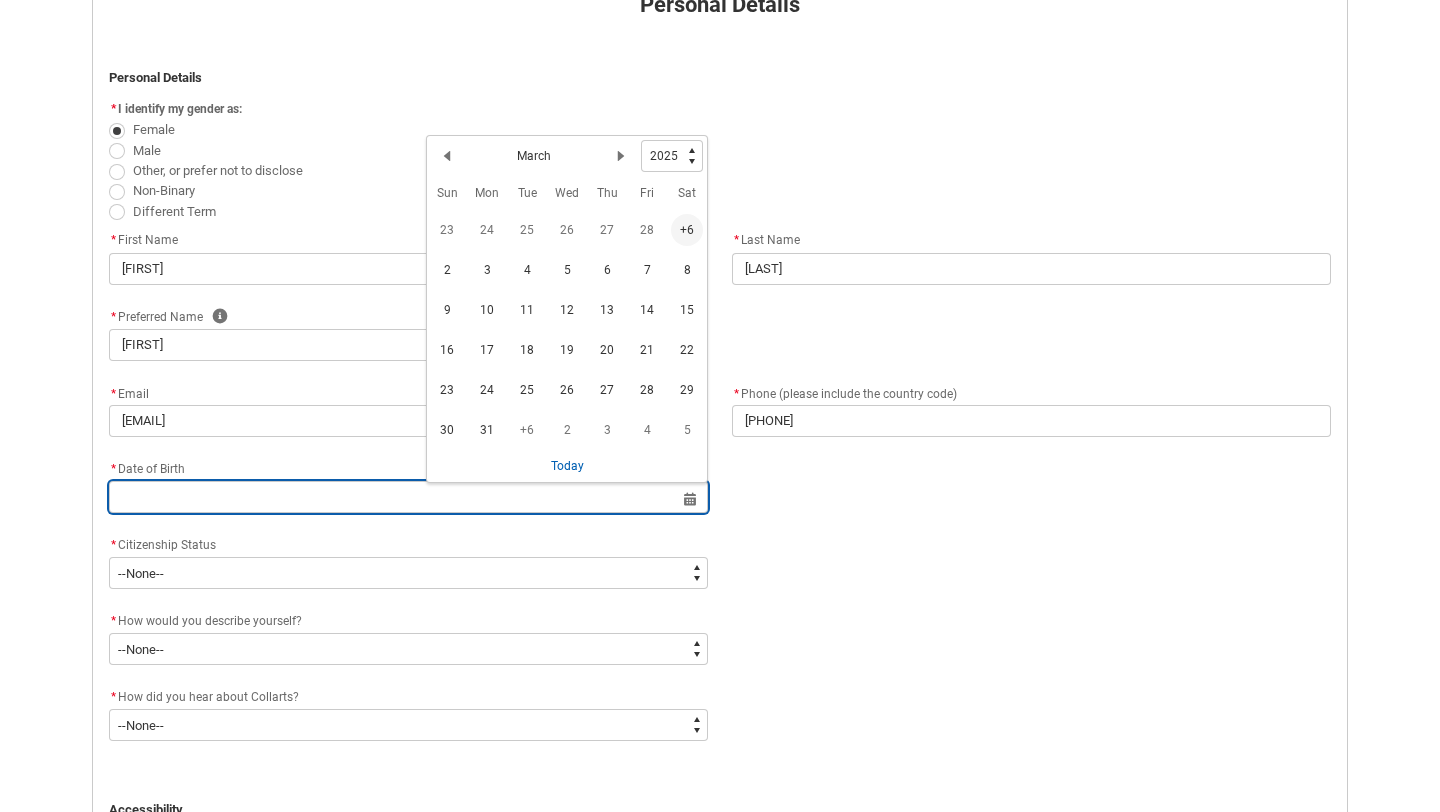 type on "2025-03-01" 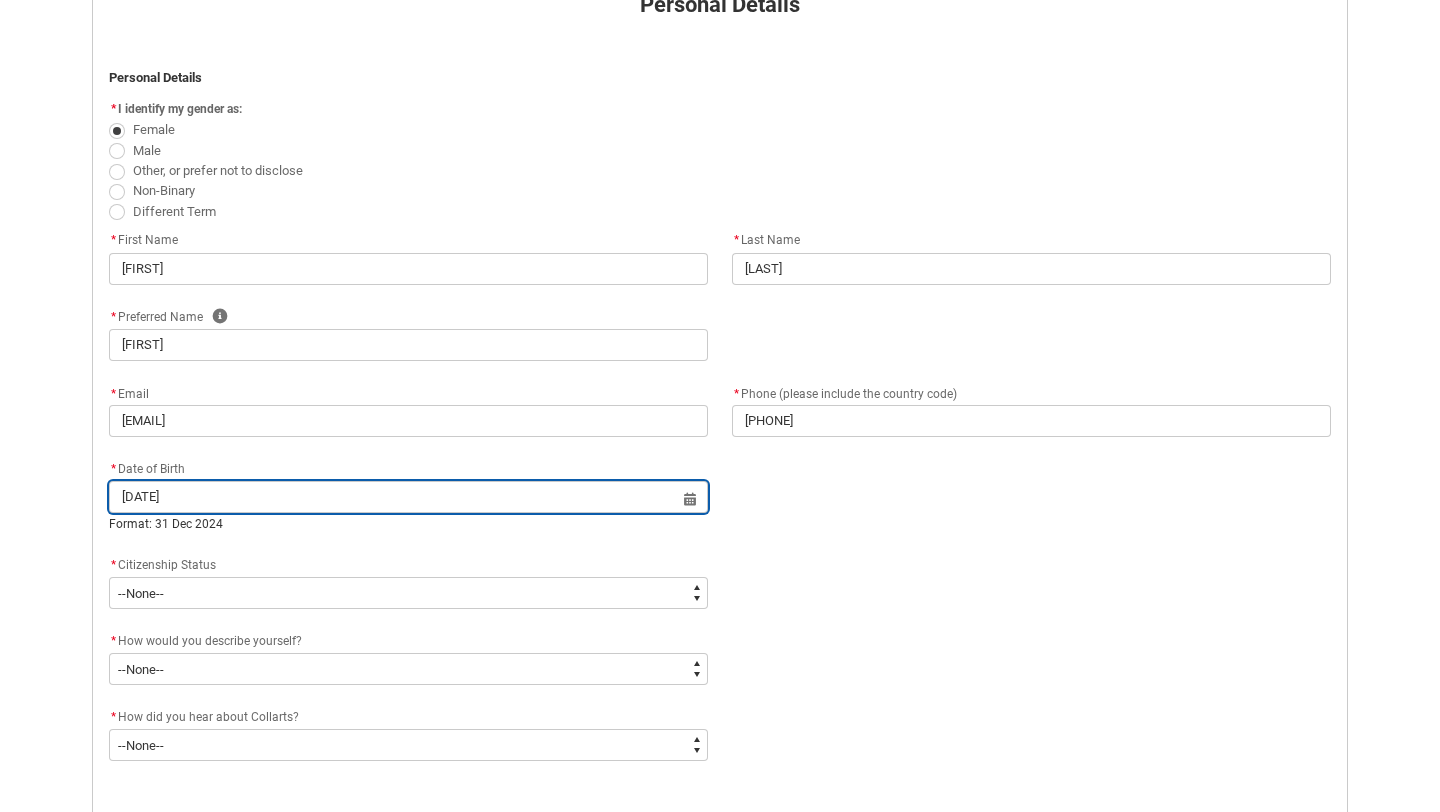click on "[DATE]" at bounding box center [408, 497] 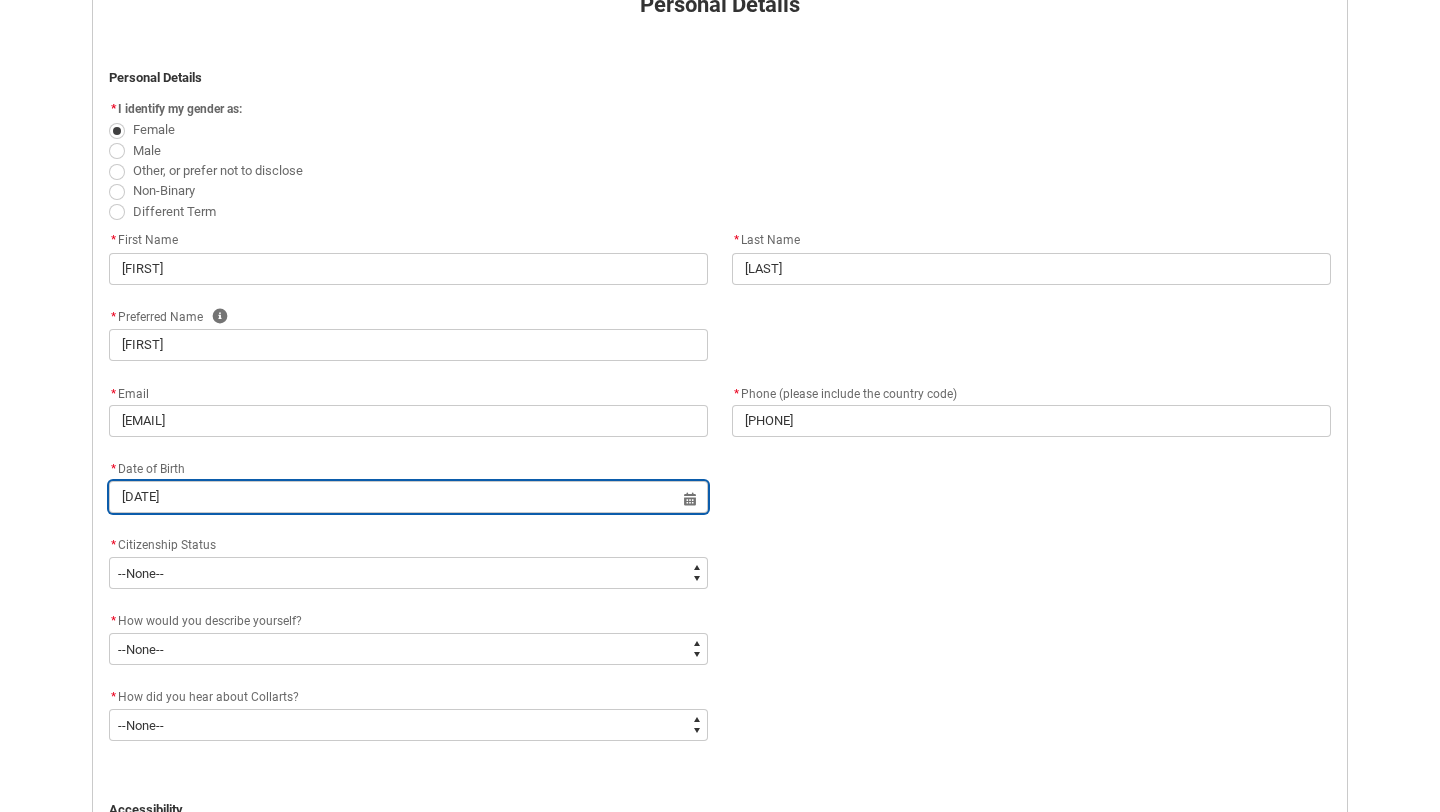 type on "[DATE]" 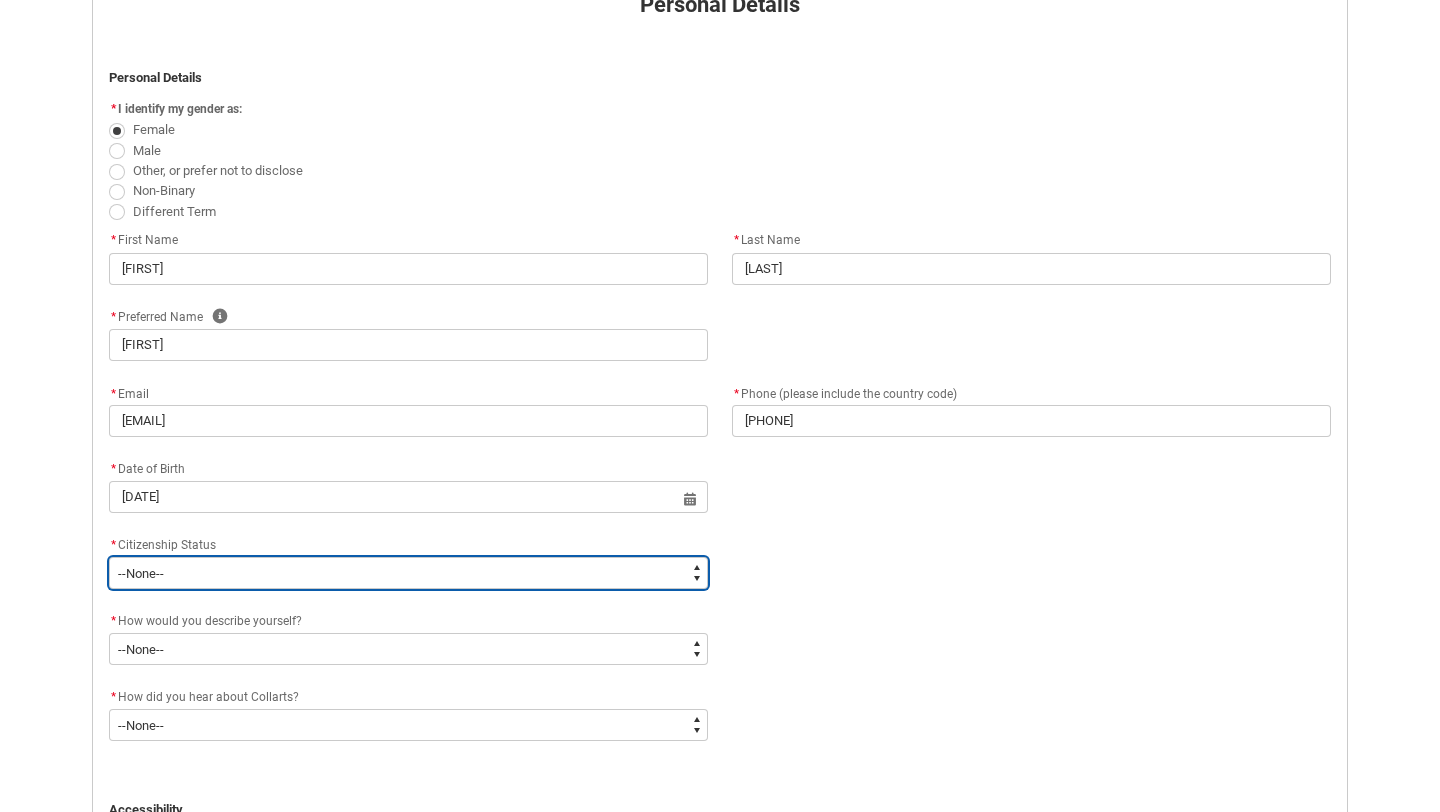click on "--None-- Australian Citizen Humanitarian Visa New Zealand citizen Other Permanent Resident Visa Student Visa" at bounding box center (408, 573) 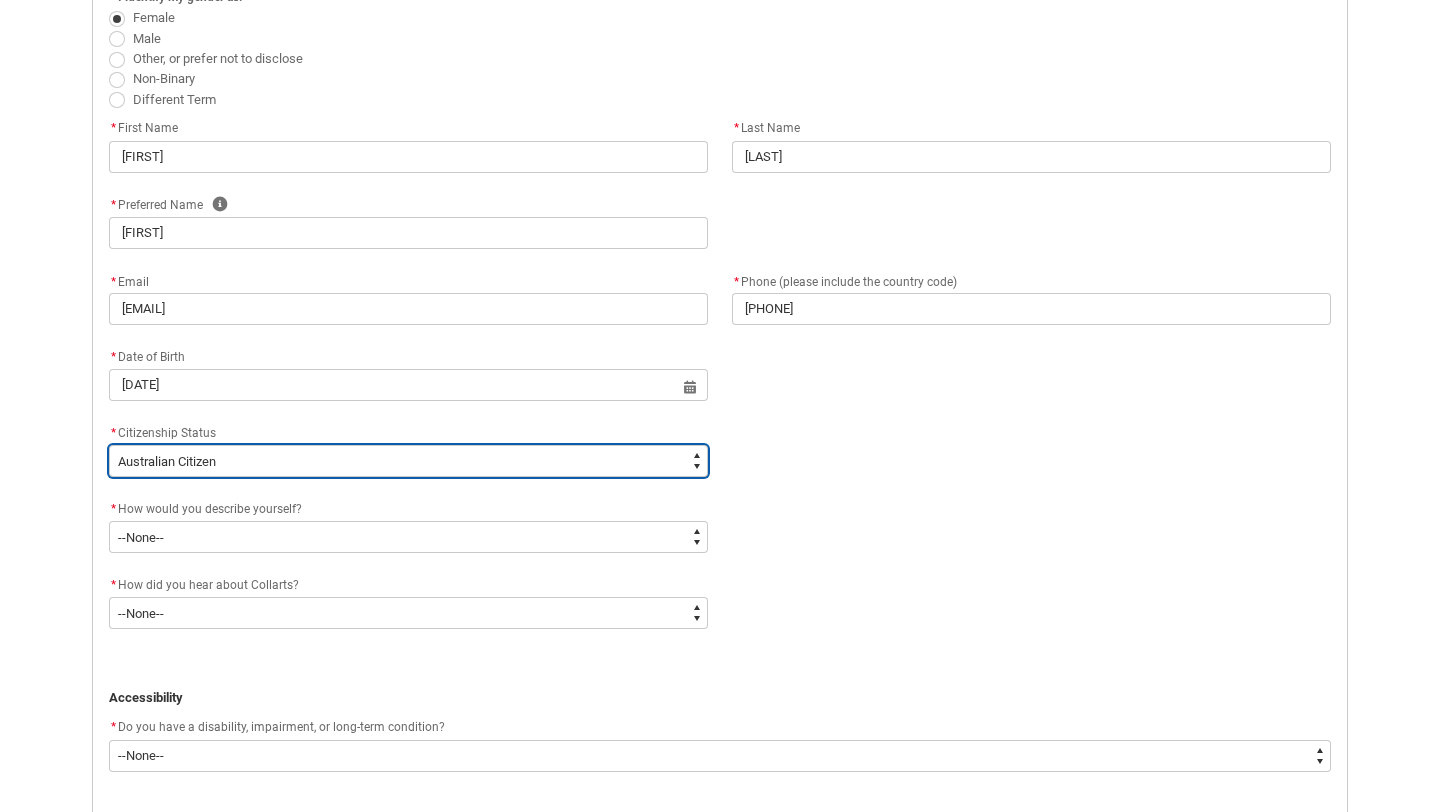 scroll, scrollTop: 597, scrollLeft: 0, axis: vertical 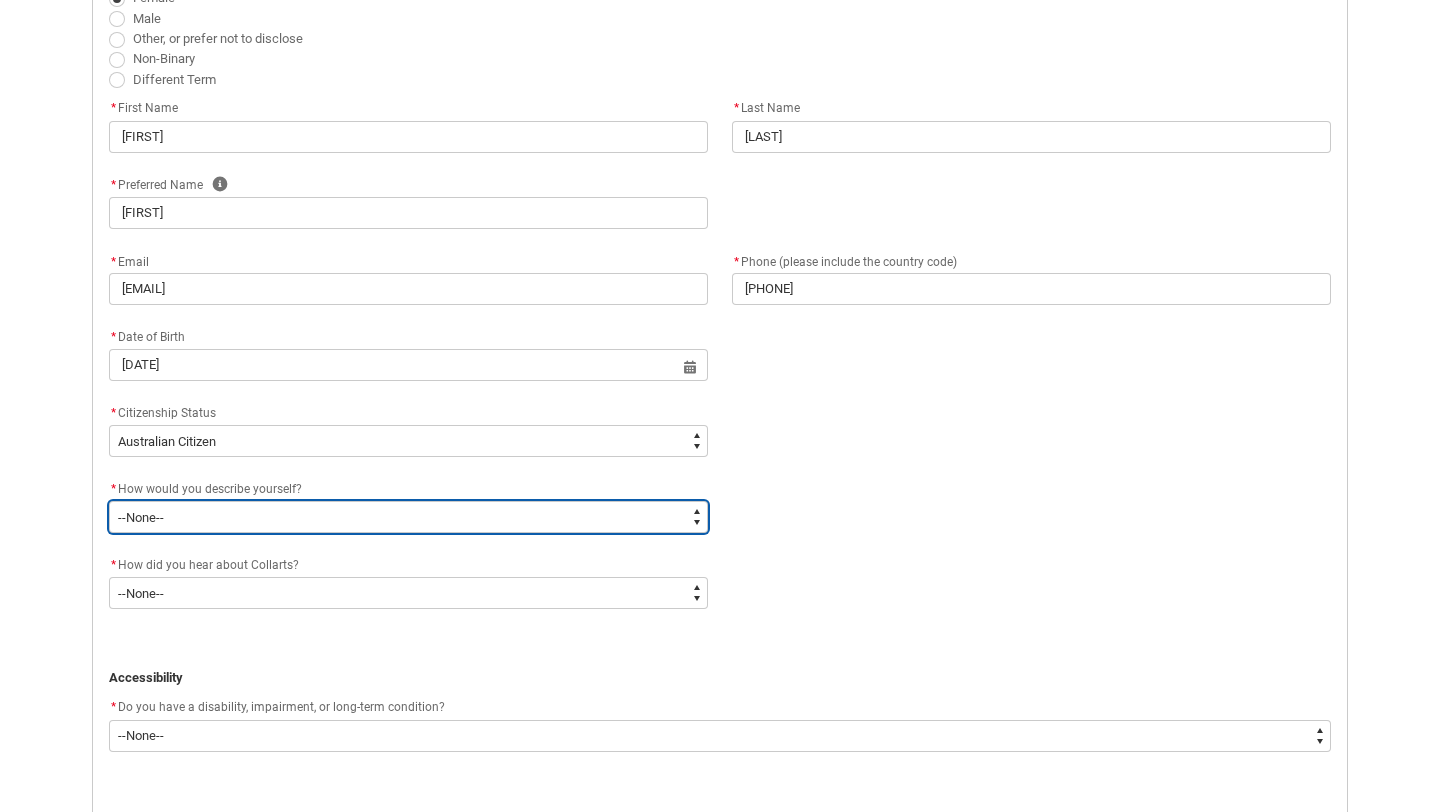 click on "--None-- I'm currently in Year 12 and planning what I'll do after school I've completed Year 12 I took some time off after high school and want to return to study I'm looking to transfer from another college/university I'm looking for a career change I'm already in the industry/have a qualification and am looking to extend my skills" at bounding box center (408, 517) 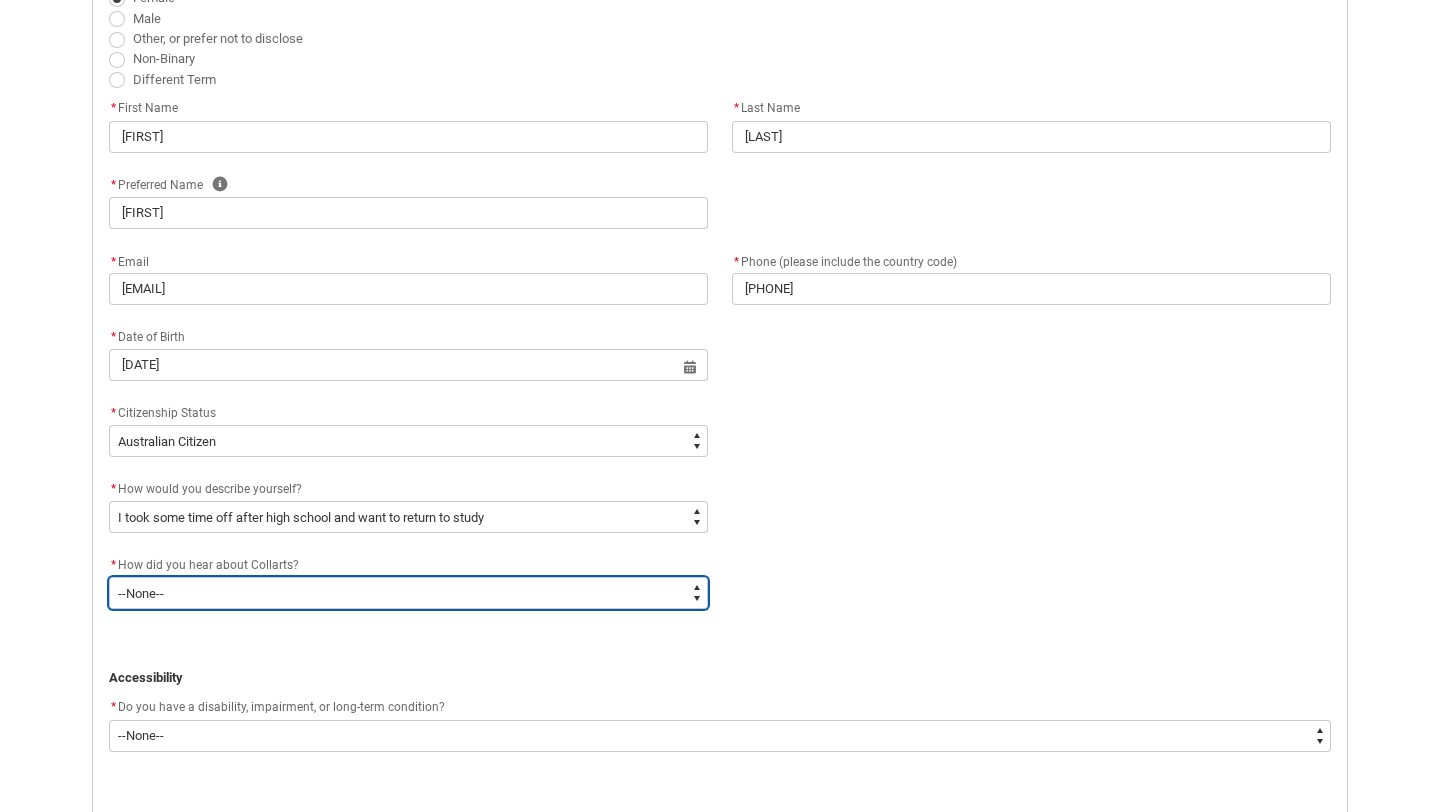 click on "--None-- Advertising - Facebook Advertising - Google Advertising - Instagram Advertising - YouTube Advertising - Other Career Advisor Career Expo Collarts Newsletter/Email Collarts Website Festivals/Events Freeza/Amplified In the Media Online Search (Google) Radio Signage Socials (Facebook, Instagram, TikTok, LinkedIn etc) Spotify VET course at school VTAC Word of mouth Workshops at Collarts Workshops at school Other" at bounding box center [408, 593] 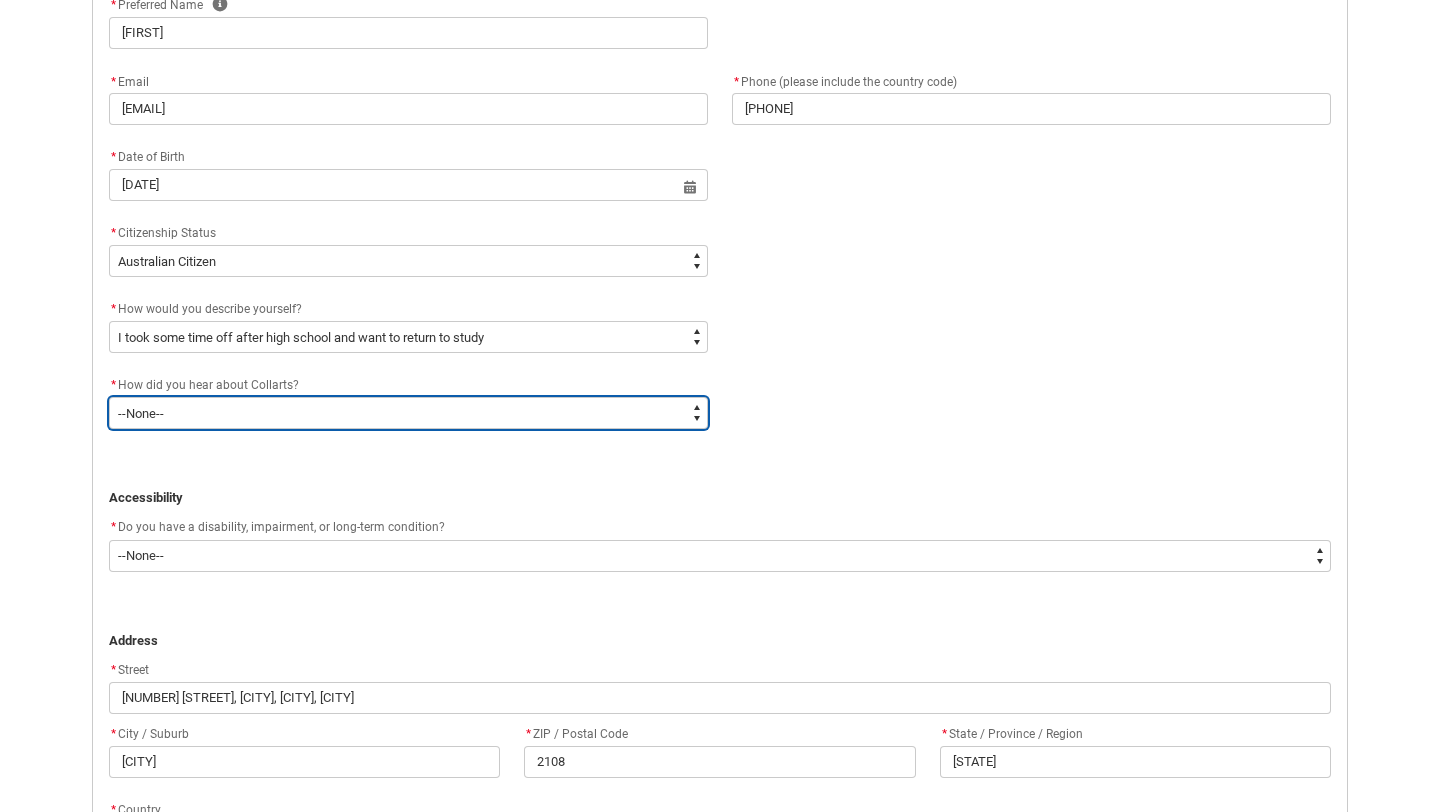 scroll, scrollTop: 780, scrollLeft: 0, axis: vertical 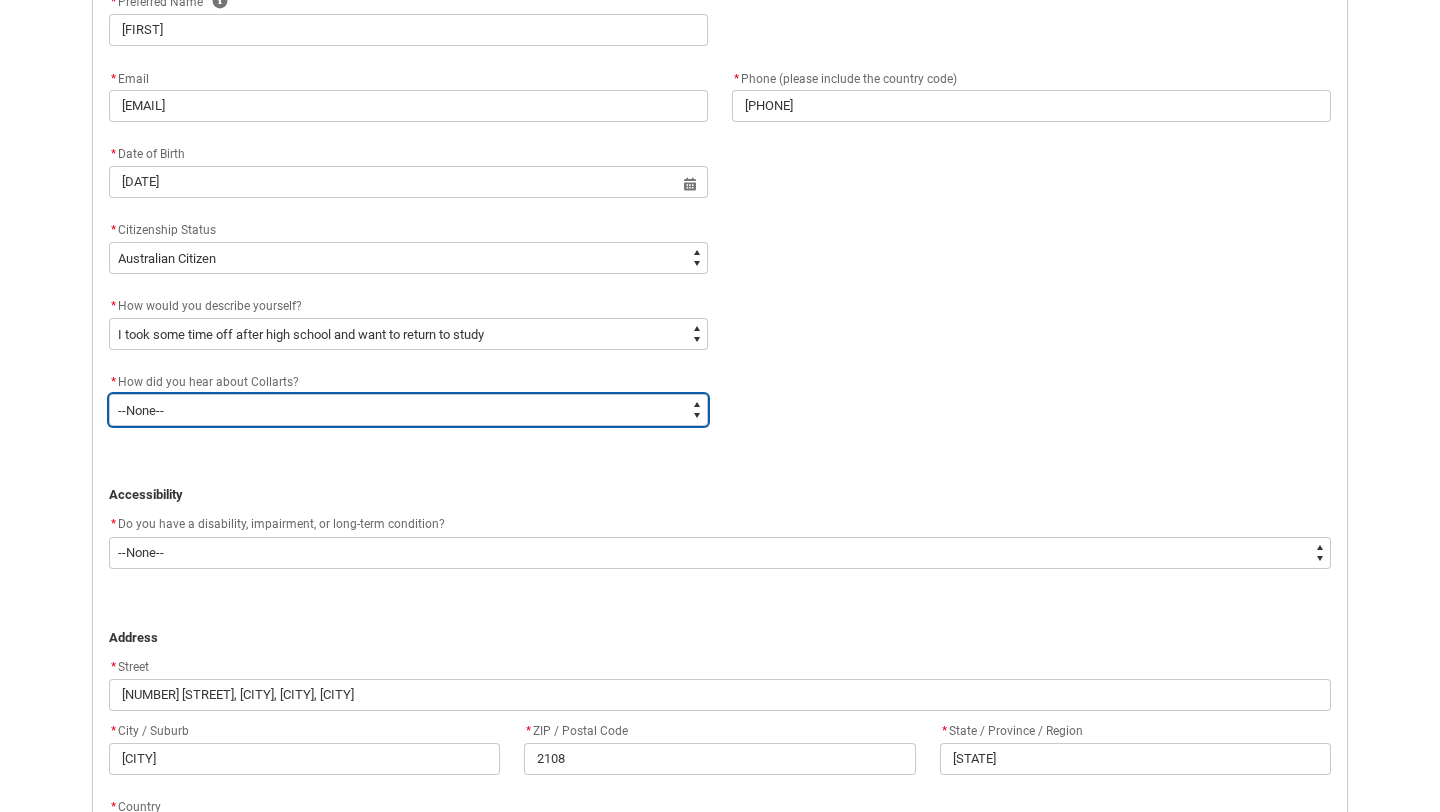 click on "--None-- Advertising - Facebook Advertising - Google Advertising - Instagram Advertising - YouTube Advertising - Other Career Advisor Career Expo Collarts Newsletter/Email Collarts Website Festivals/Events Freeza/Amplified In the Media Online Search (Google) Radio Signage Socials (Facebook, Instagram, TikTok, LinkedIn etc) Spotify VET course at school VTAC Word of mouth Workshops at Collarts Workshops at school Other" at bounding box center (408, 410) 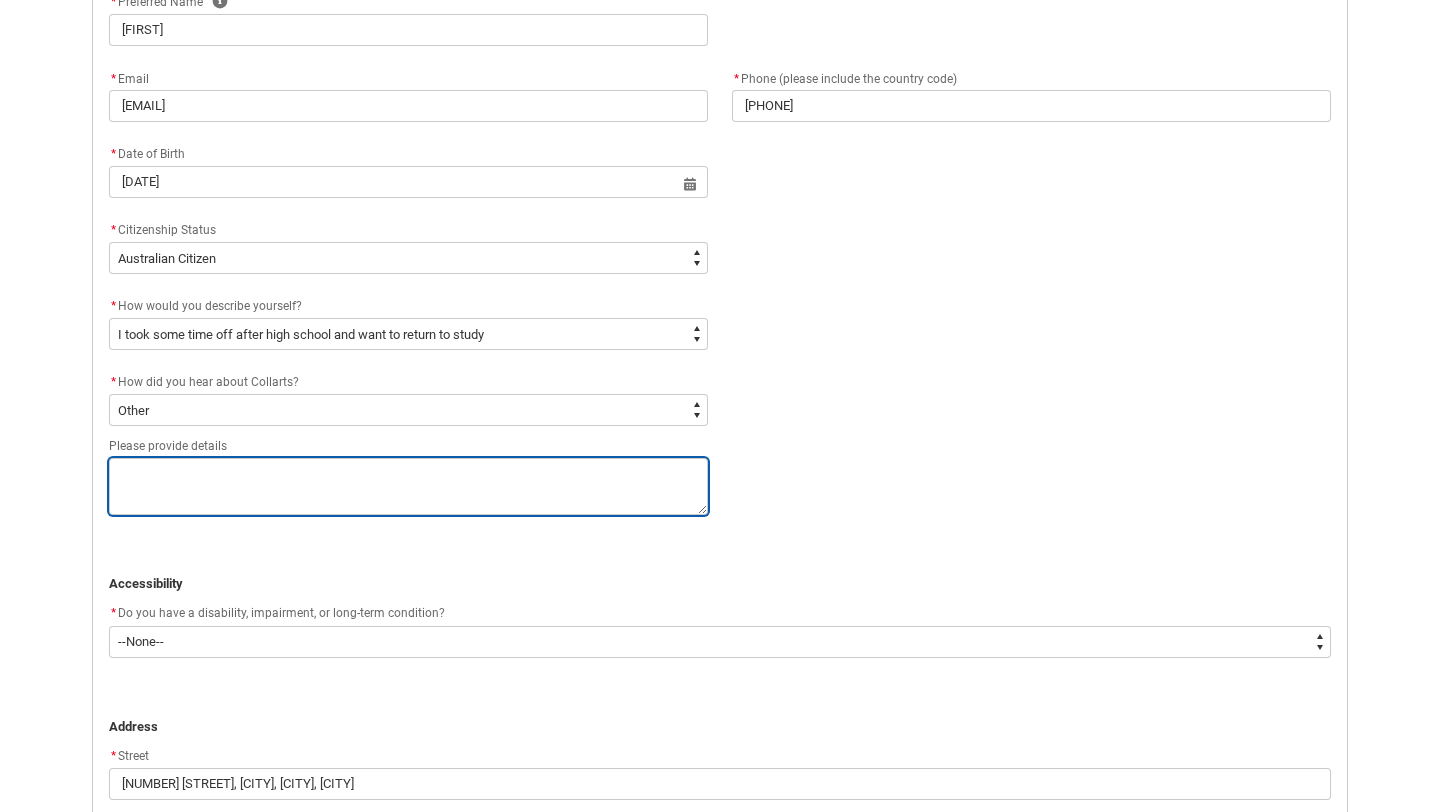click at bounding box center [408, 486] 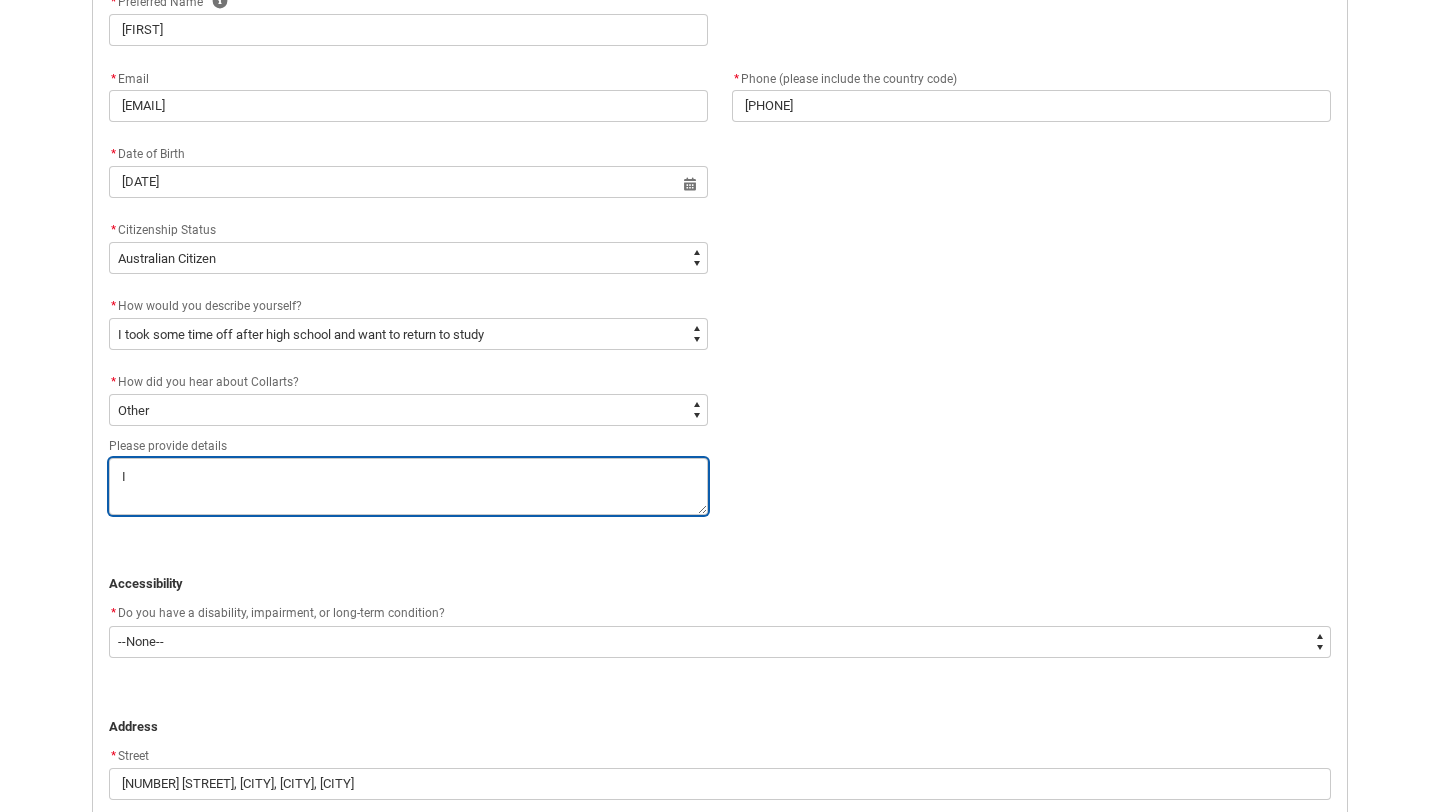 type on "I" 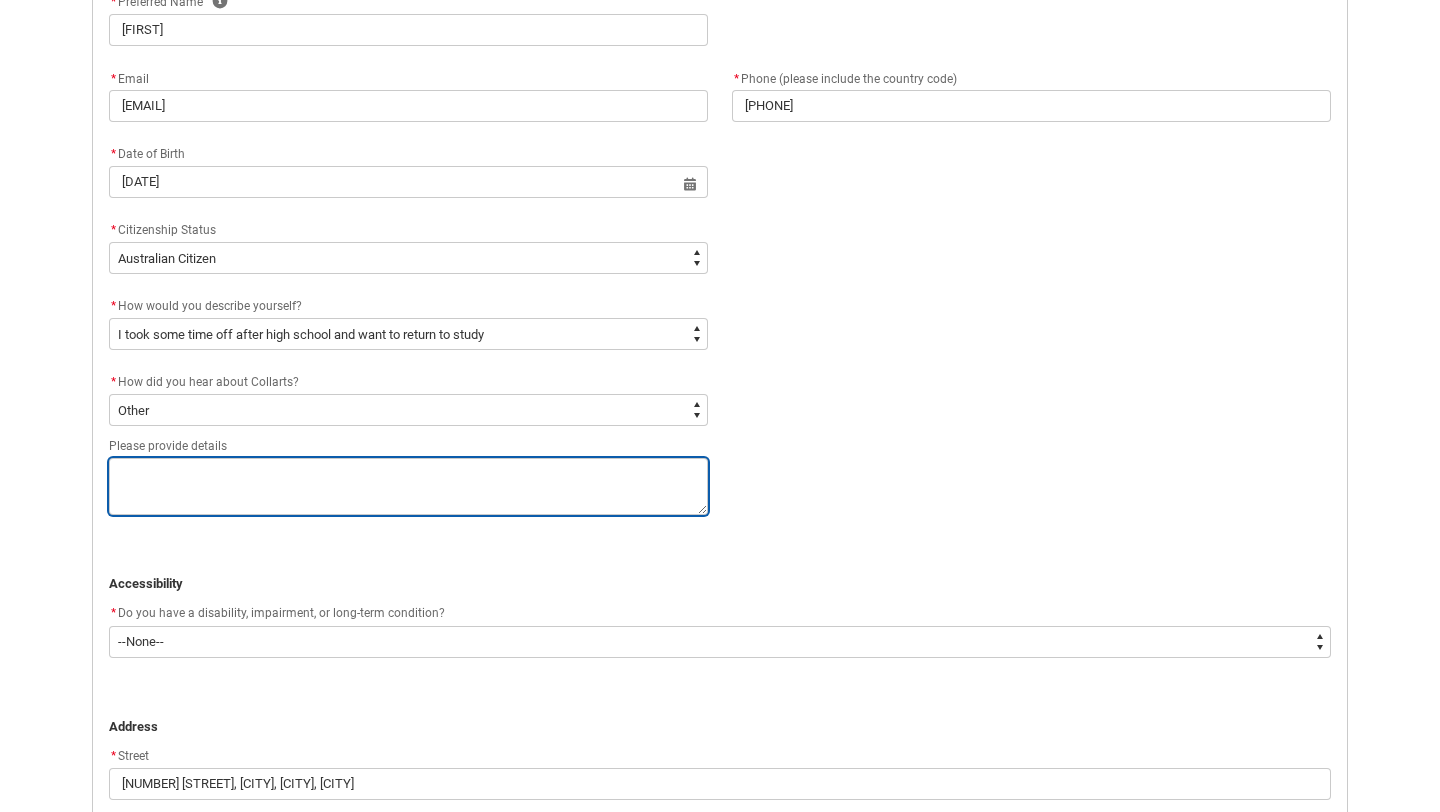 type on "I" 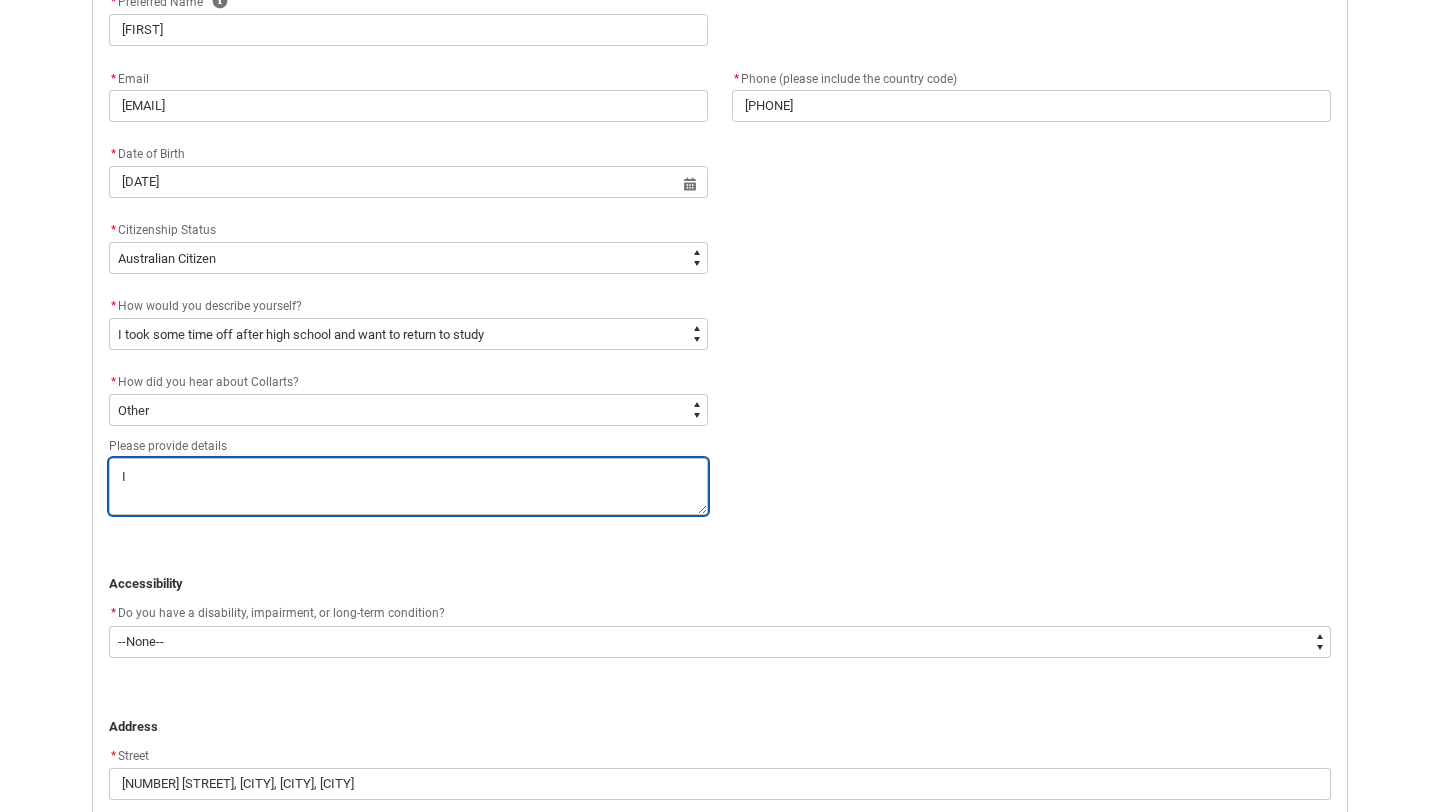 type on "I" 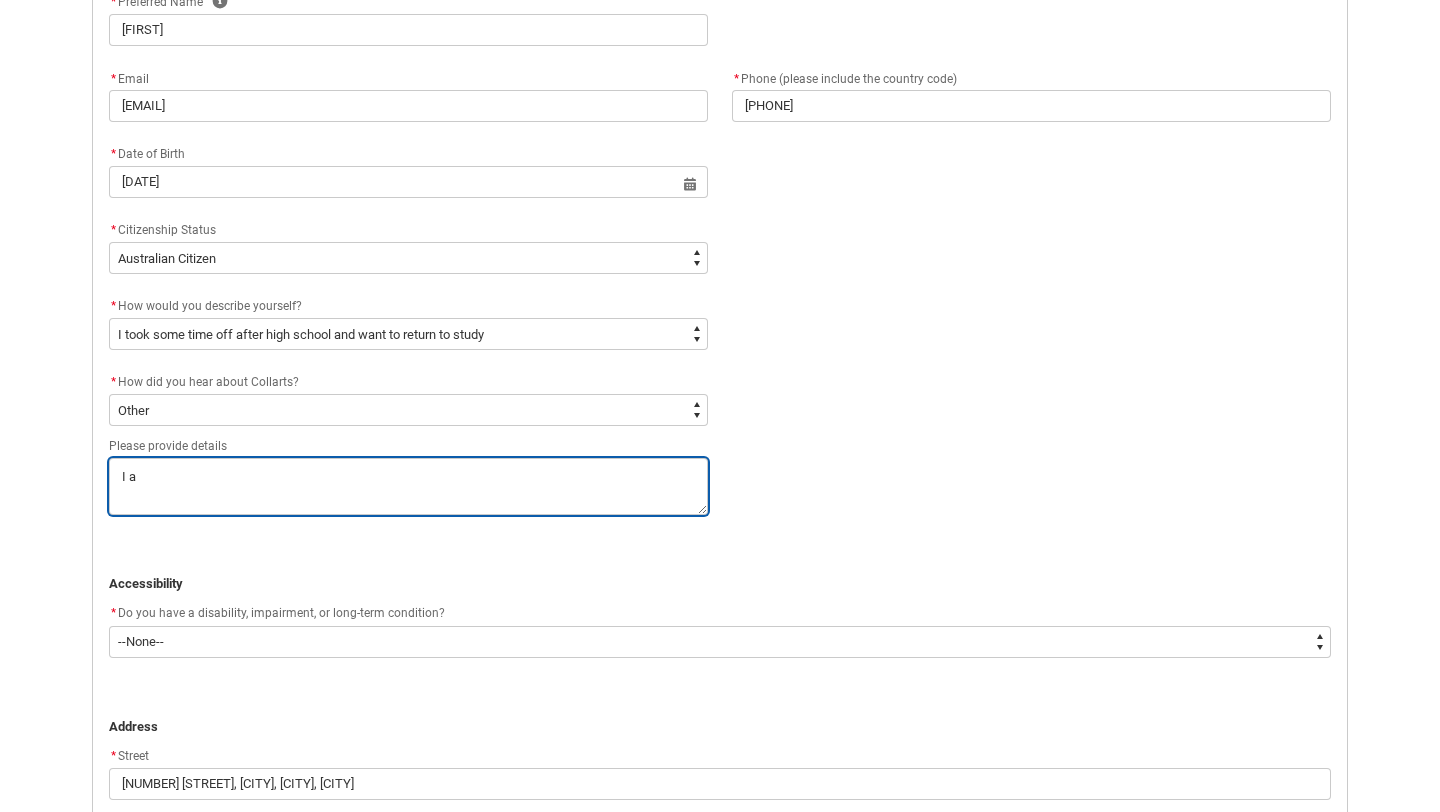 type on "I am" 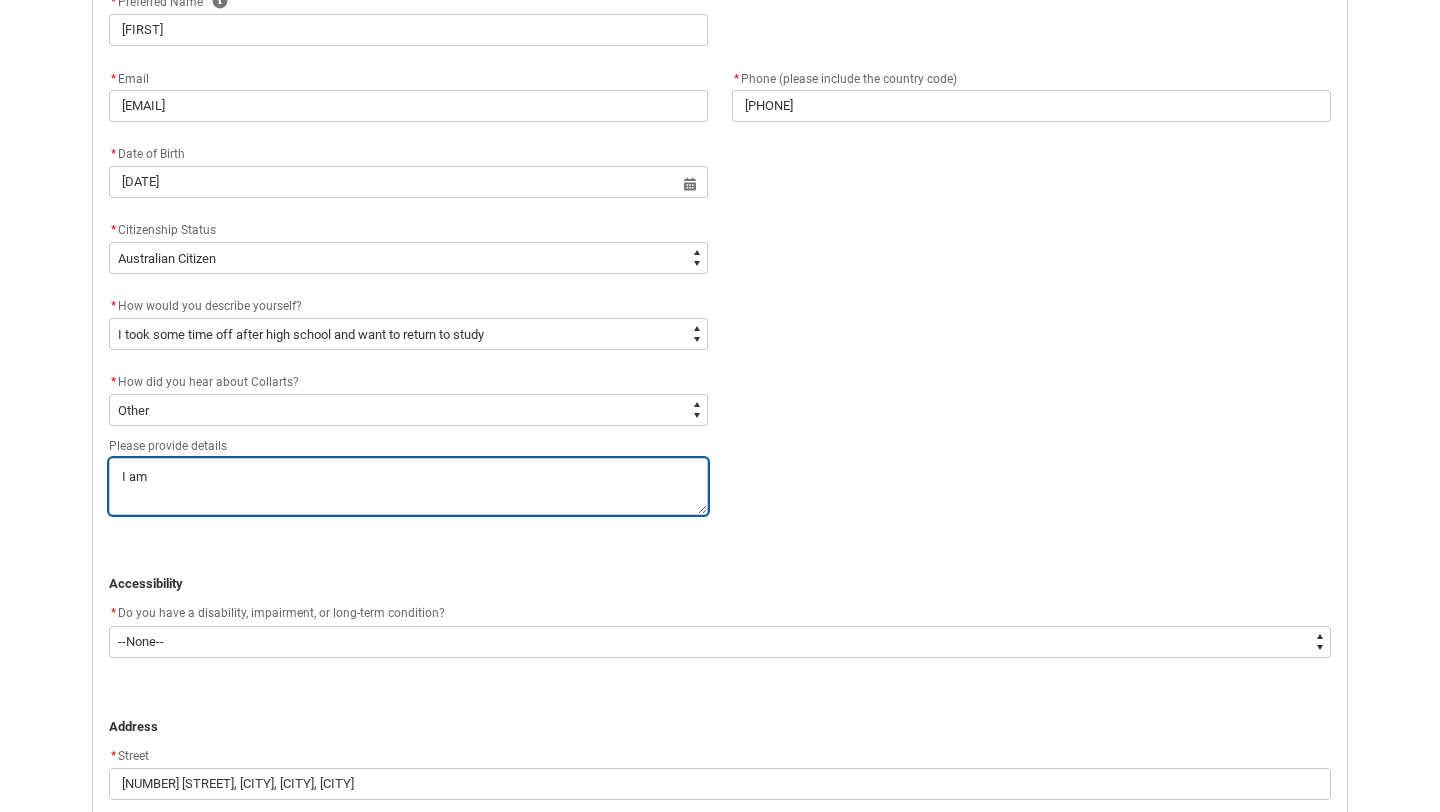 type on "I am" 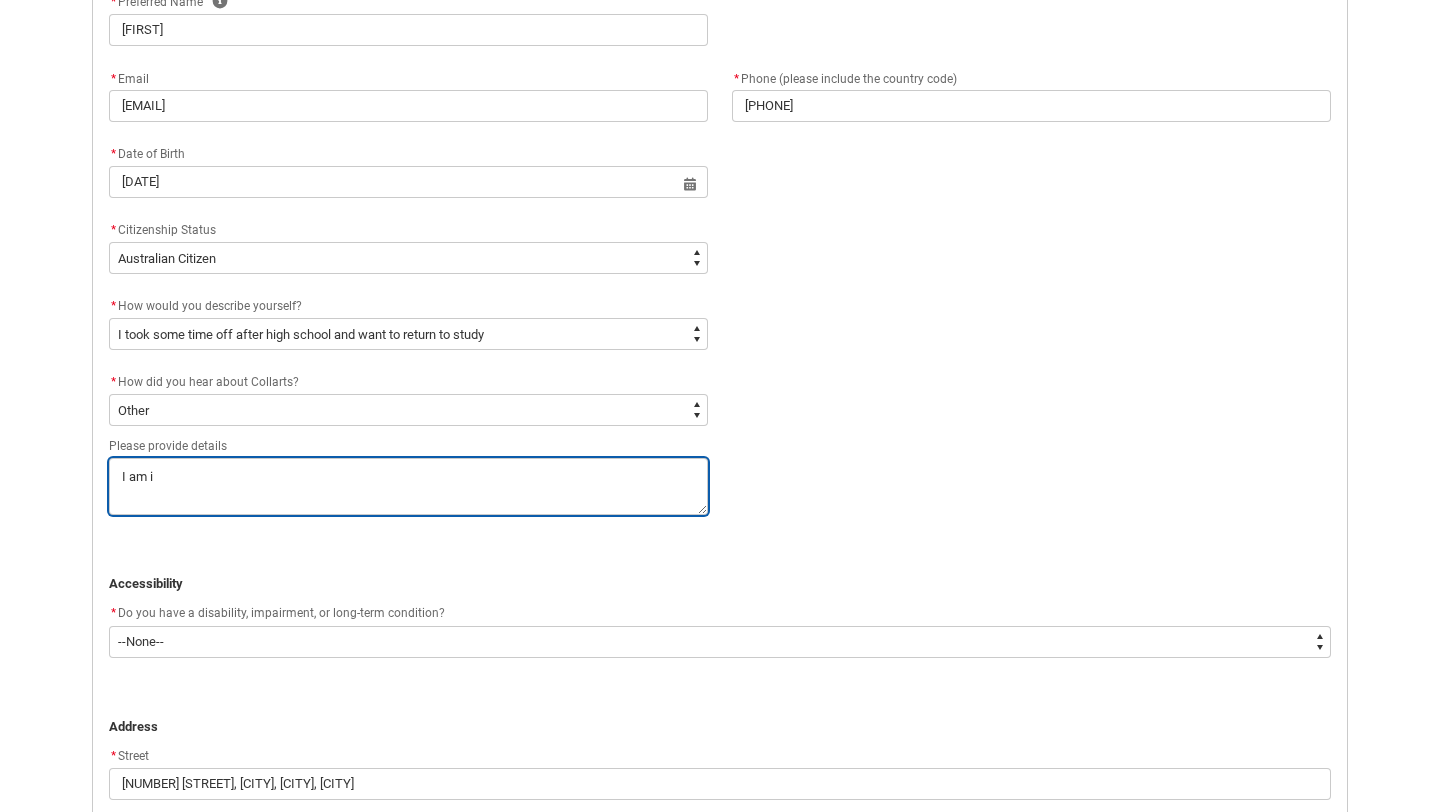 type on "I am in" 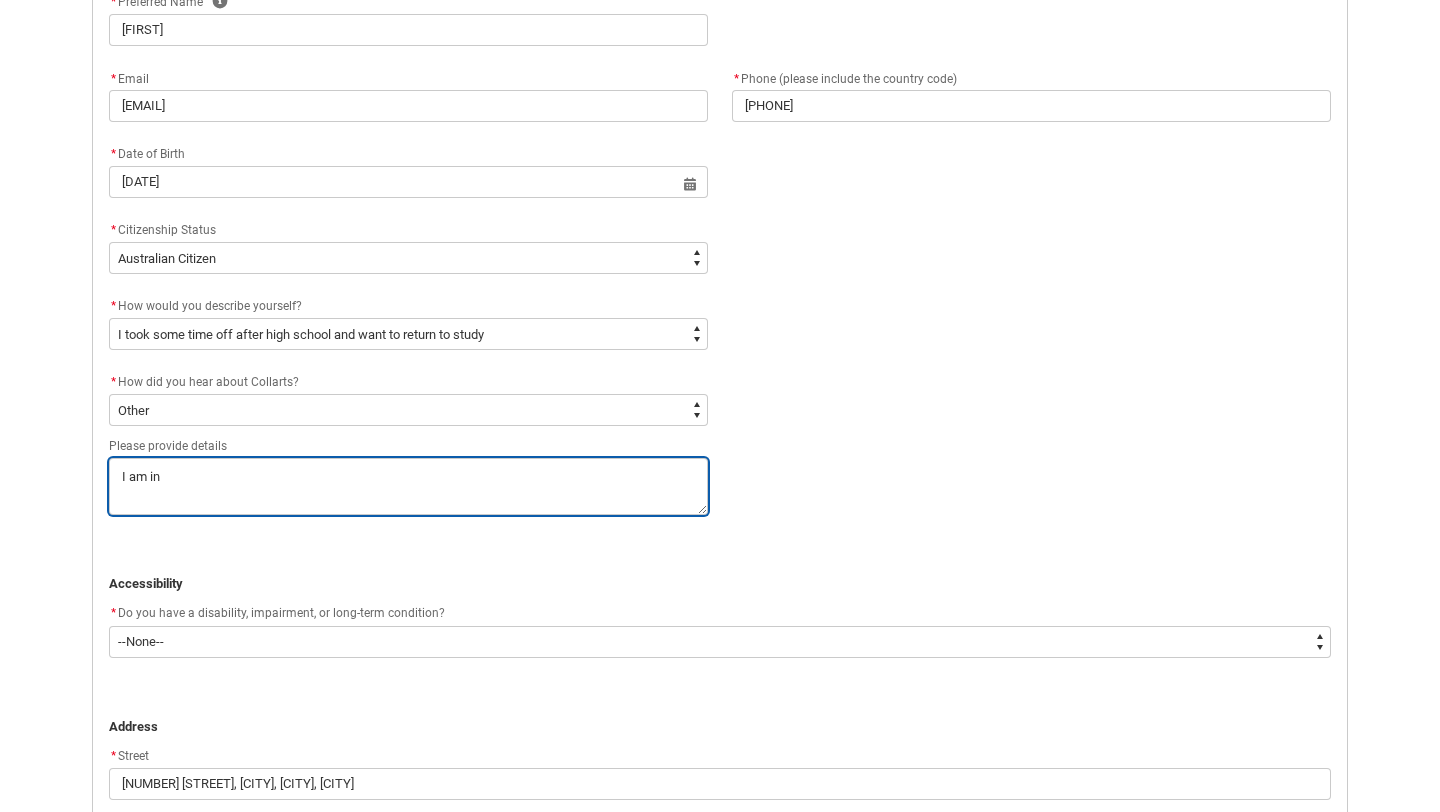 type on "I am int" 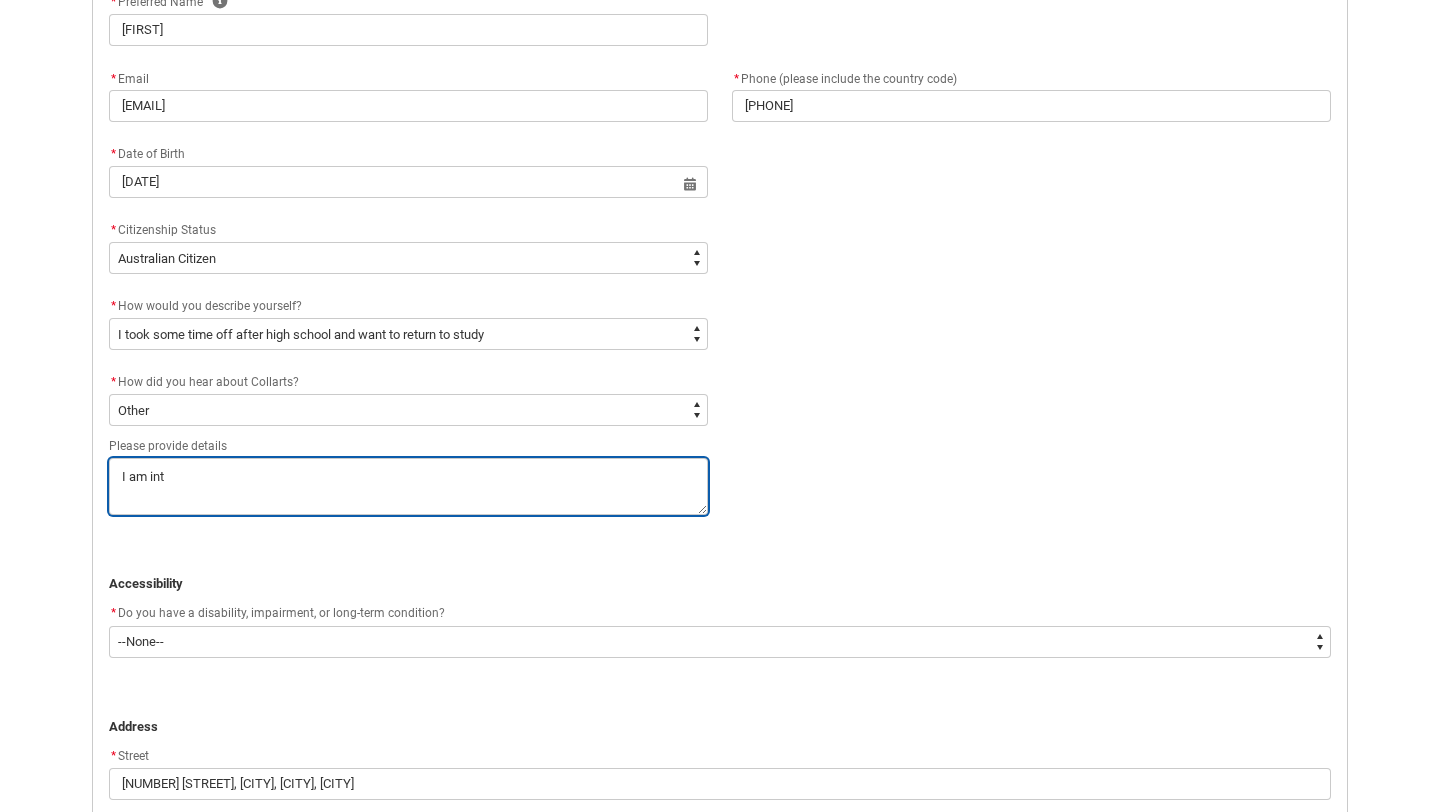 type on "I am inte" 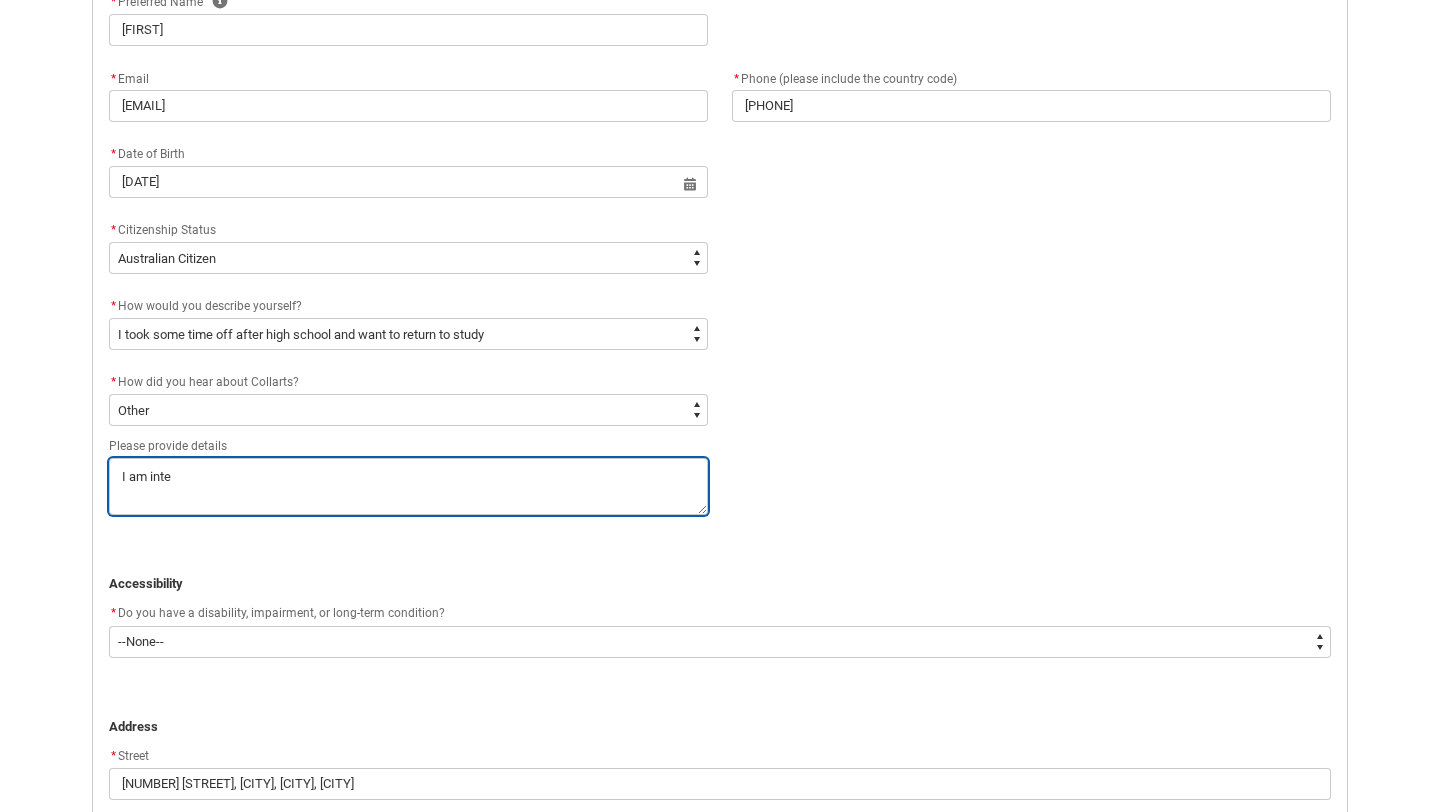 type on "I am inter" 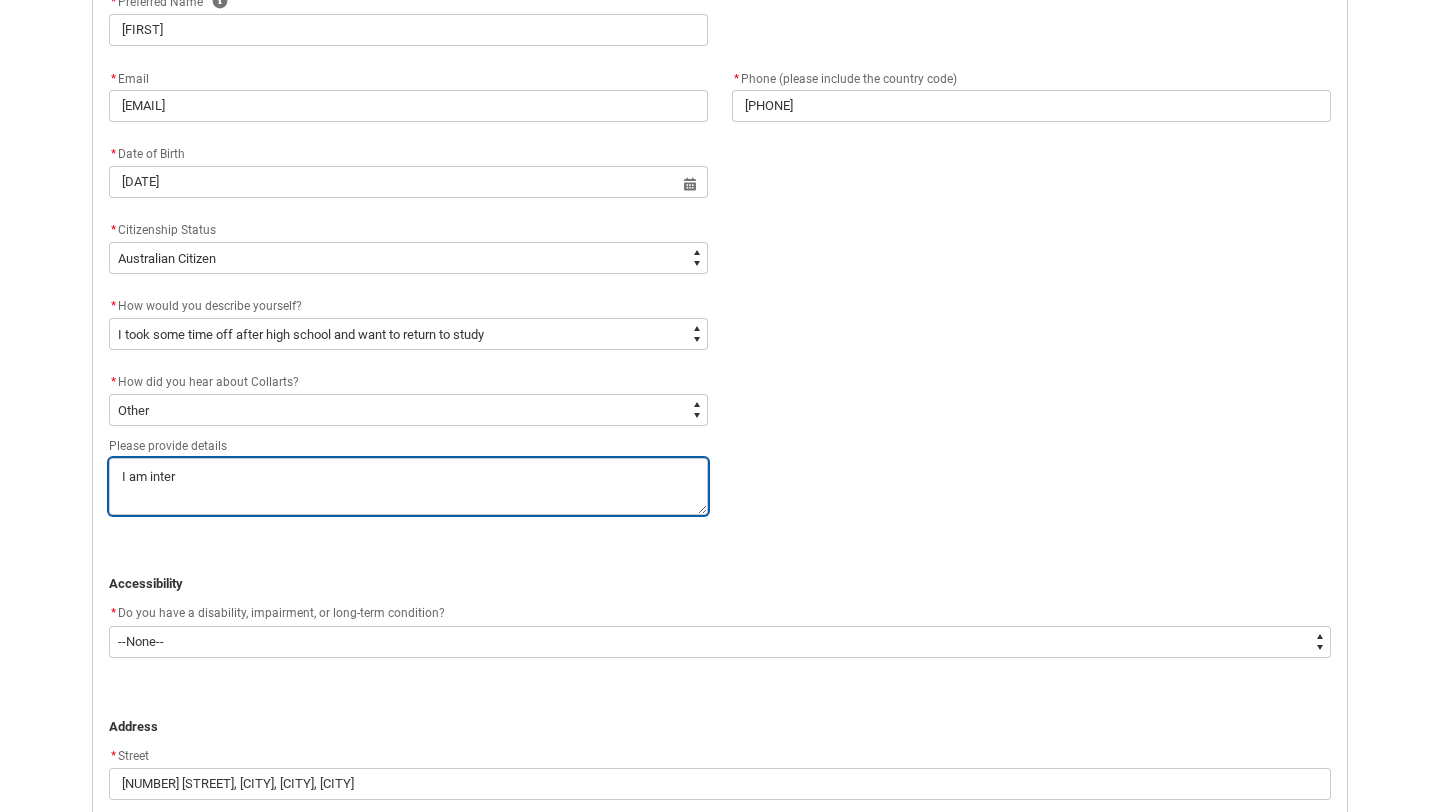 type on "I am intere" 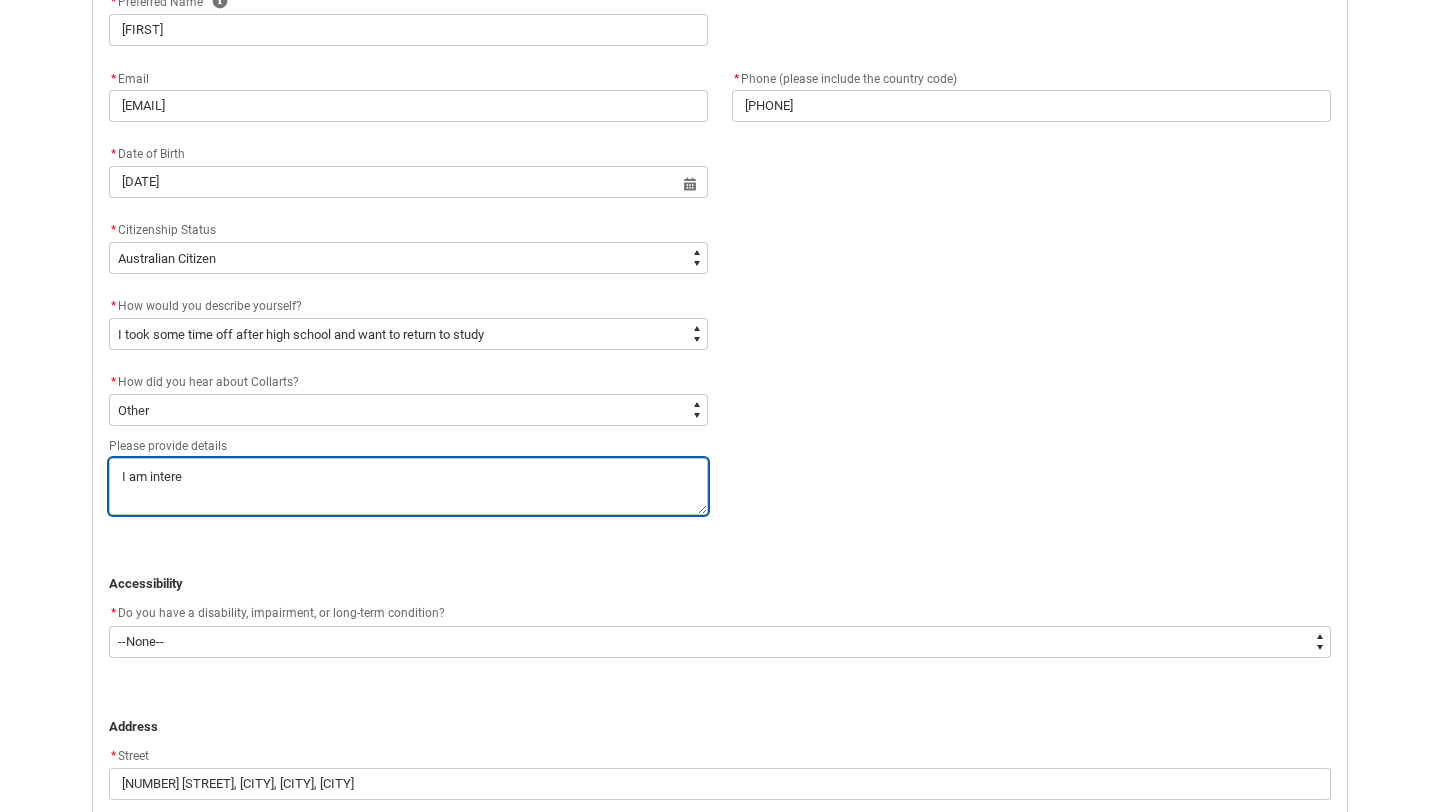 type on "I am interes" 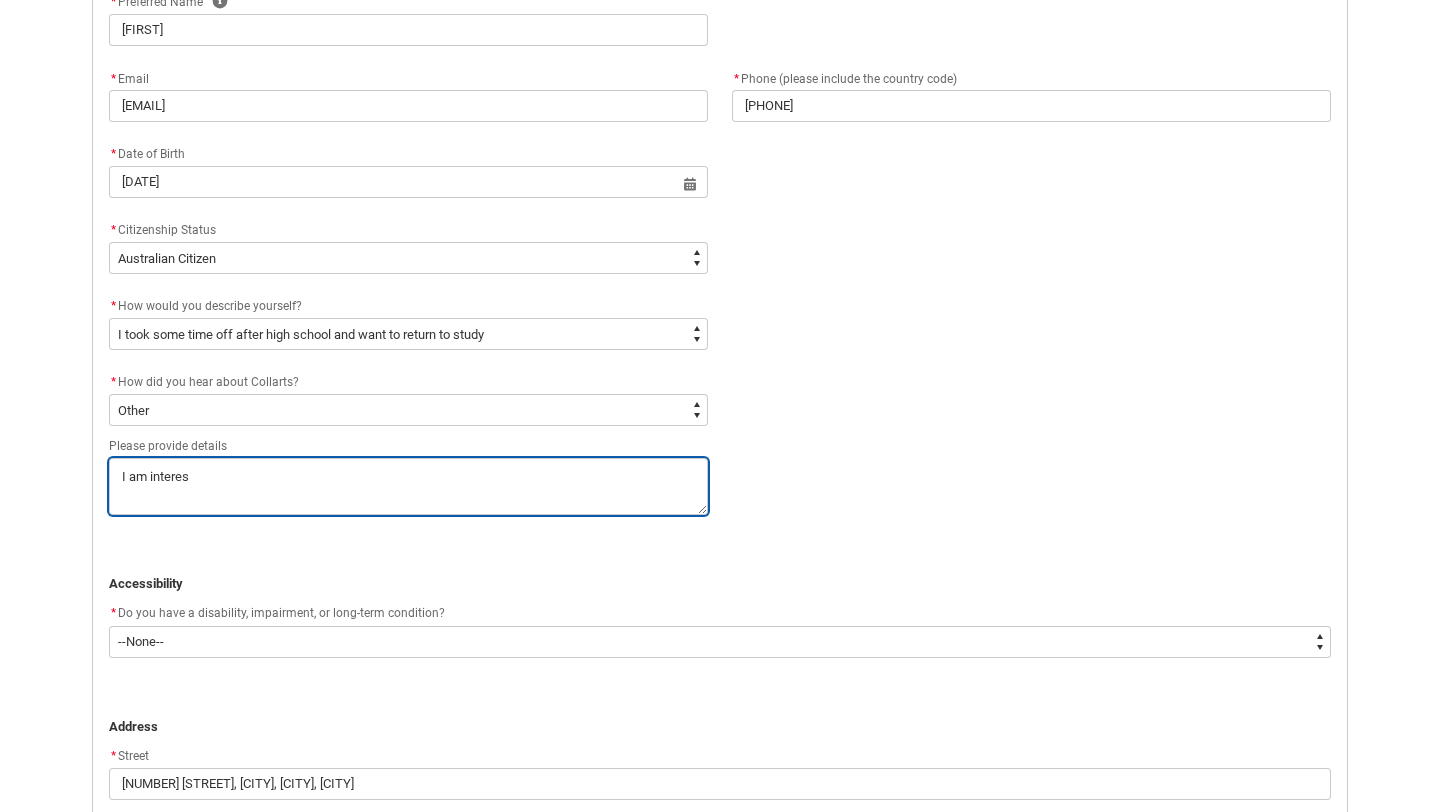 type on "I am interest" 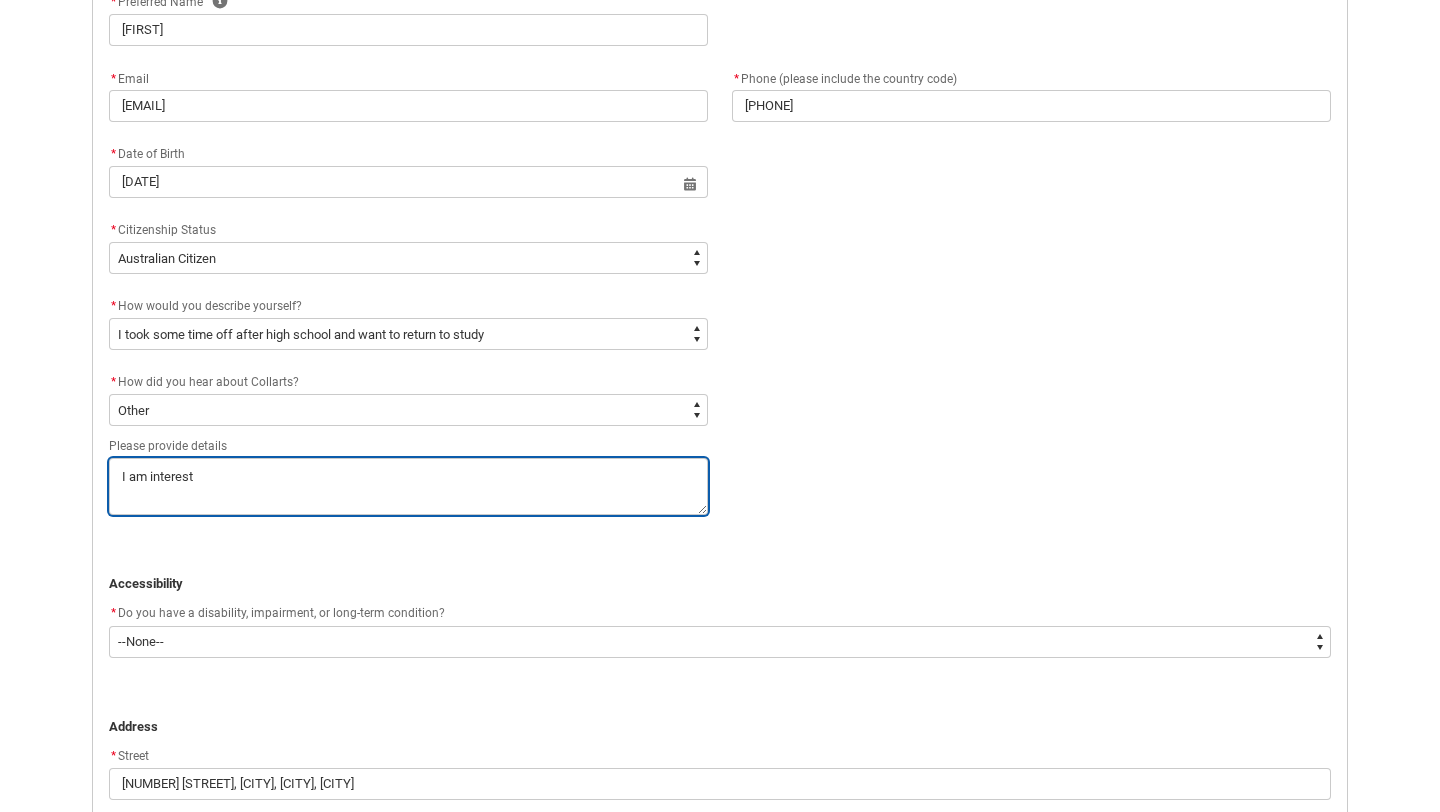type on "I am intereste" 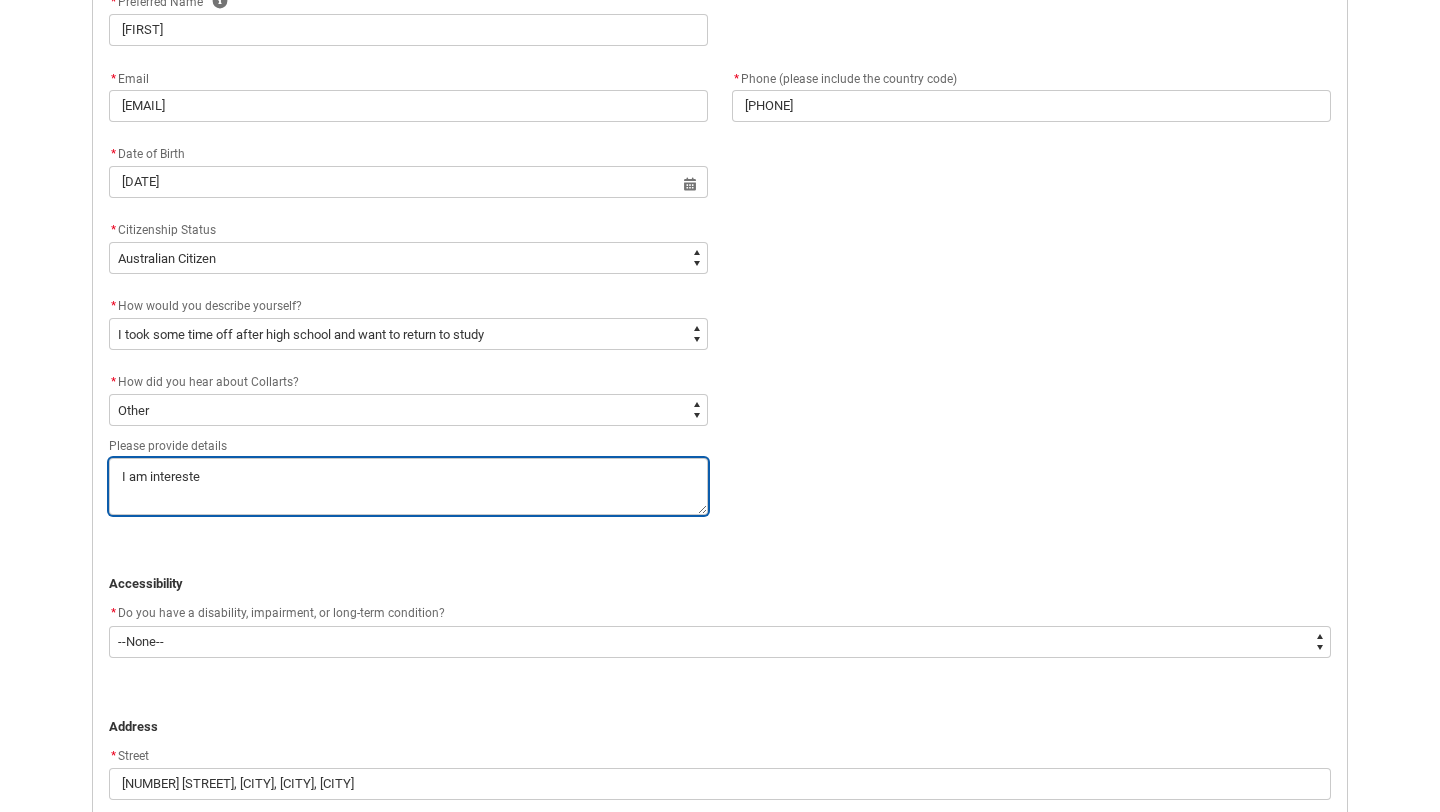 type on "I am interested" 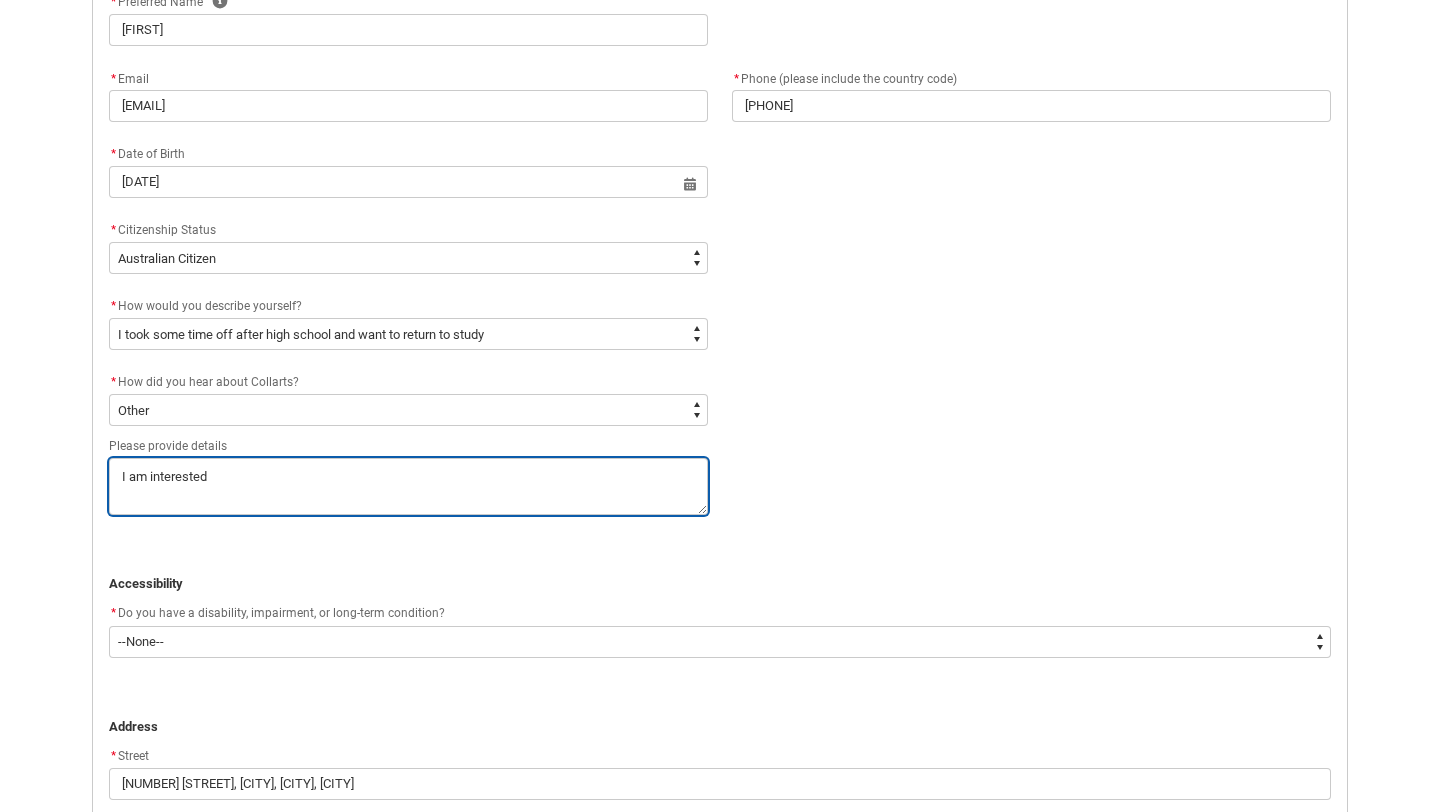 type on "I am interested" 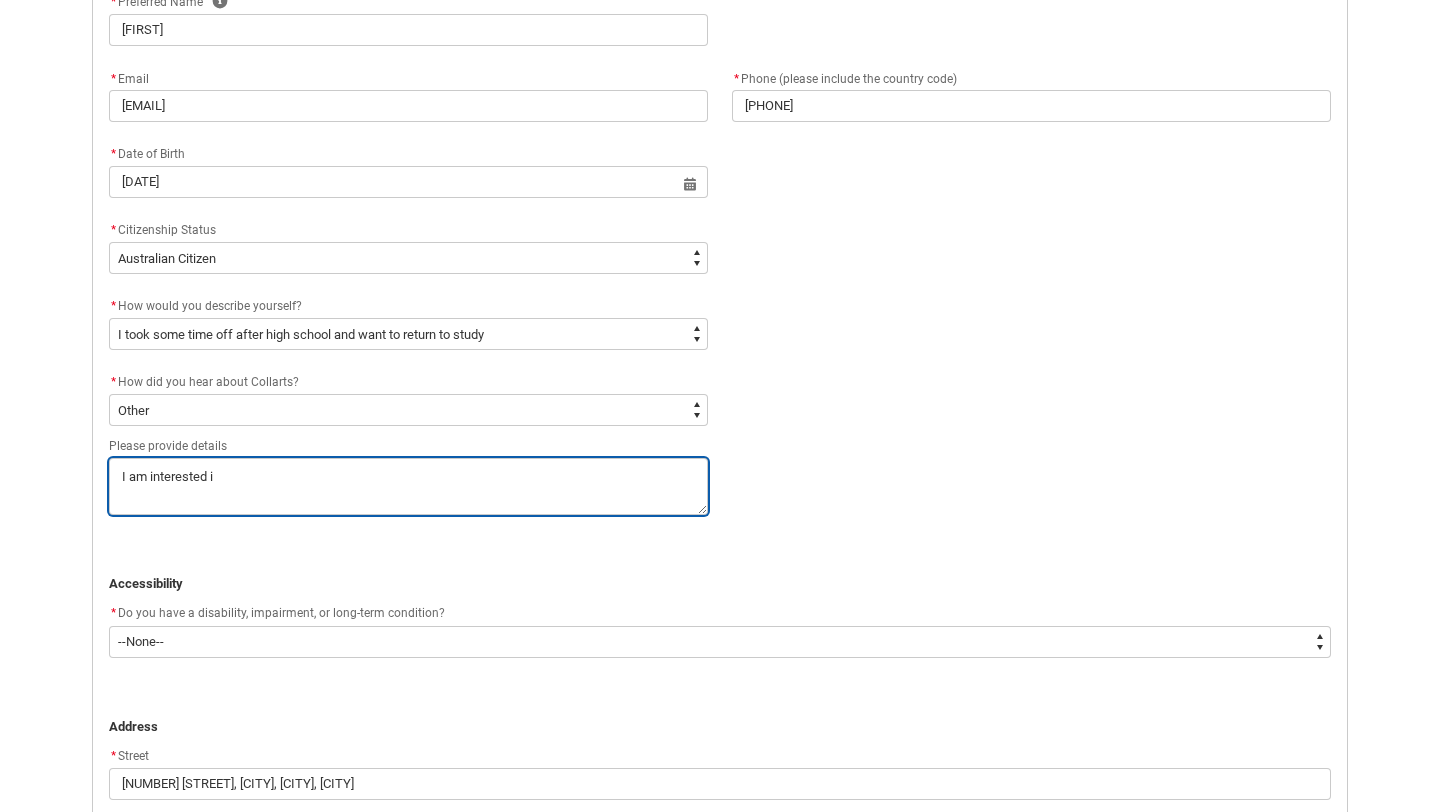 type on "I am interested in" 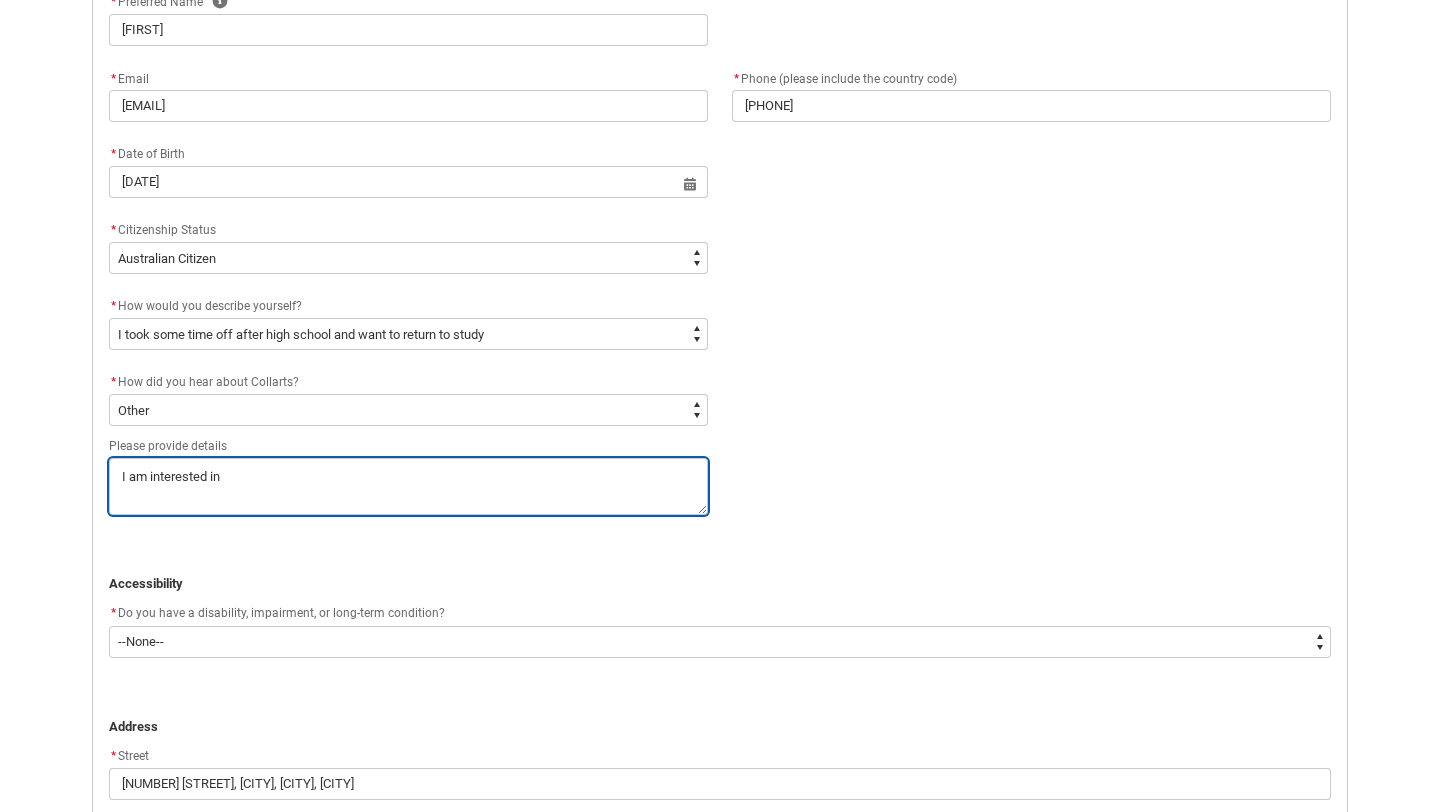 type on "I am interested in" 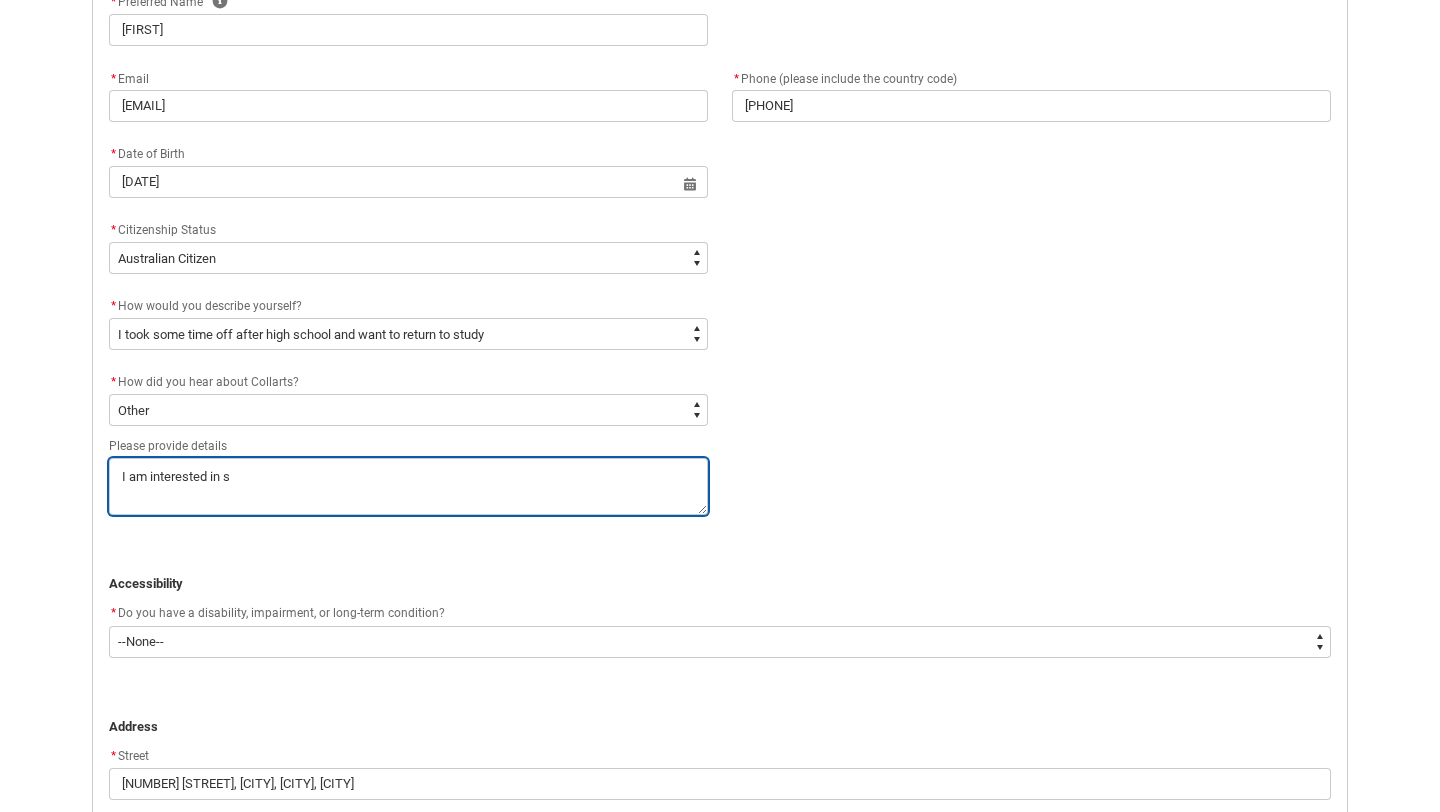type on "I am interested in st" 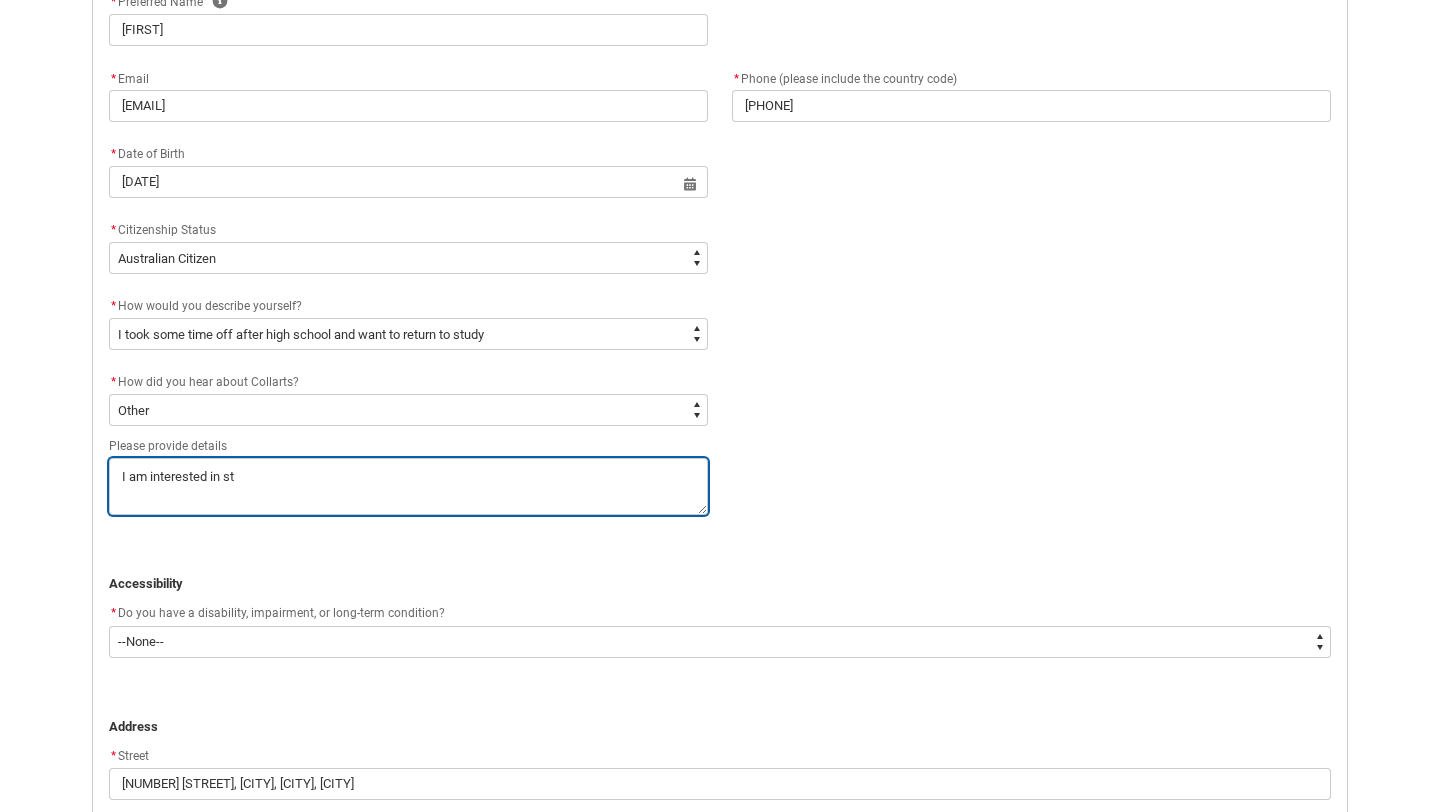 type on "I am interested in stu" 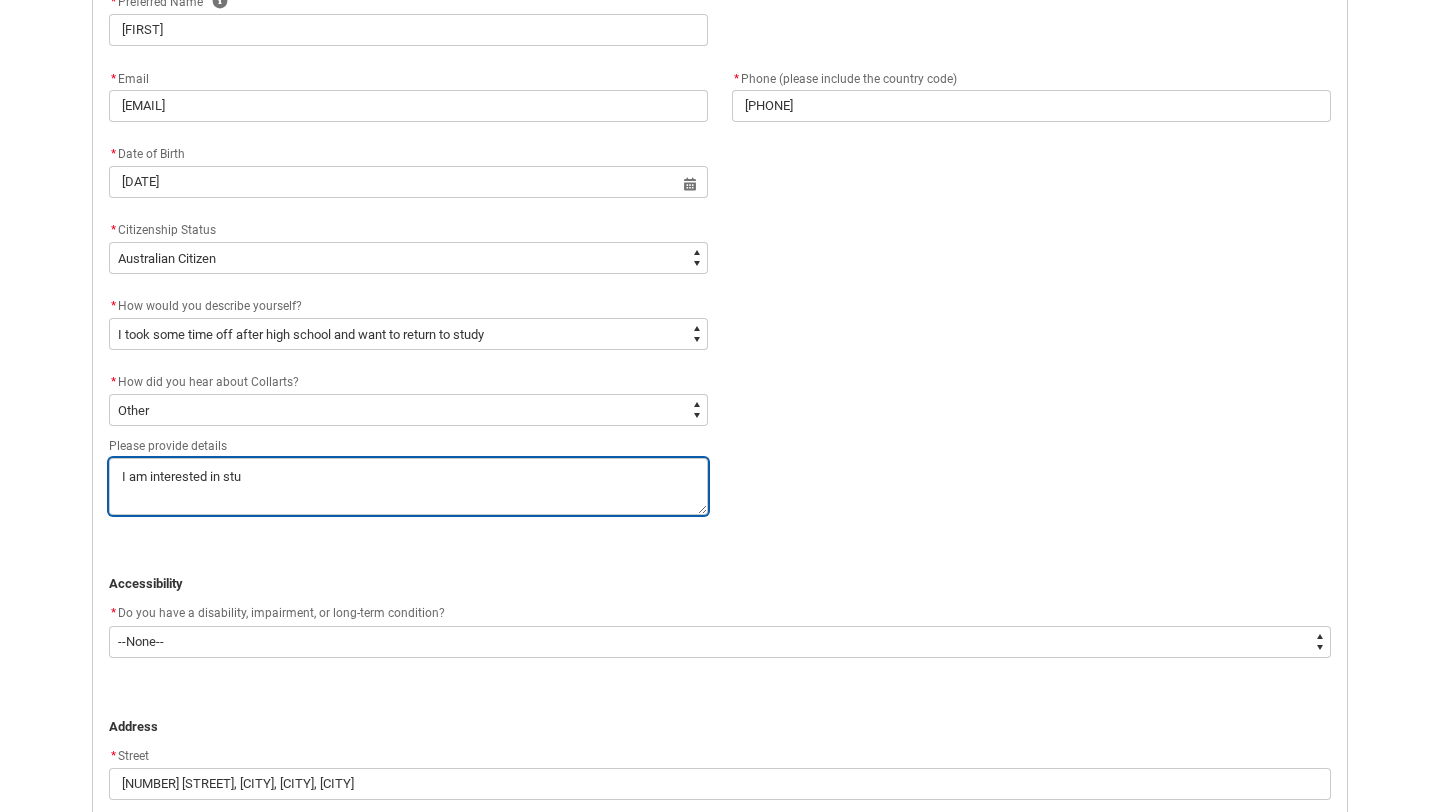 type on "I am interested in stud" 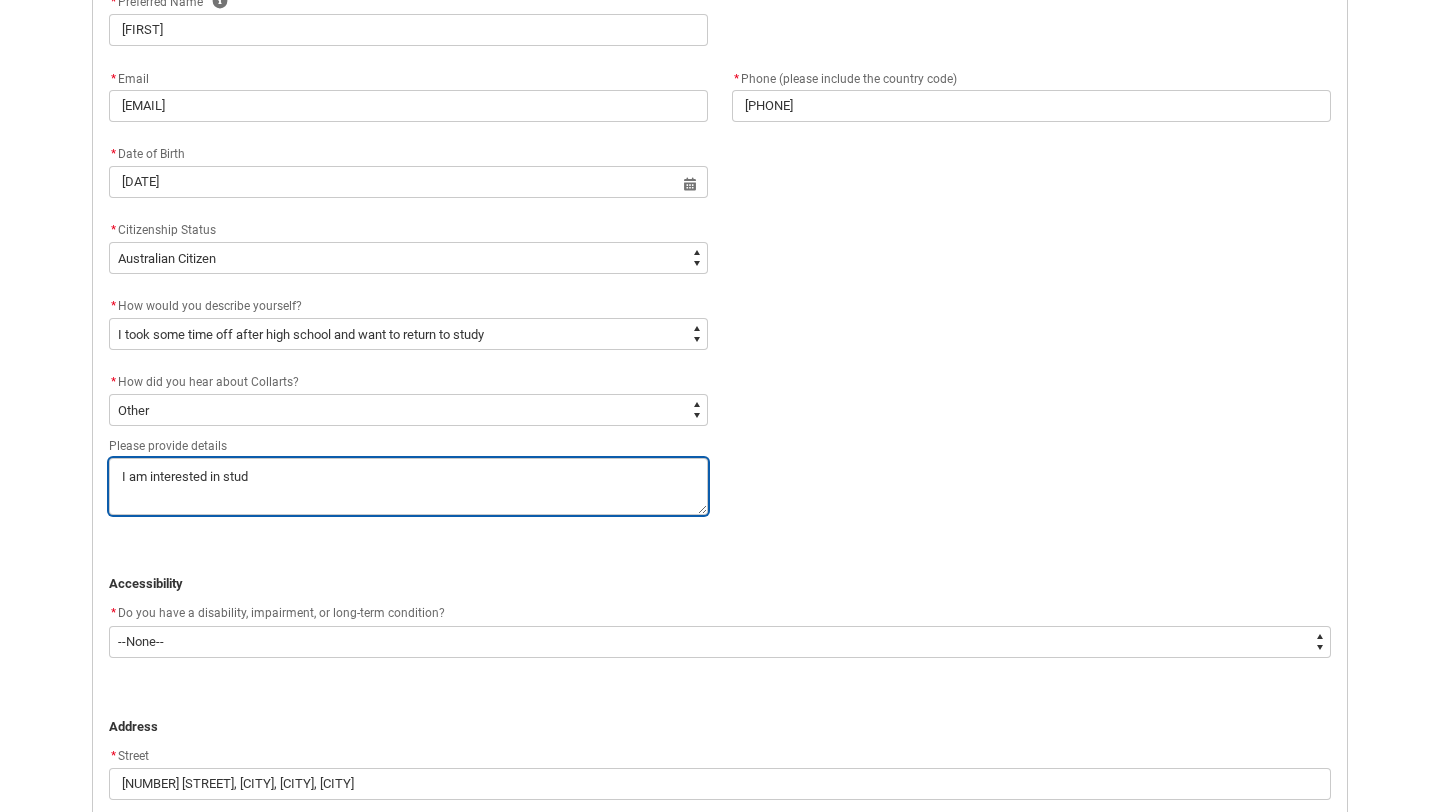 type on "I am interested in study" 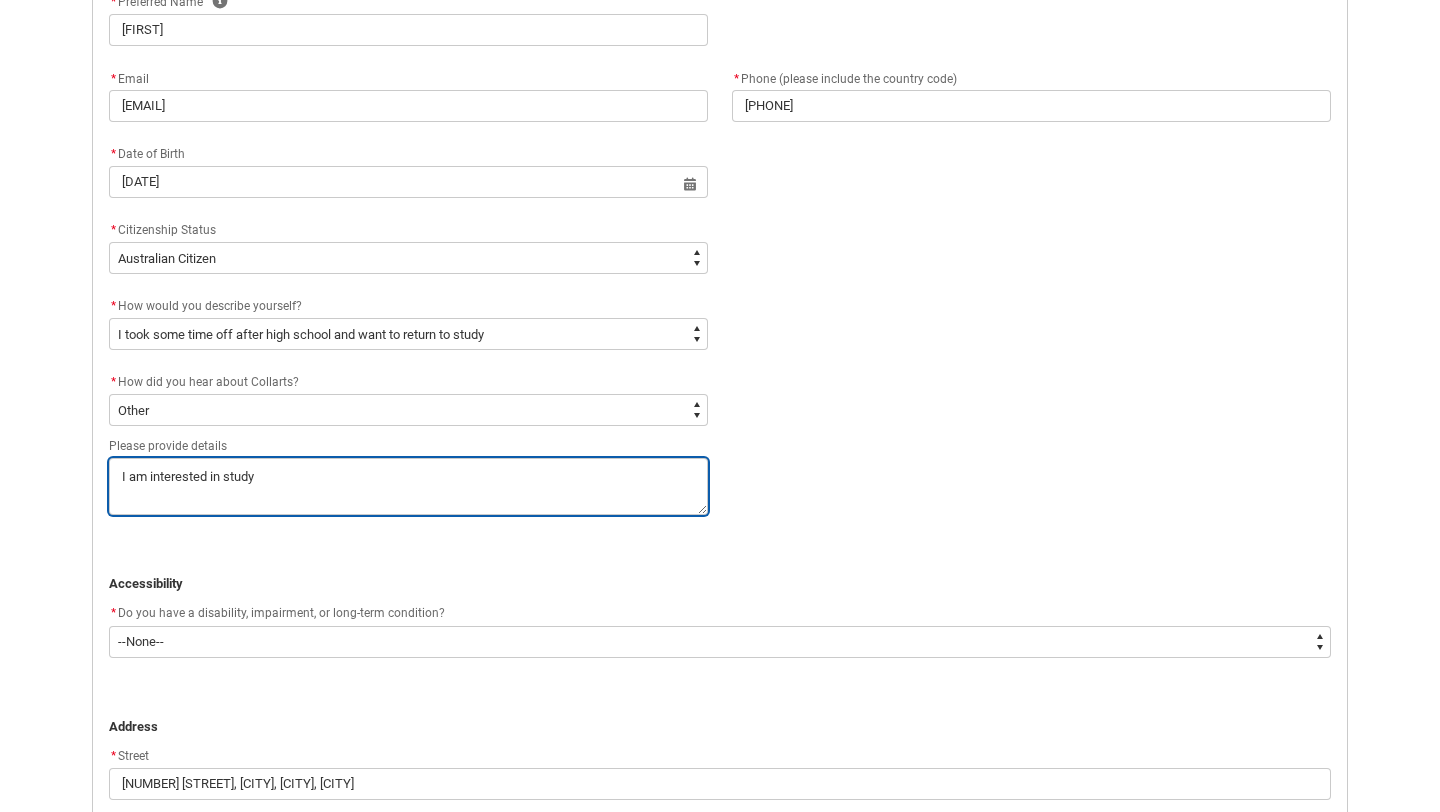 type on "I am interested in studyi" 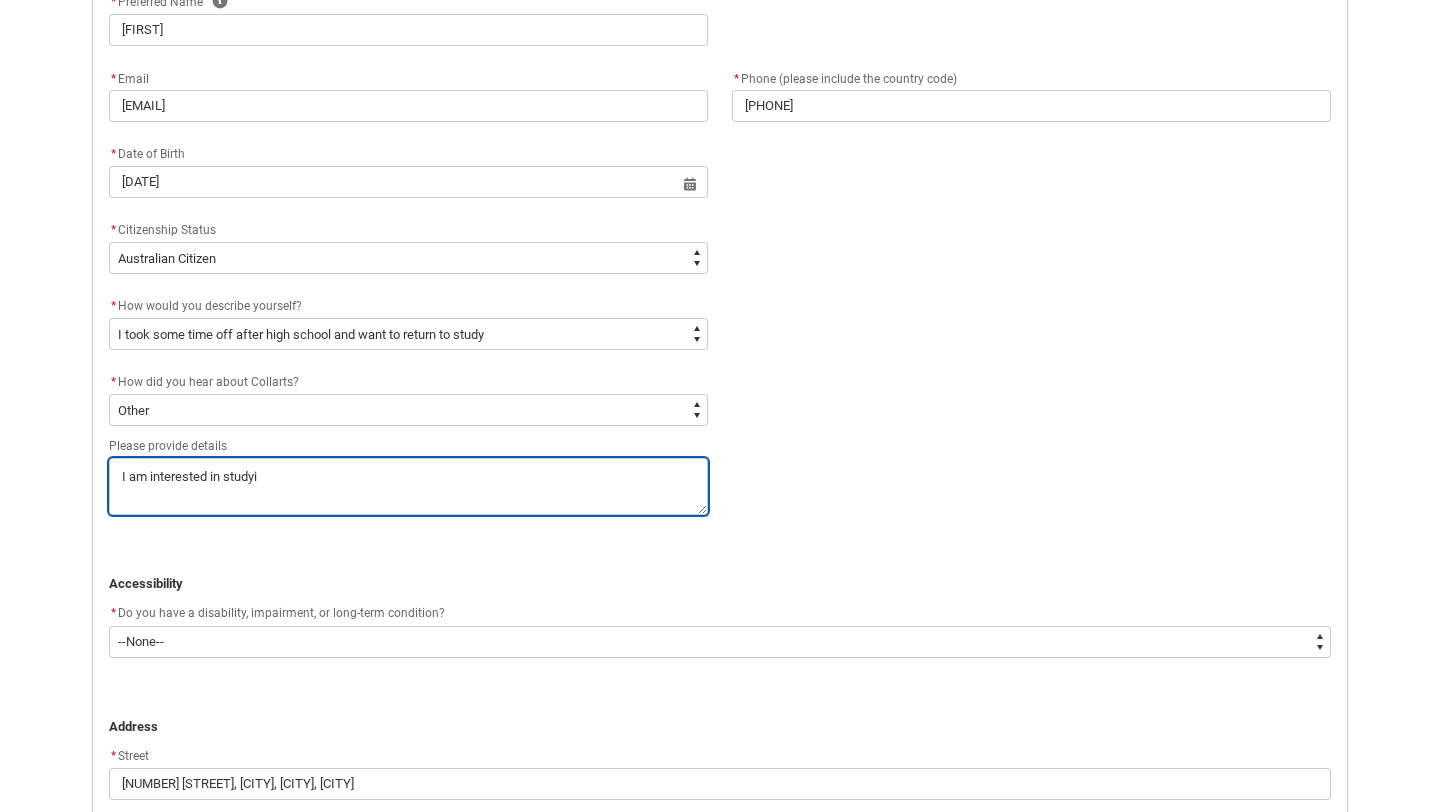 type on "I am interested in studyin" 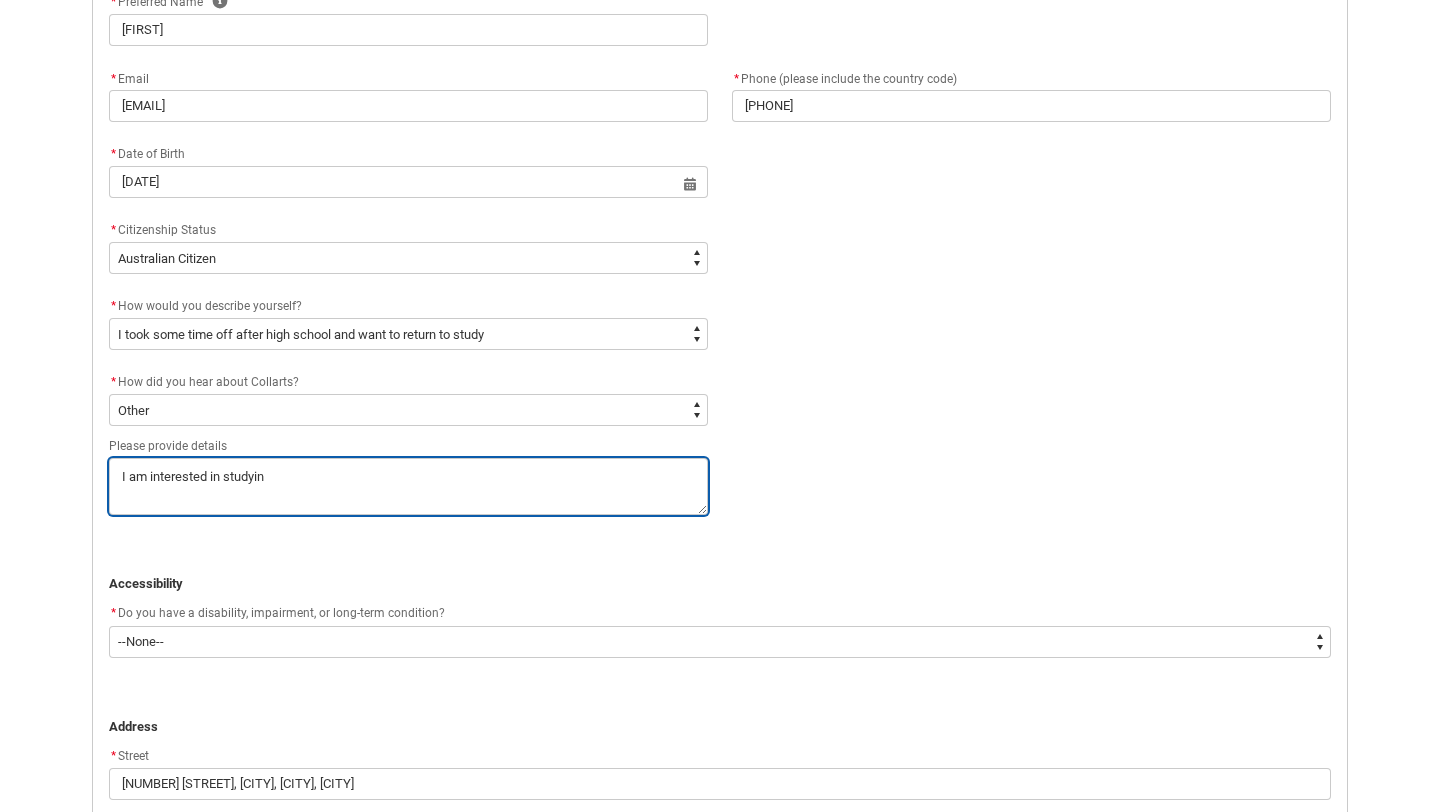 type on "I am interested in studying" 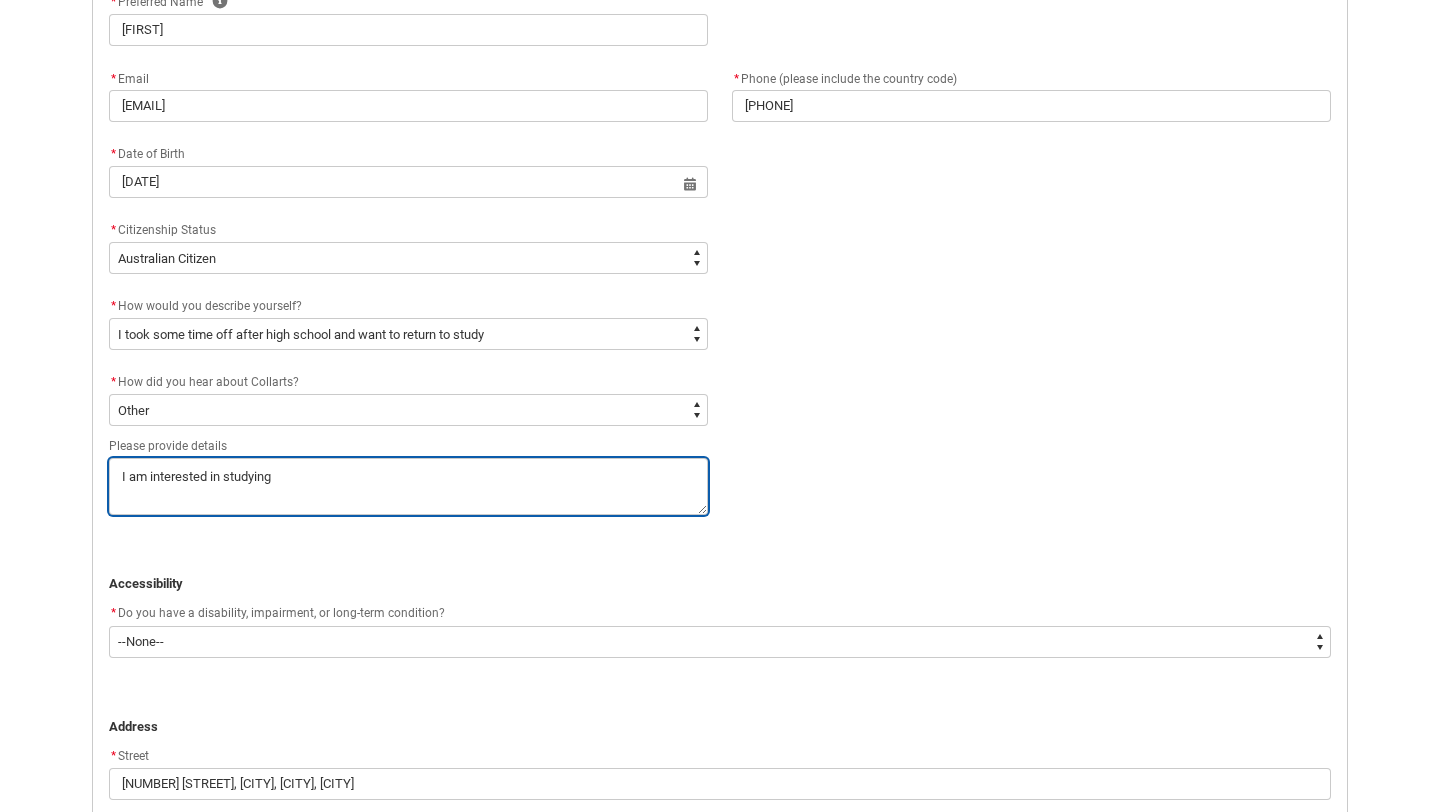 type on "I am interested in studying" 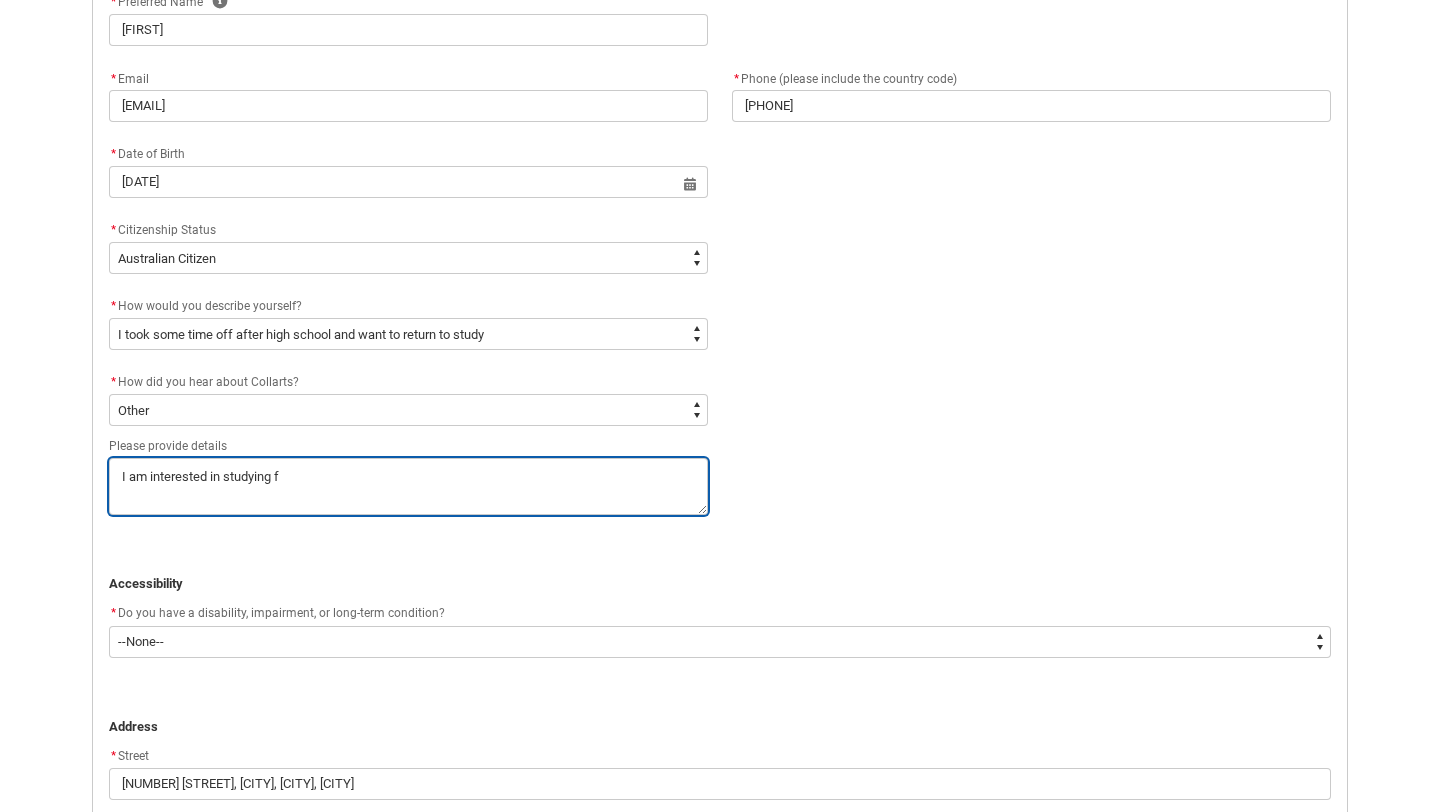 type on "I am interested in studying fa" 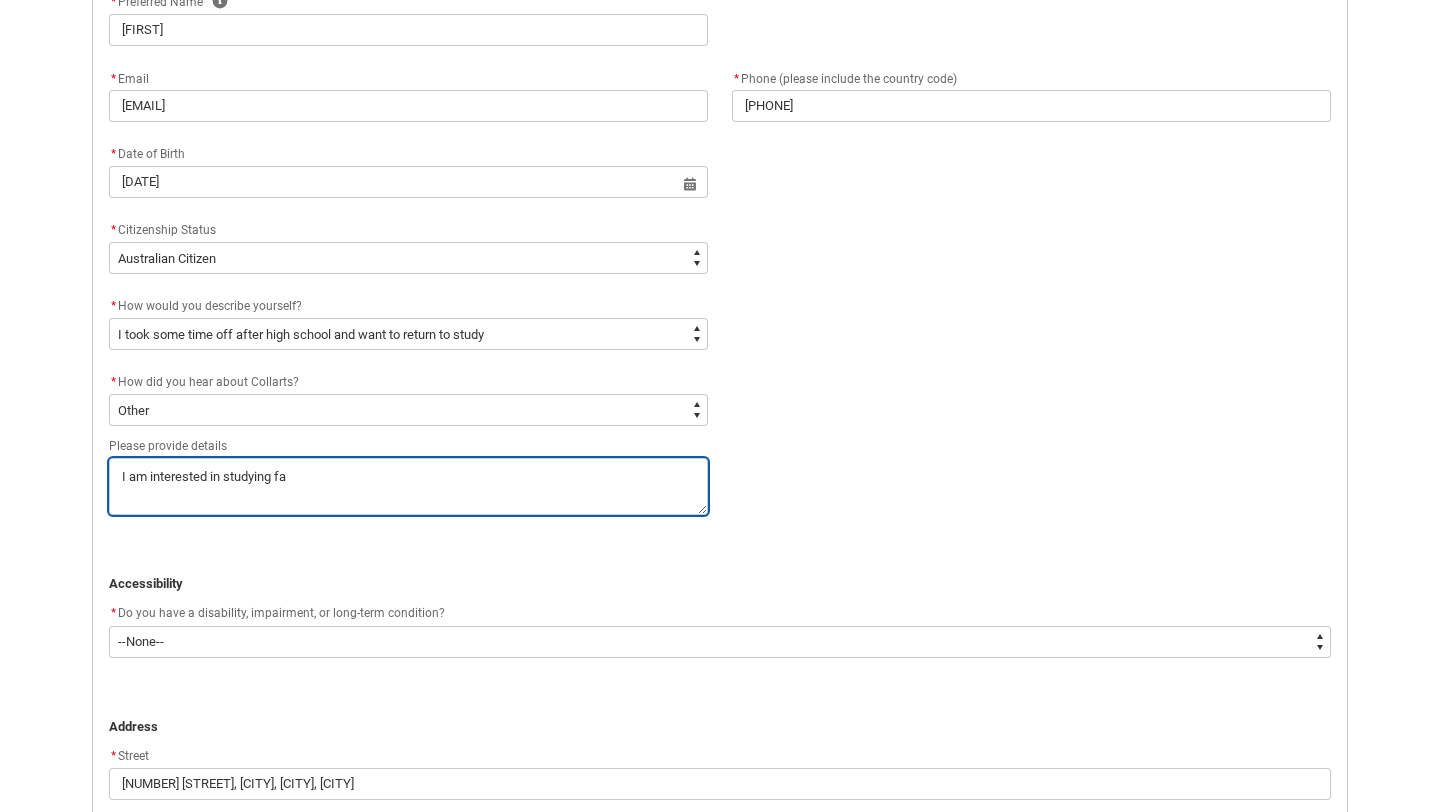 type on "I am interested in studying fas" 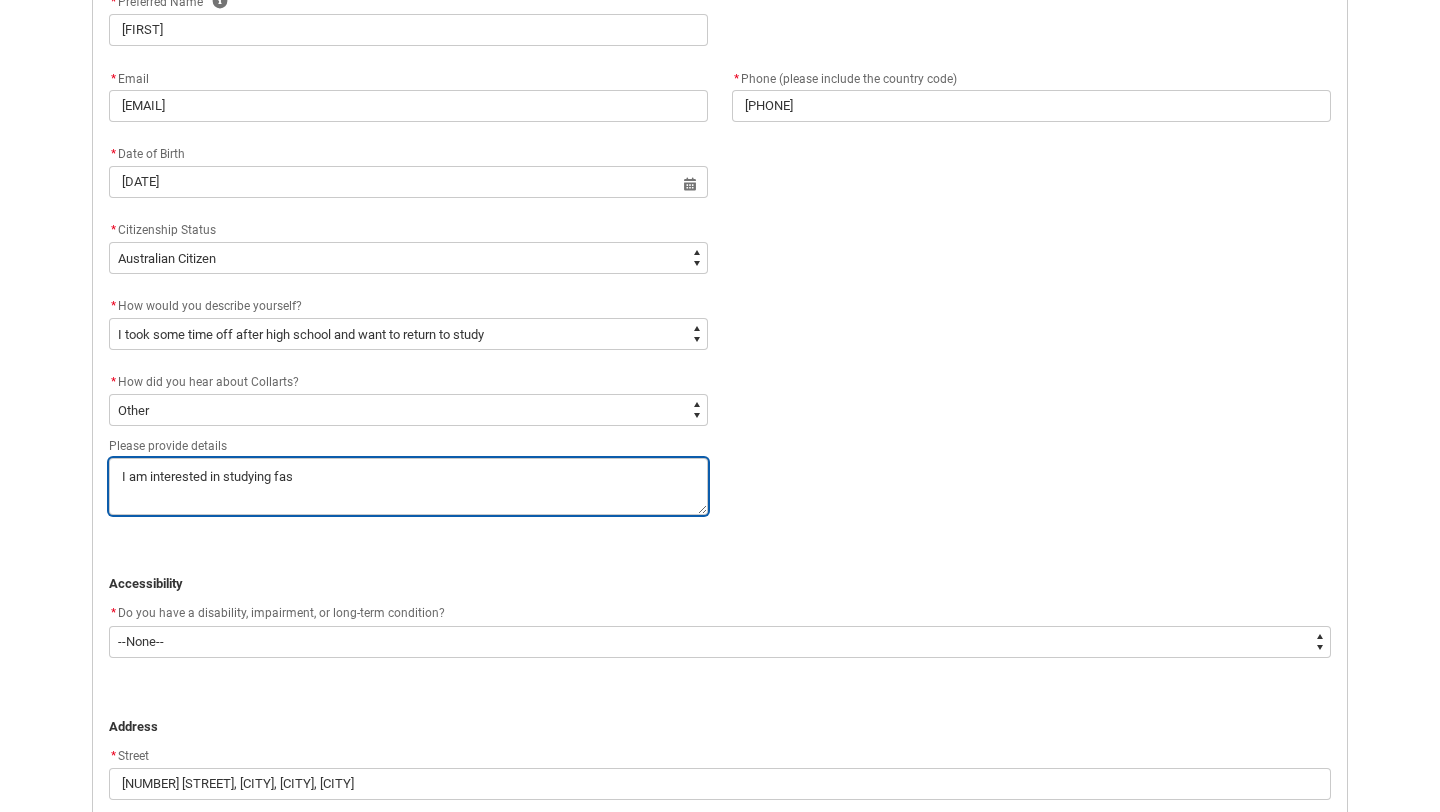 type on "I am interested in studying fash" 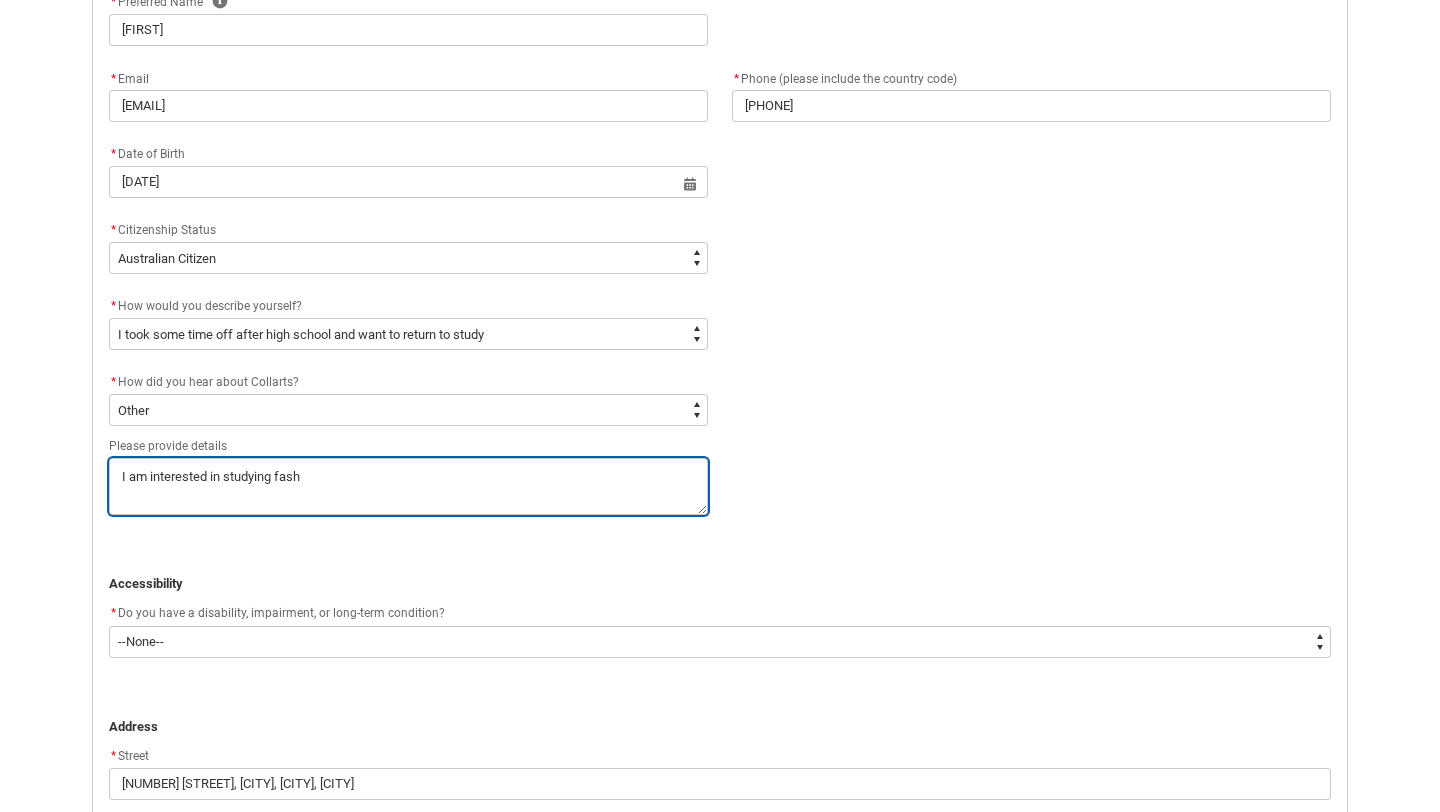 type on "I am interested in studying fashi" 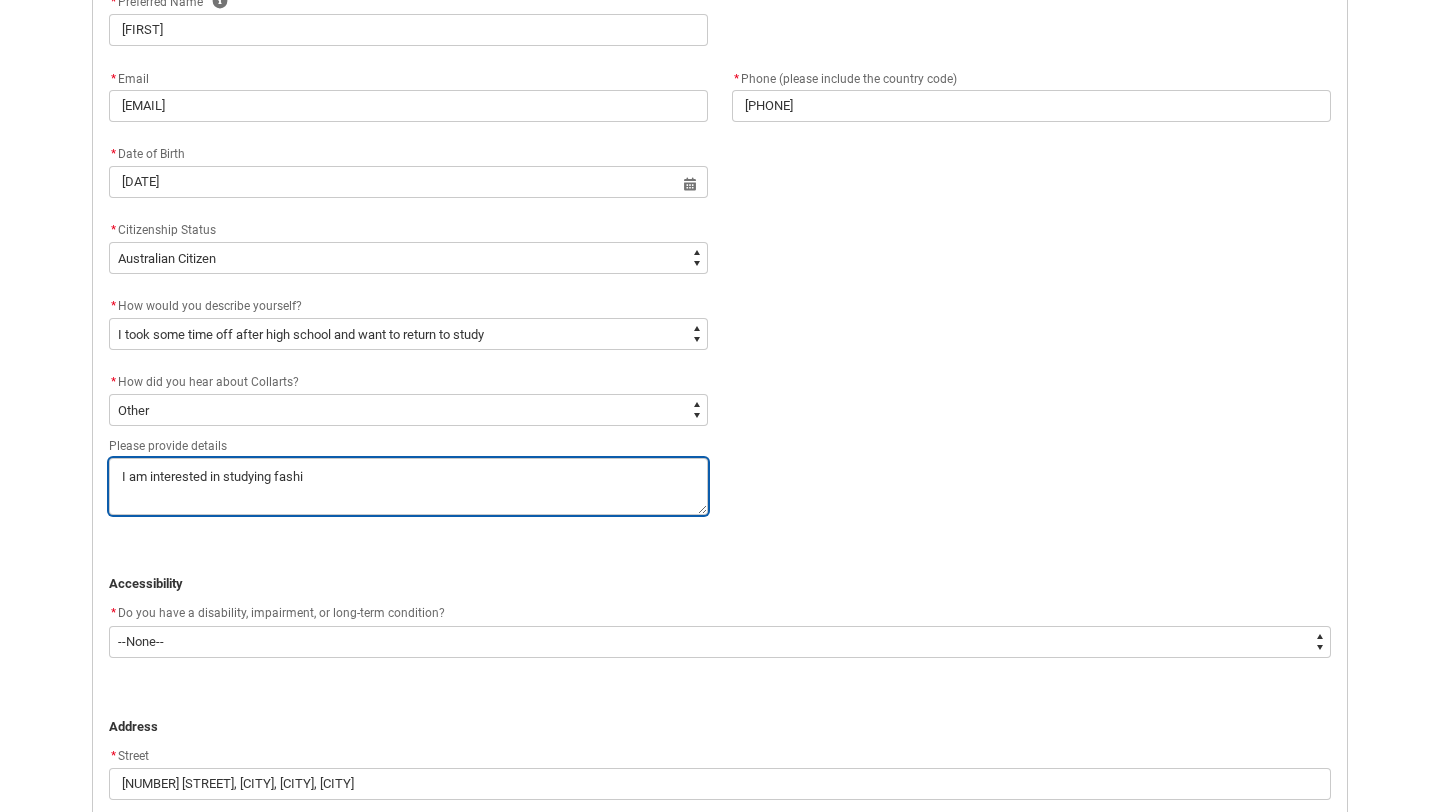 type on "I am interested in studying fashio" 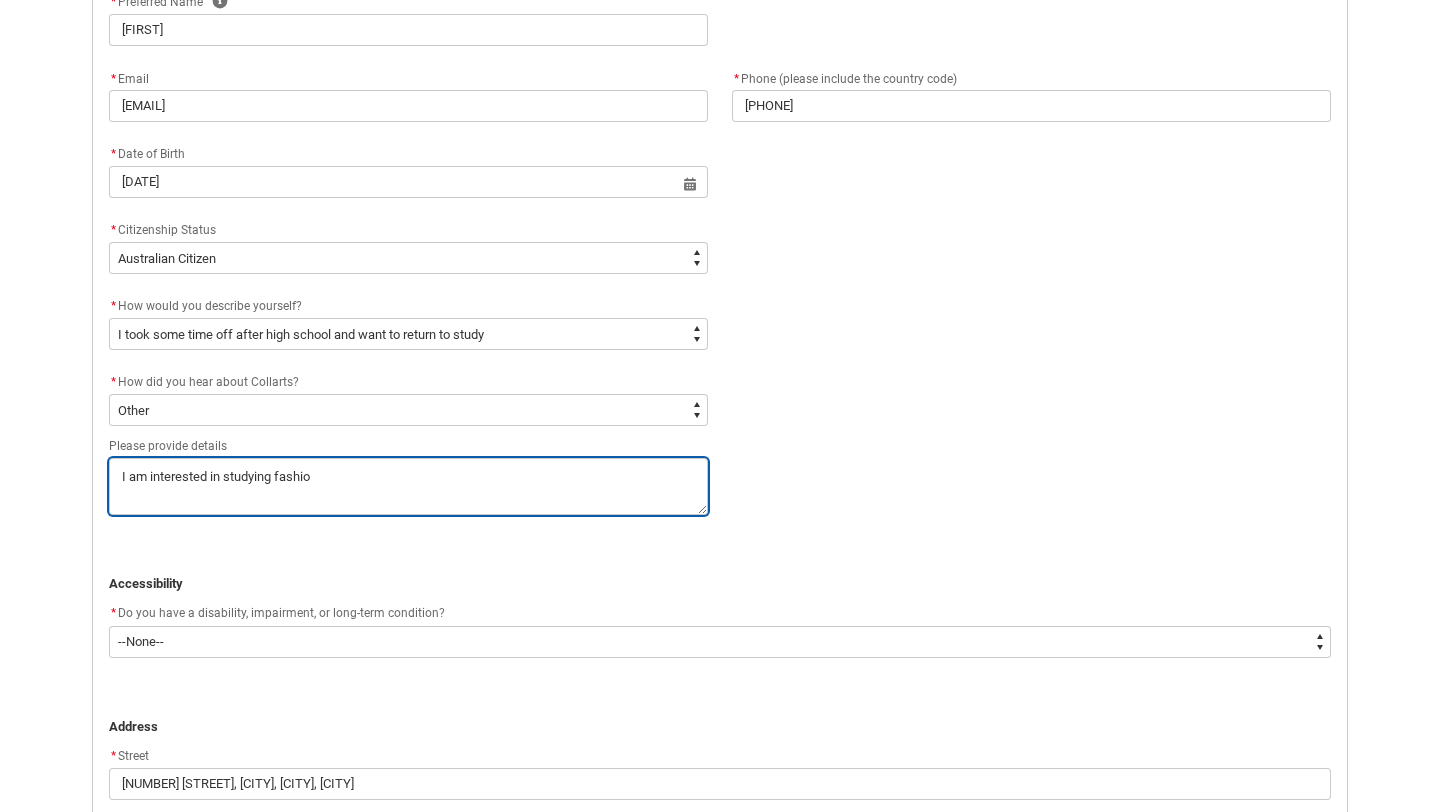 type on "I am interested in studying fashion" 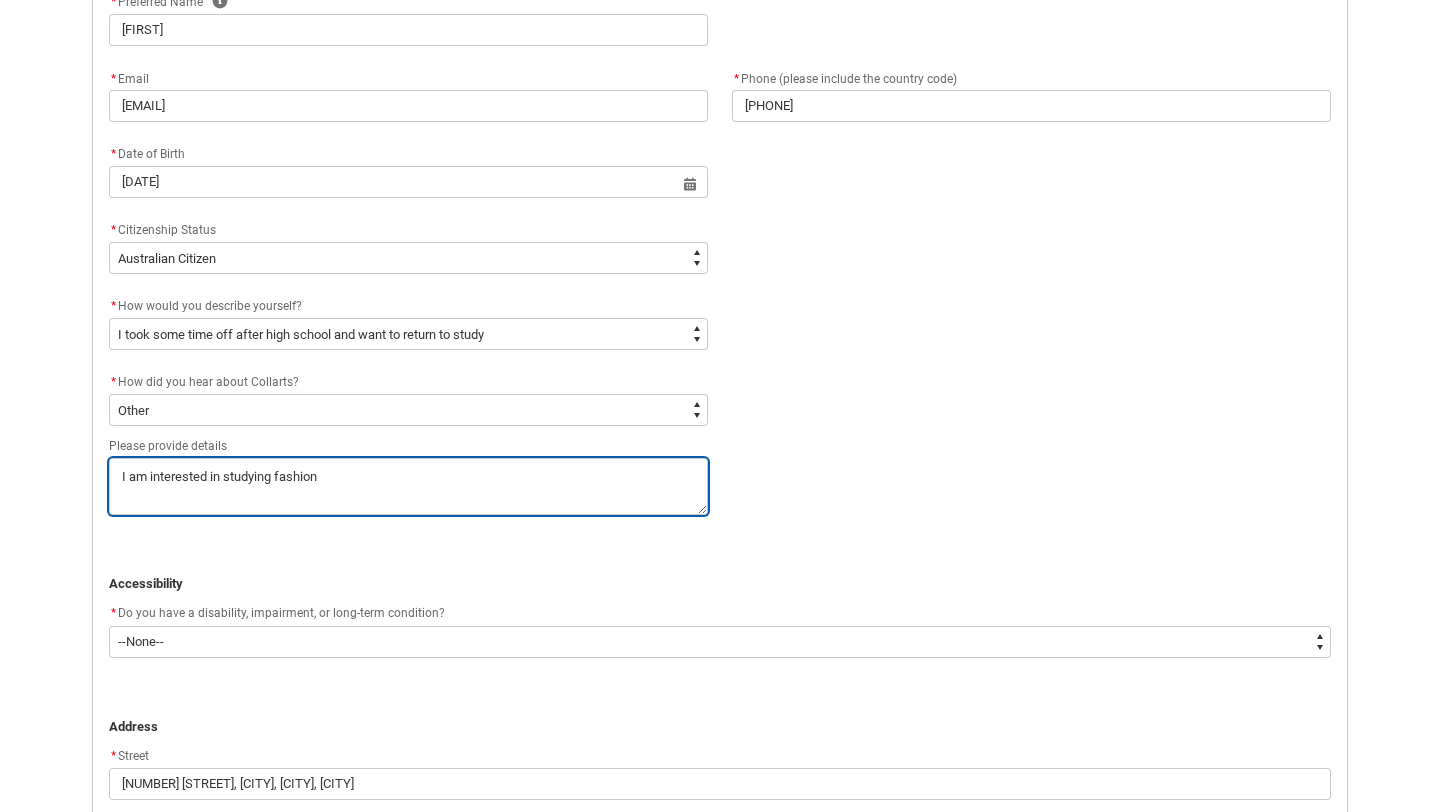 type on "I am interested in studying fashion" 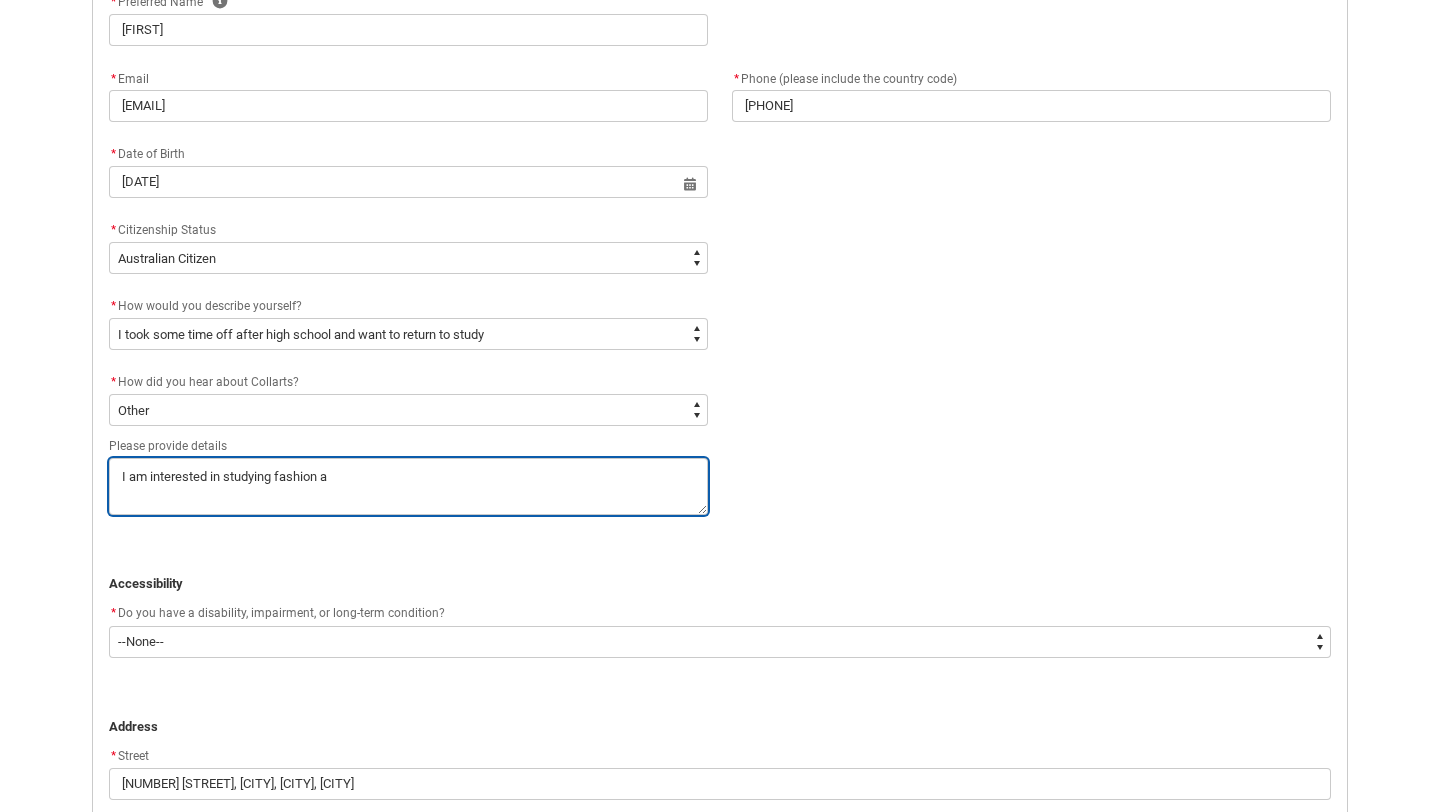 type on "I am interested in studying fashion an" 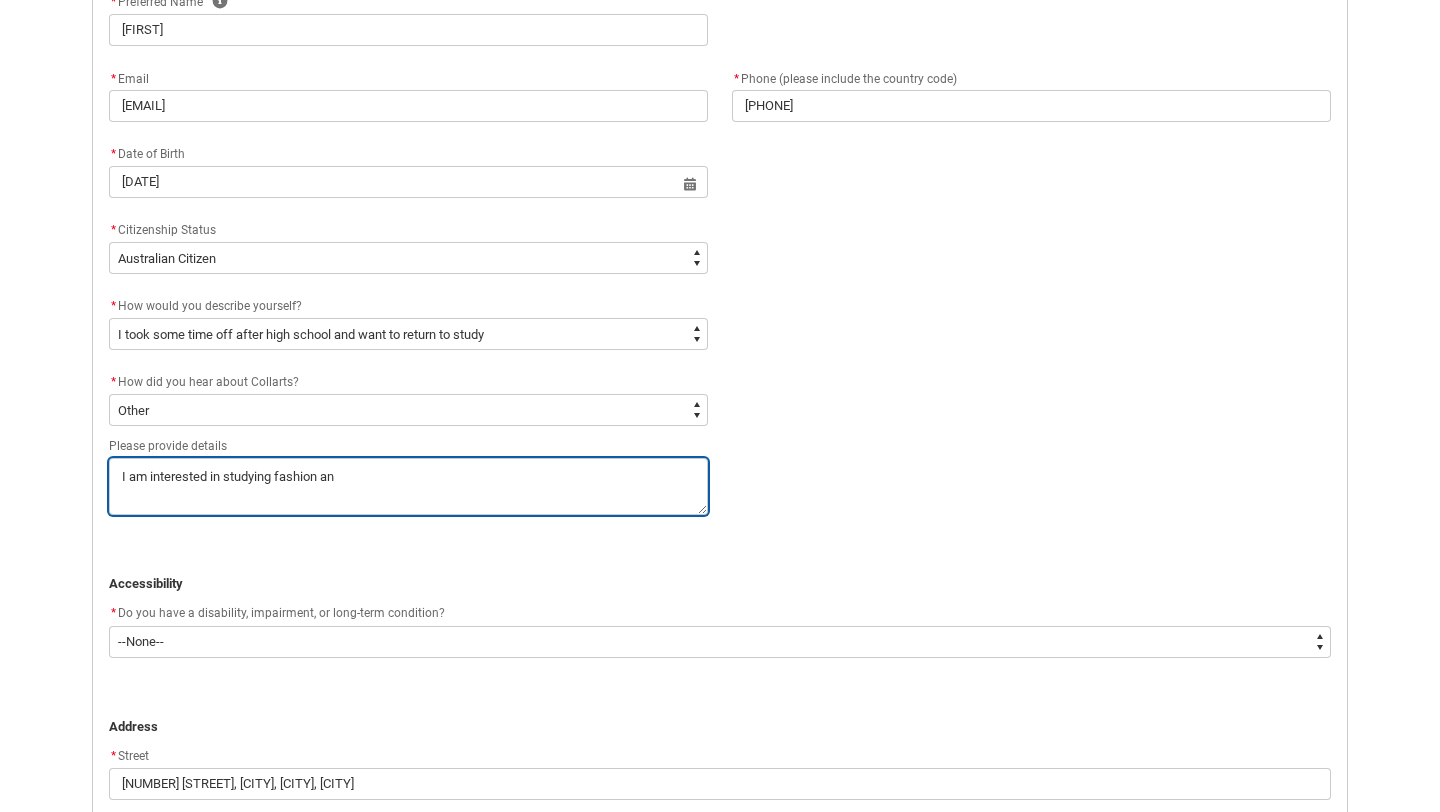 type on "I am interested in studying fashion and" 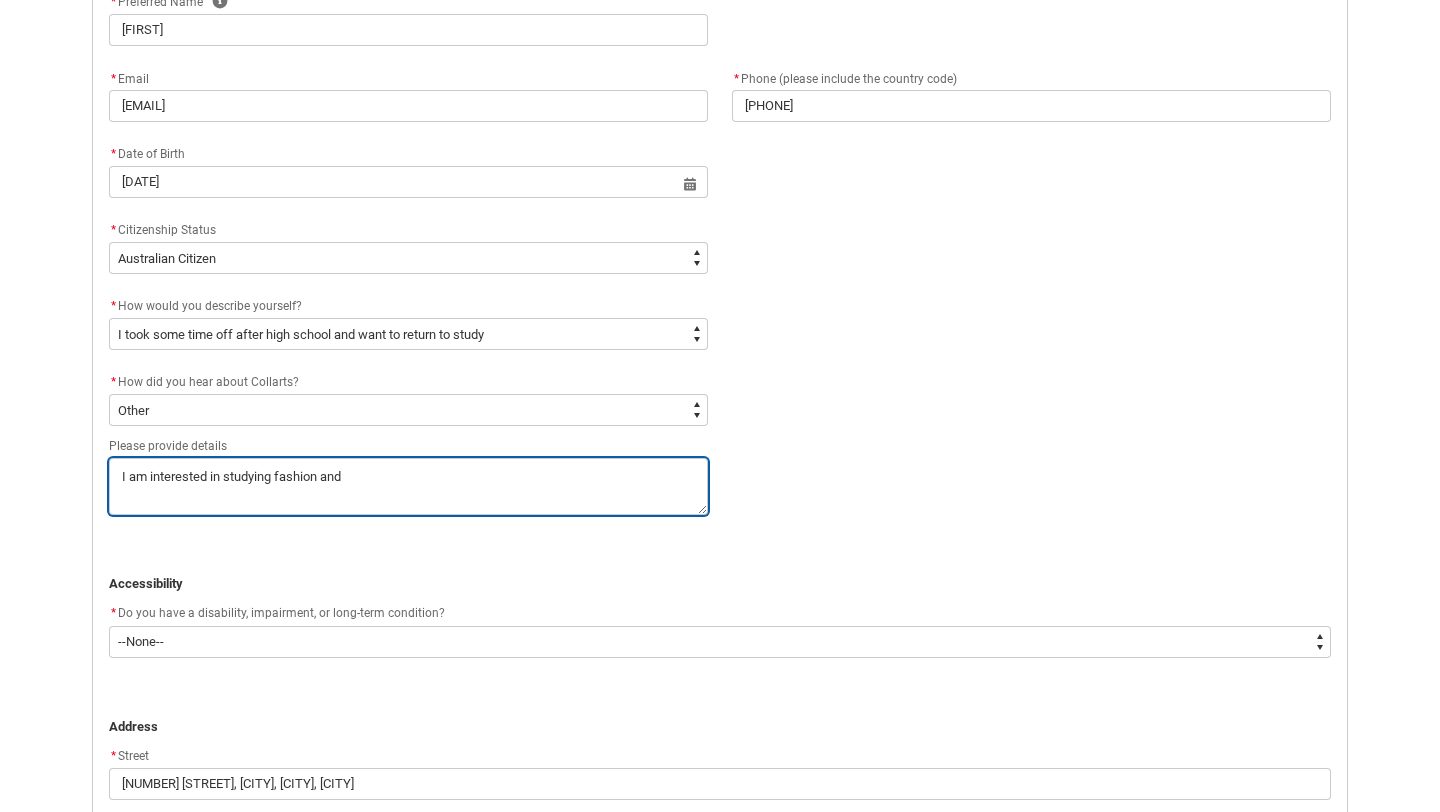 type on "I am interested in studying fashion and" 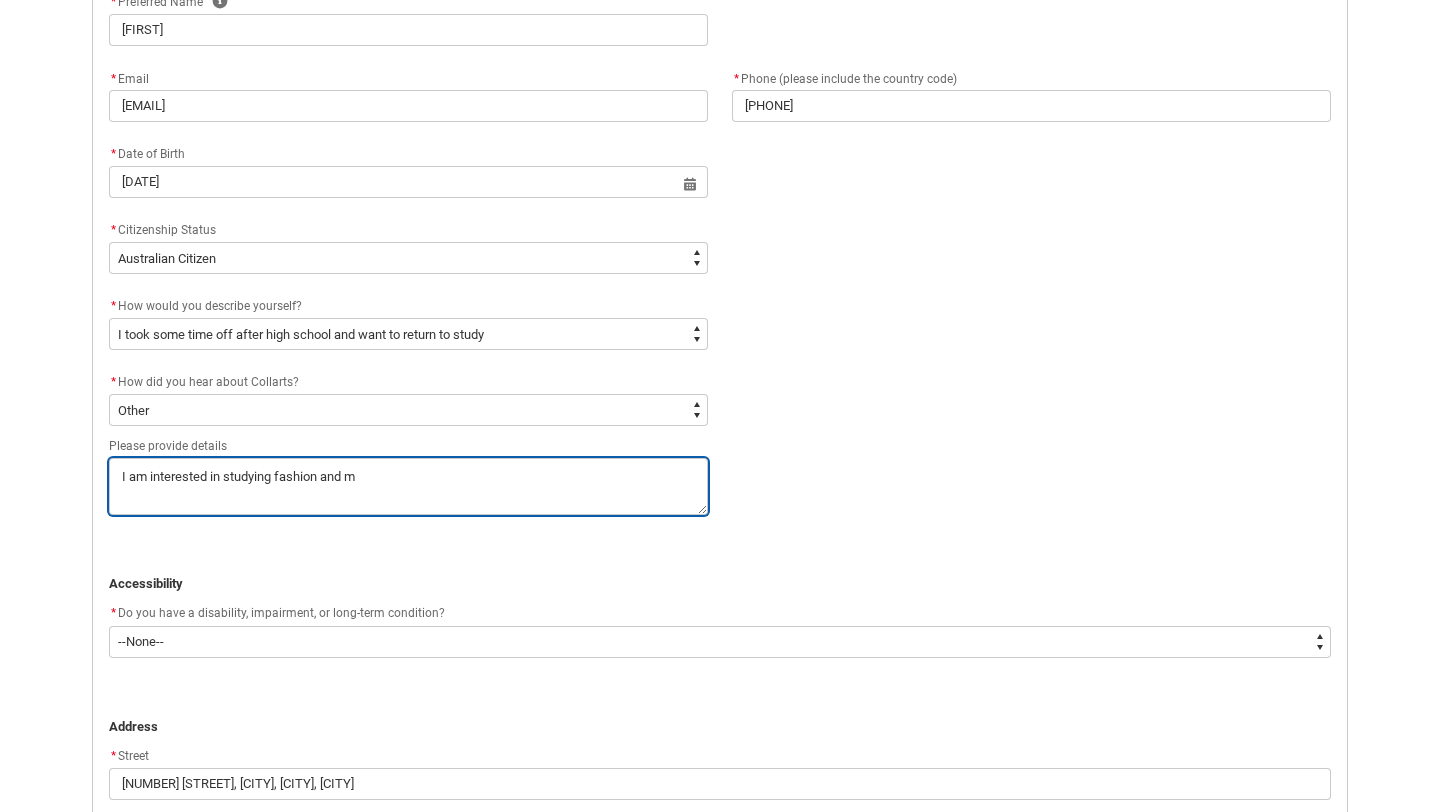 type on "I am interested in studying fashion and ma" 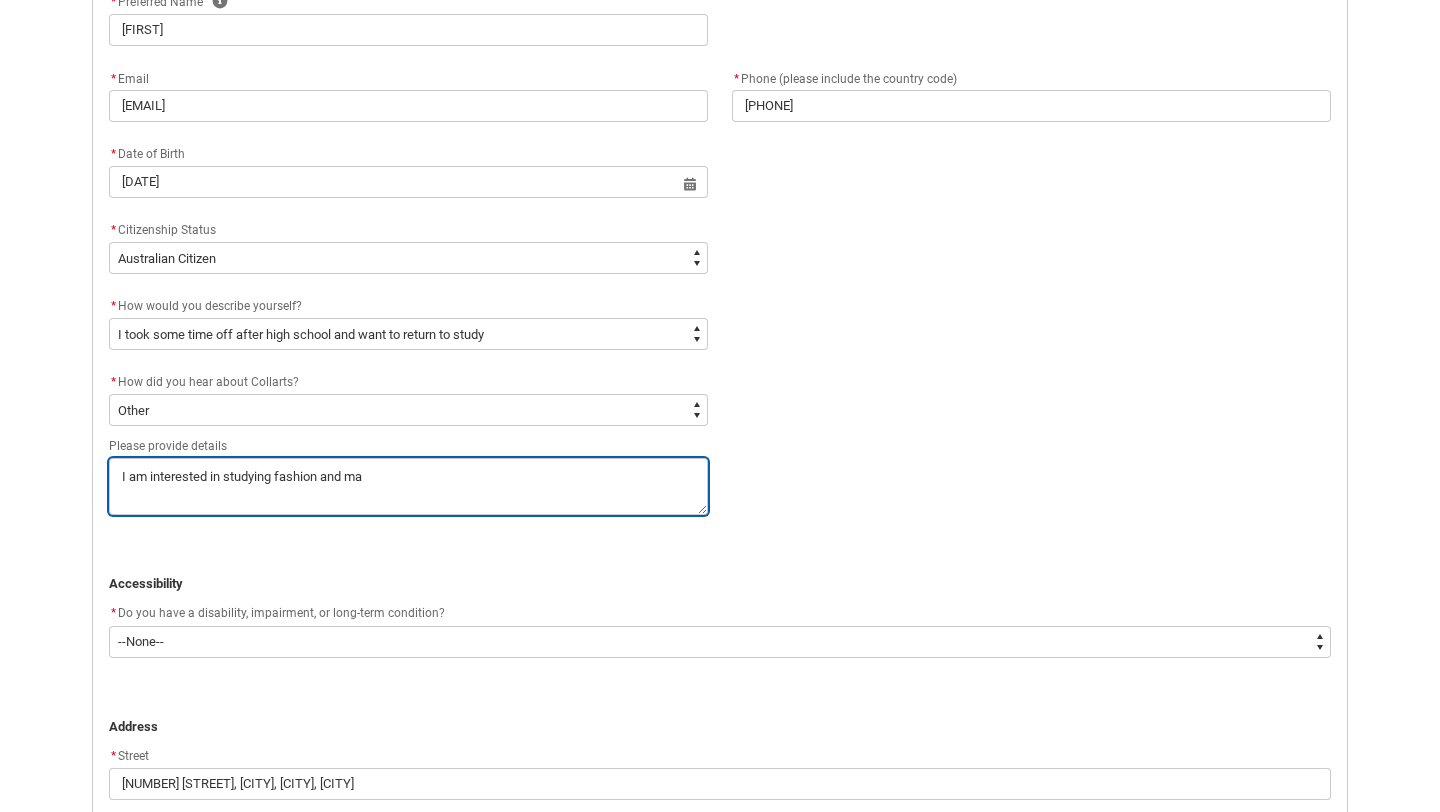 type on "I am interested in studying fashion and mar" 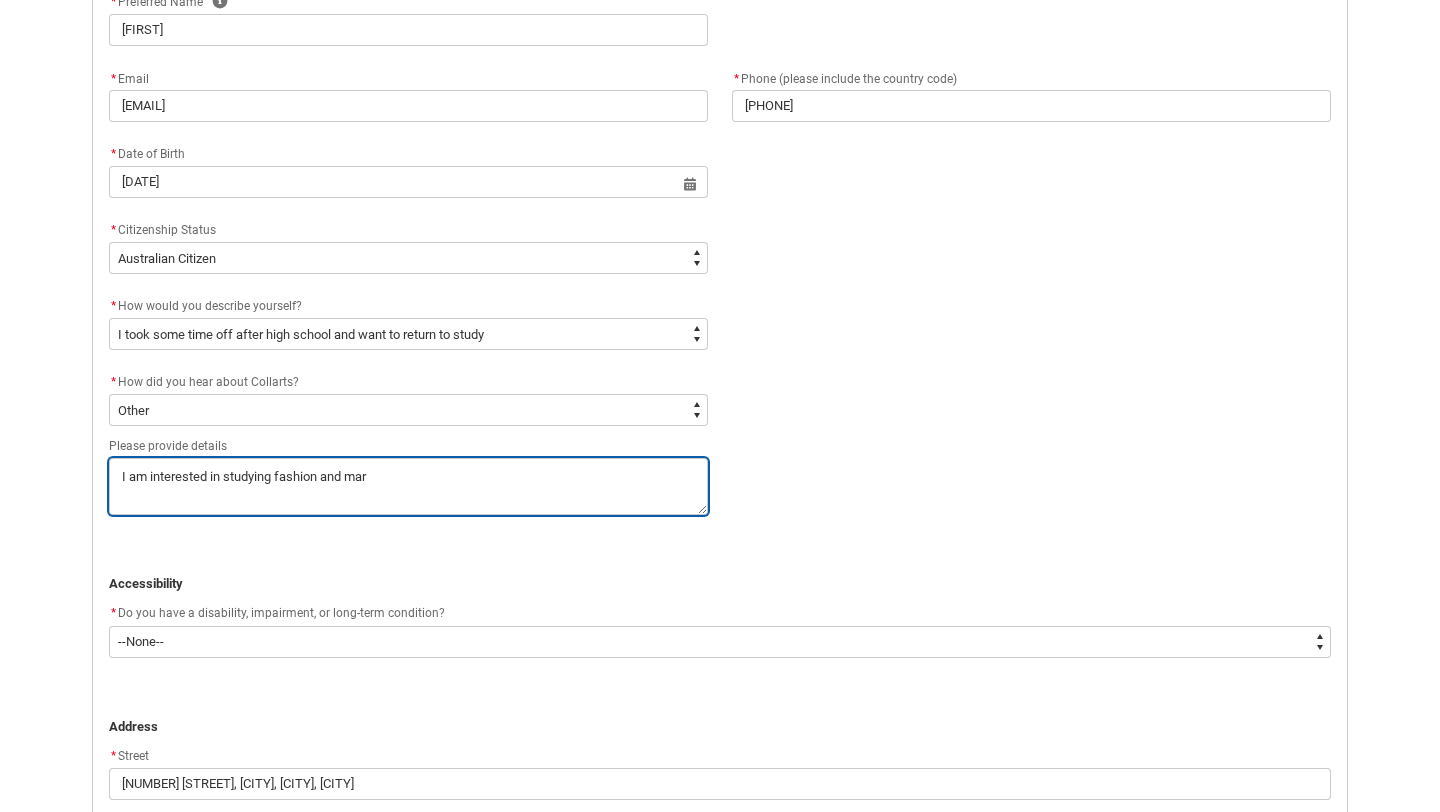 type on "I am interested in studying fashion and mark" 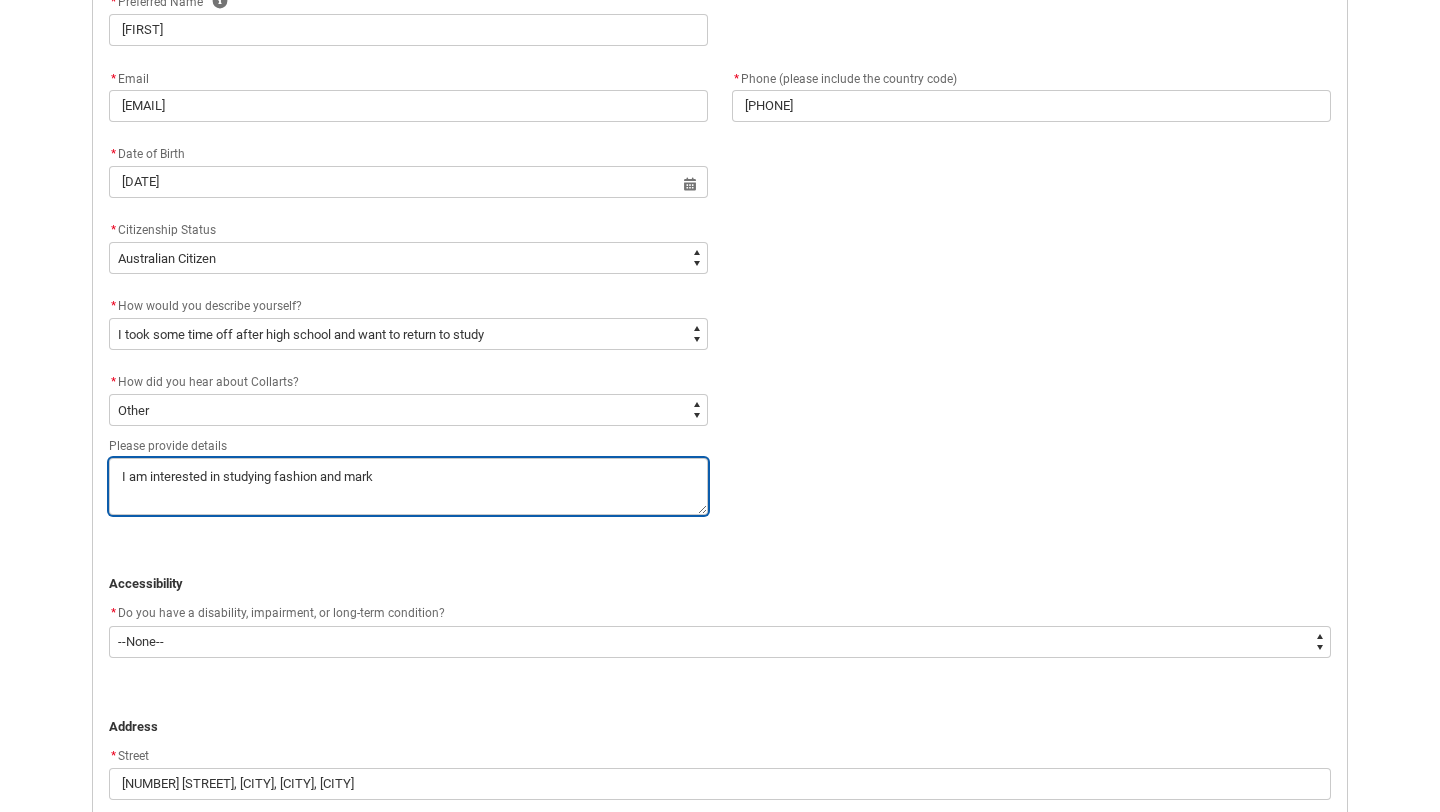type on "I am interested in studying fashion and marke" 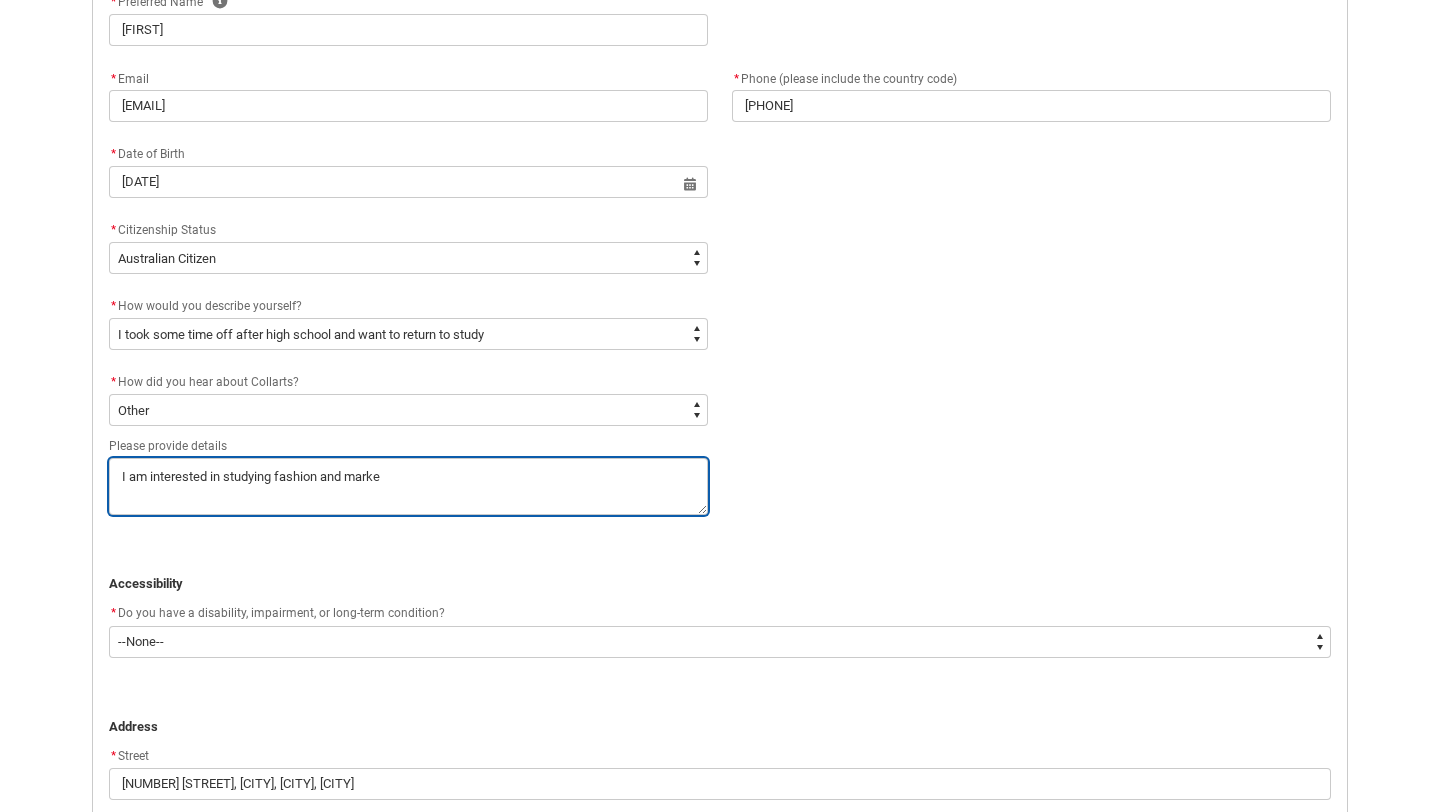 type on "I am interested in studying fashion and market" 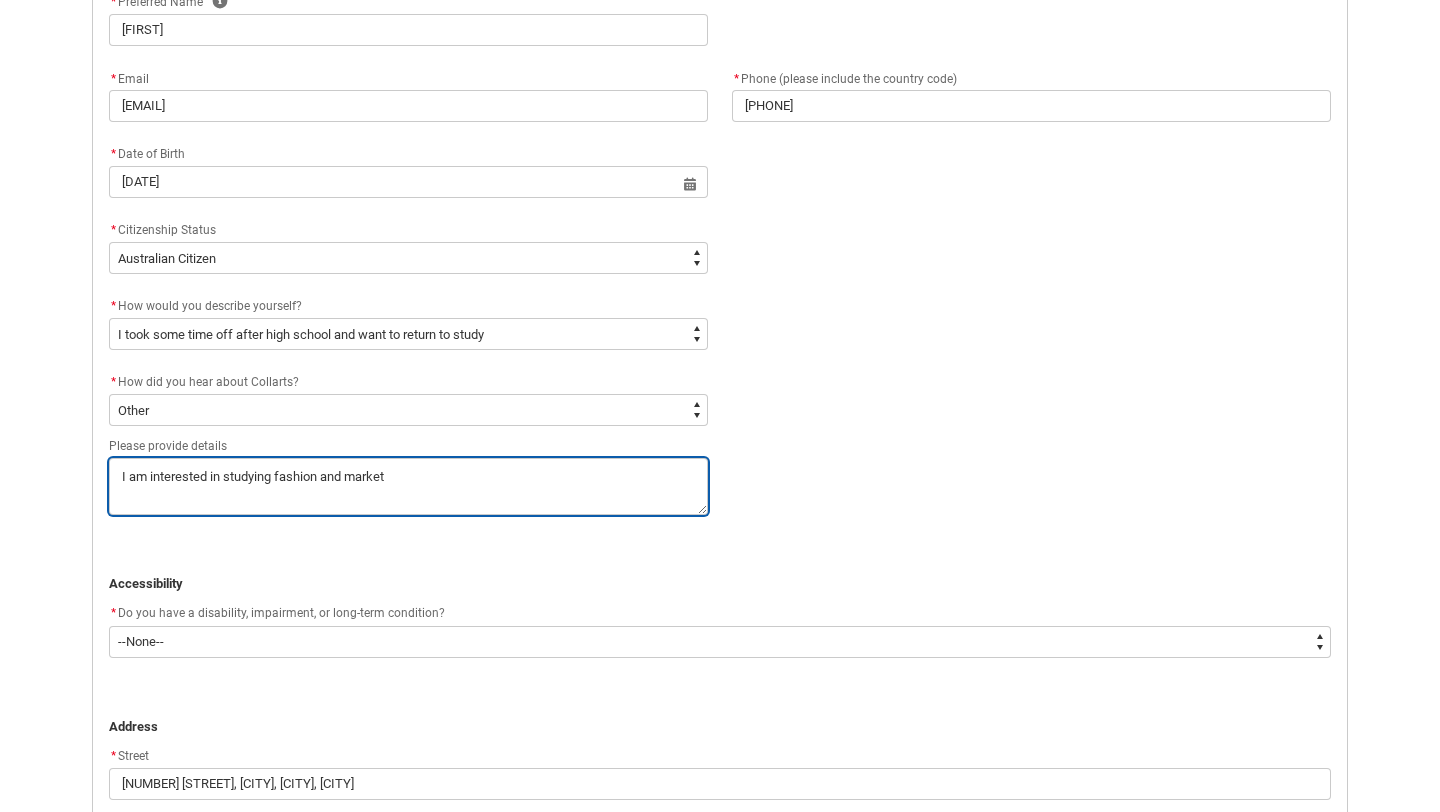 type on "I am interested in studying fashion and marketi" 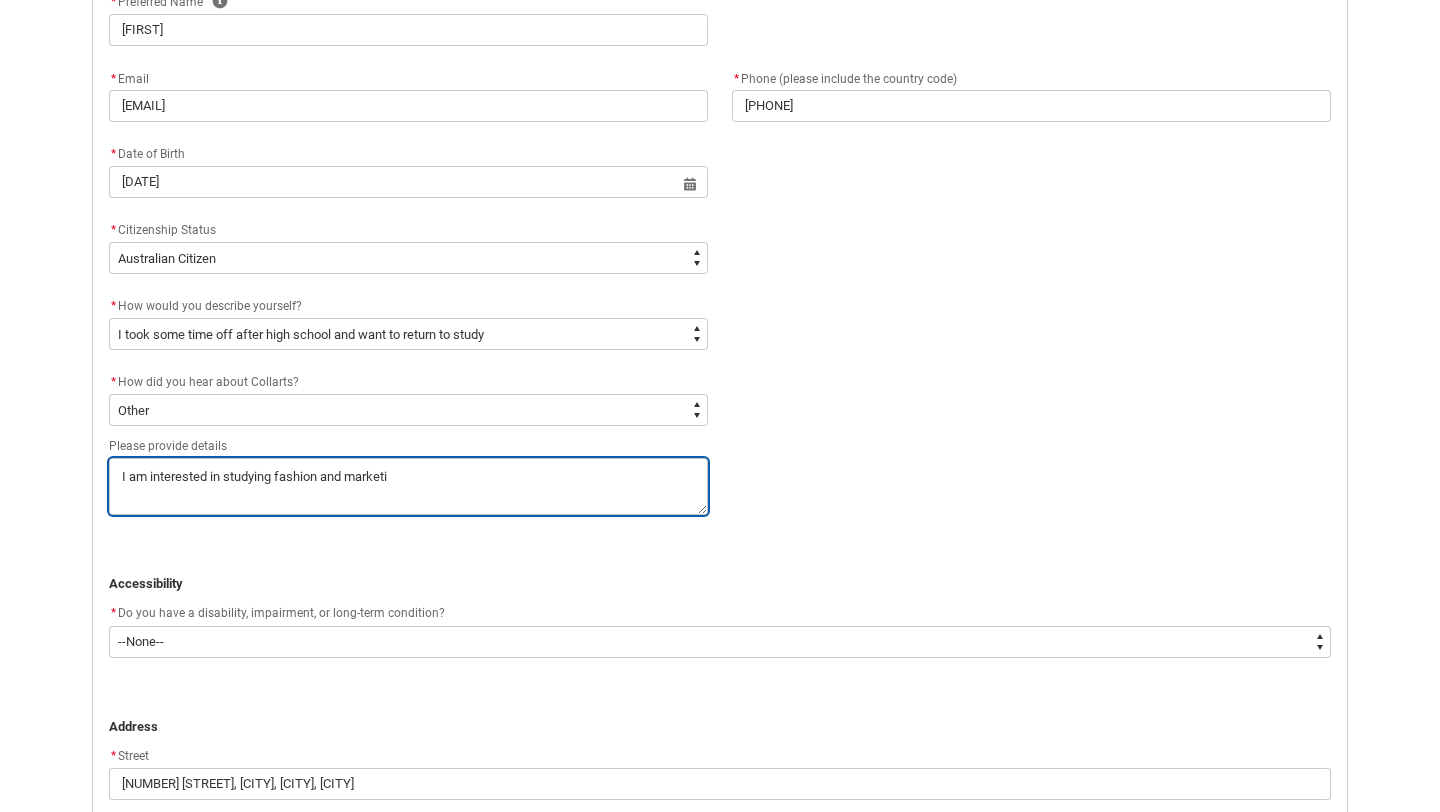 type on "I am interested in studying fashion and marketin" 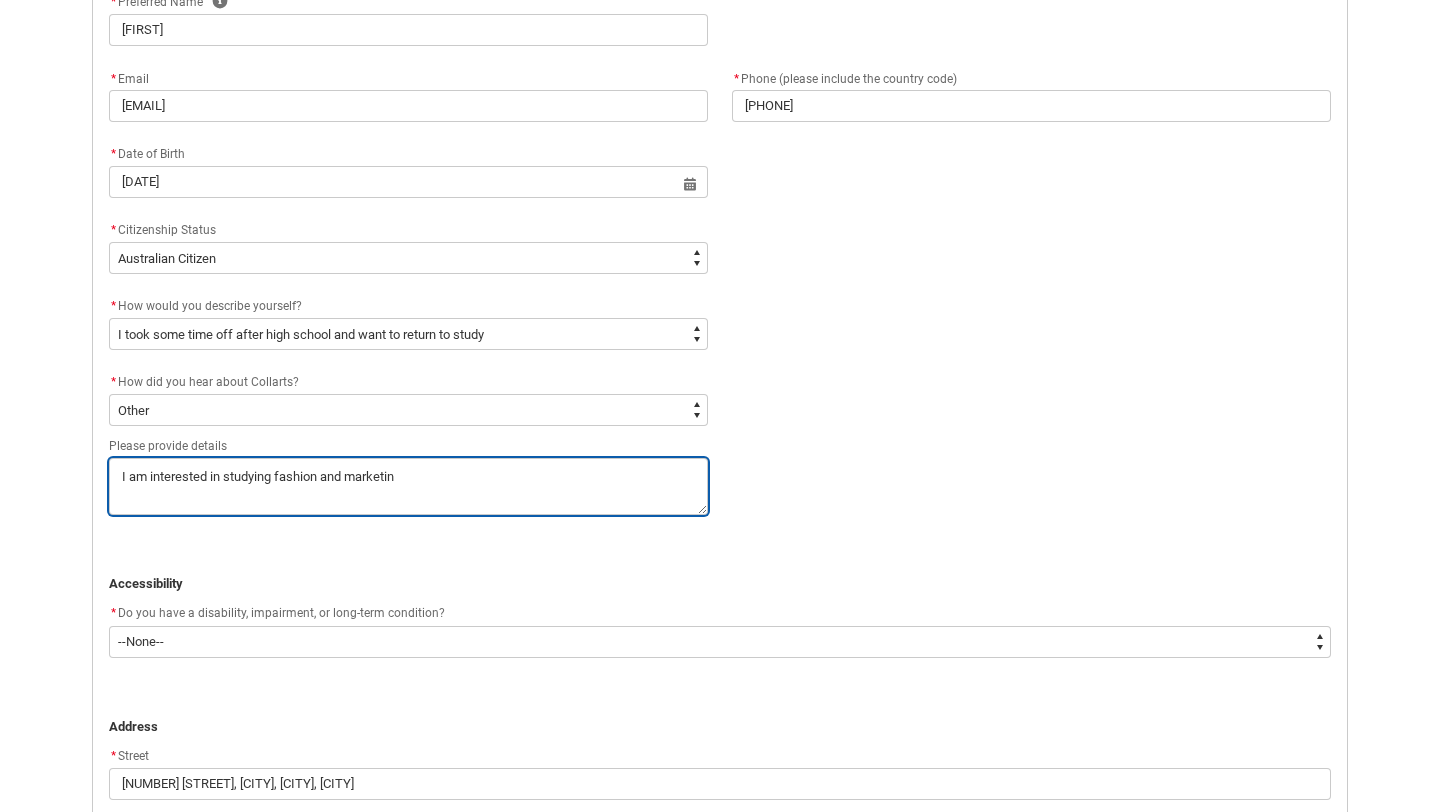 type on "I am interested in studying fashion and marketing" 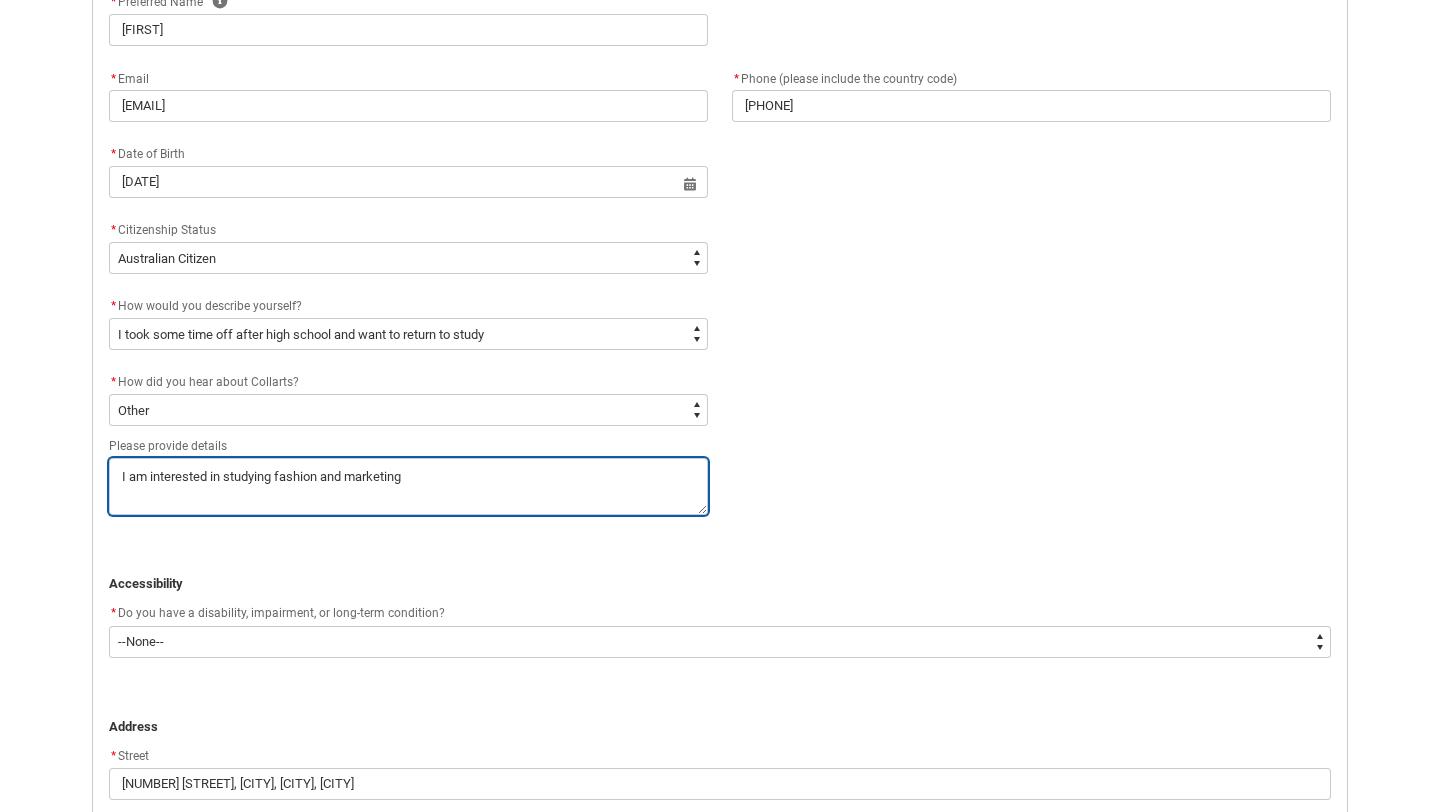 type on "I am interested in studying fashion and marketing" 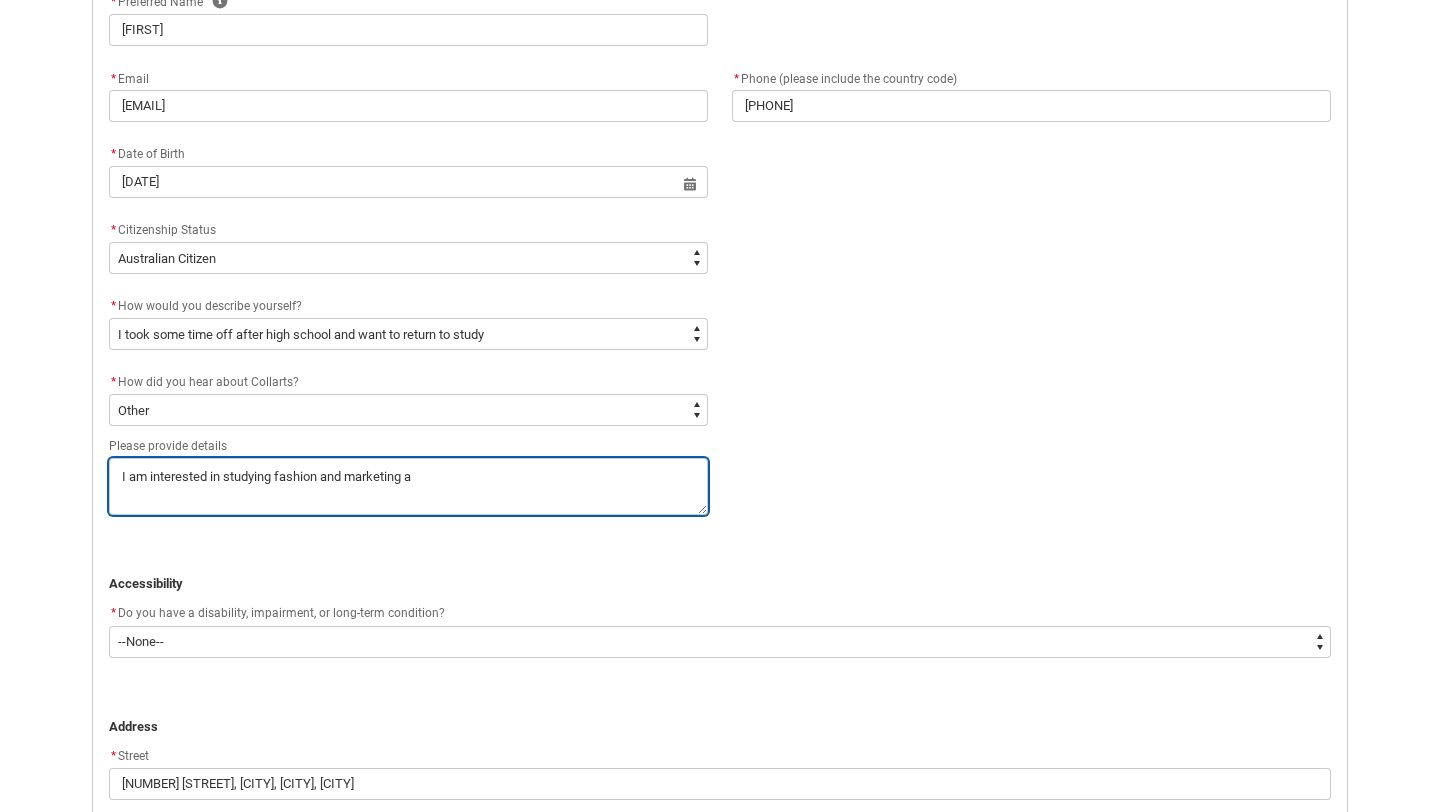 type on "I am interested in studying fashion and marketing an" 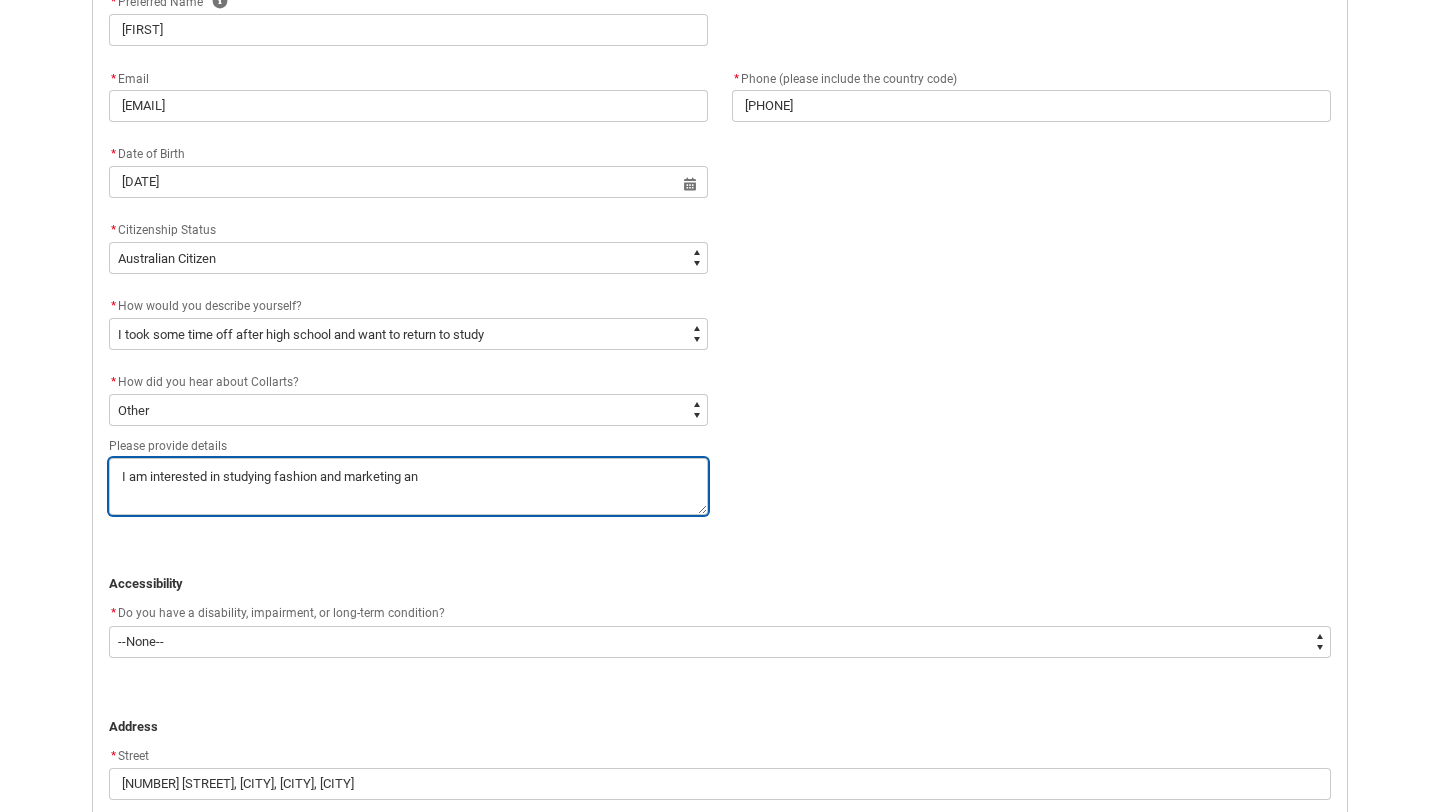 type on "I am interested in studying fashion and marketing and" 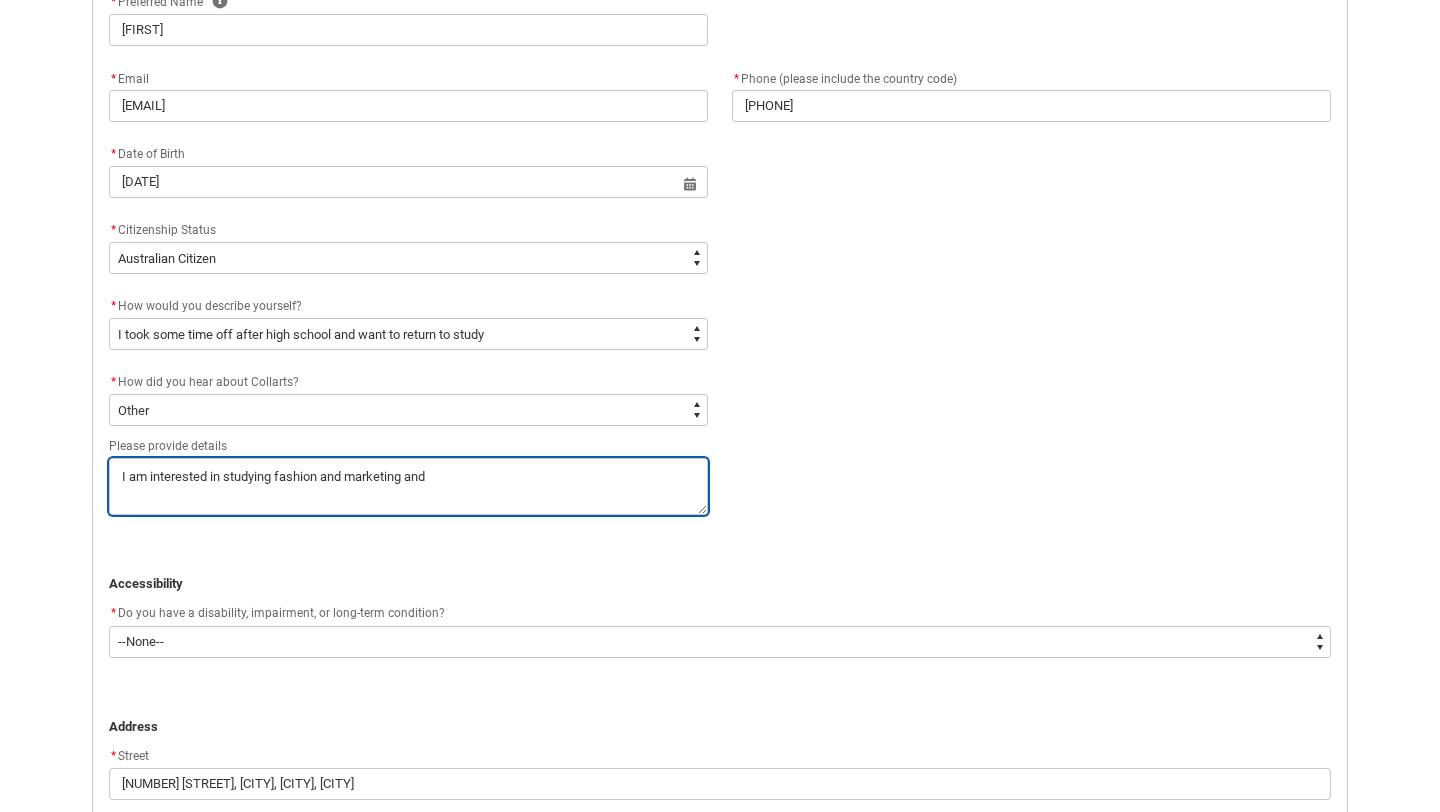 type on "I am interested in studying fashion and marketing and" 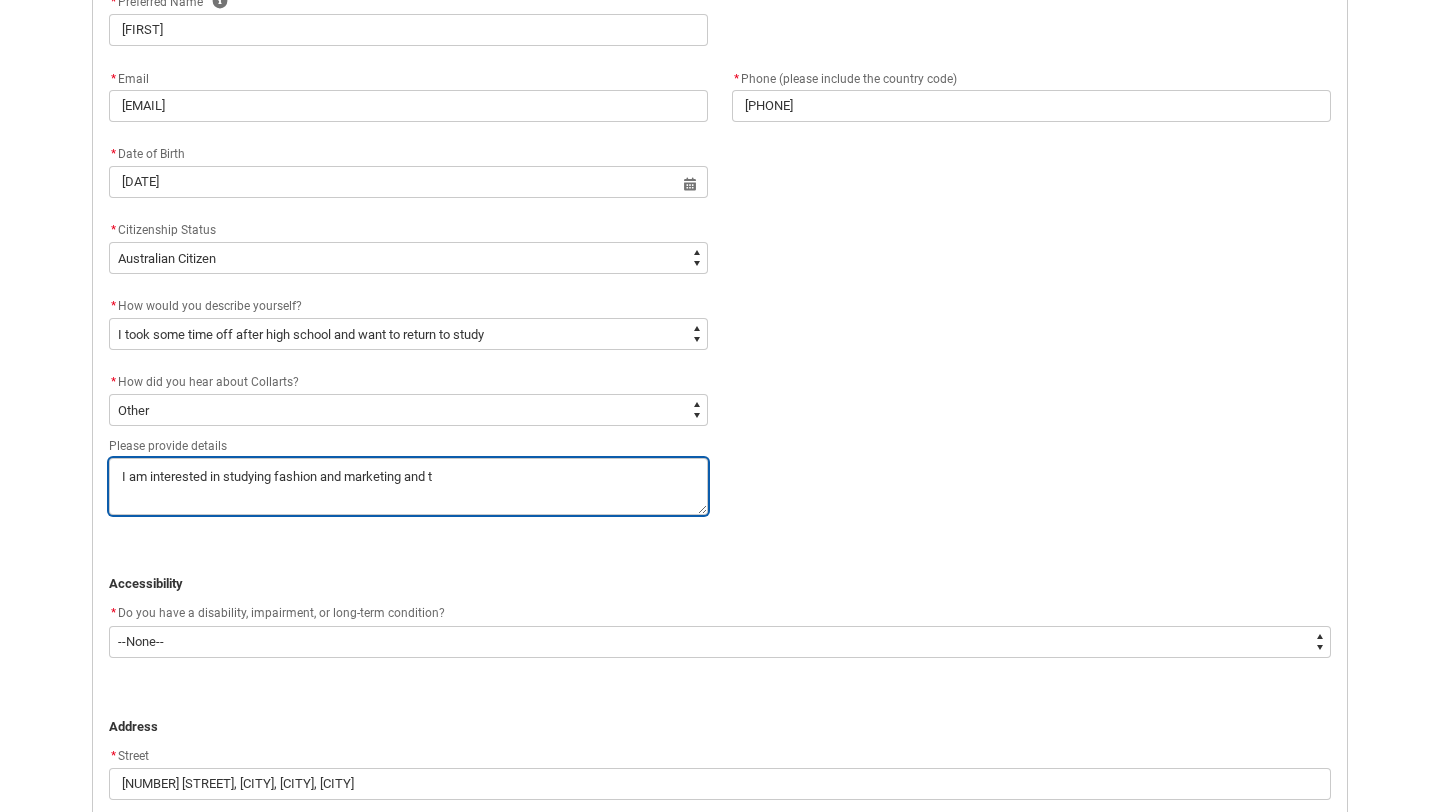 type on "I am interested in studying fashion and marketing and" 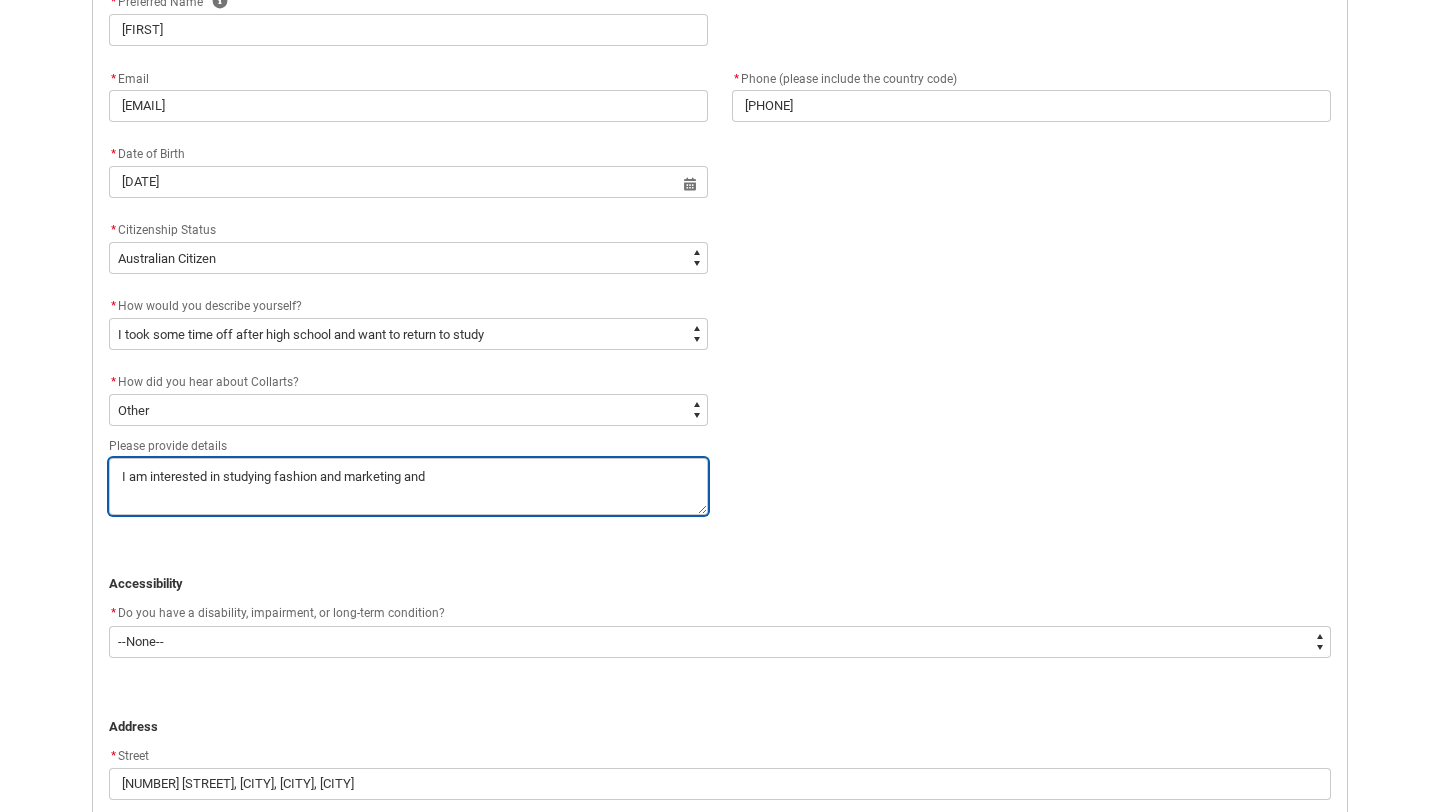 type on "I am interested in studying fashion and marketing and C" 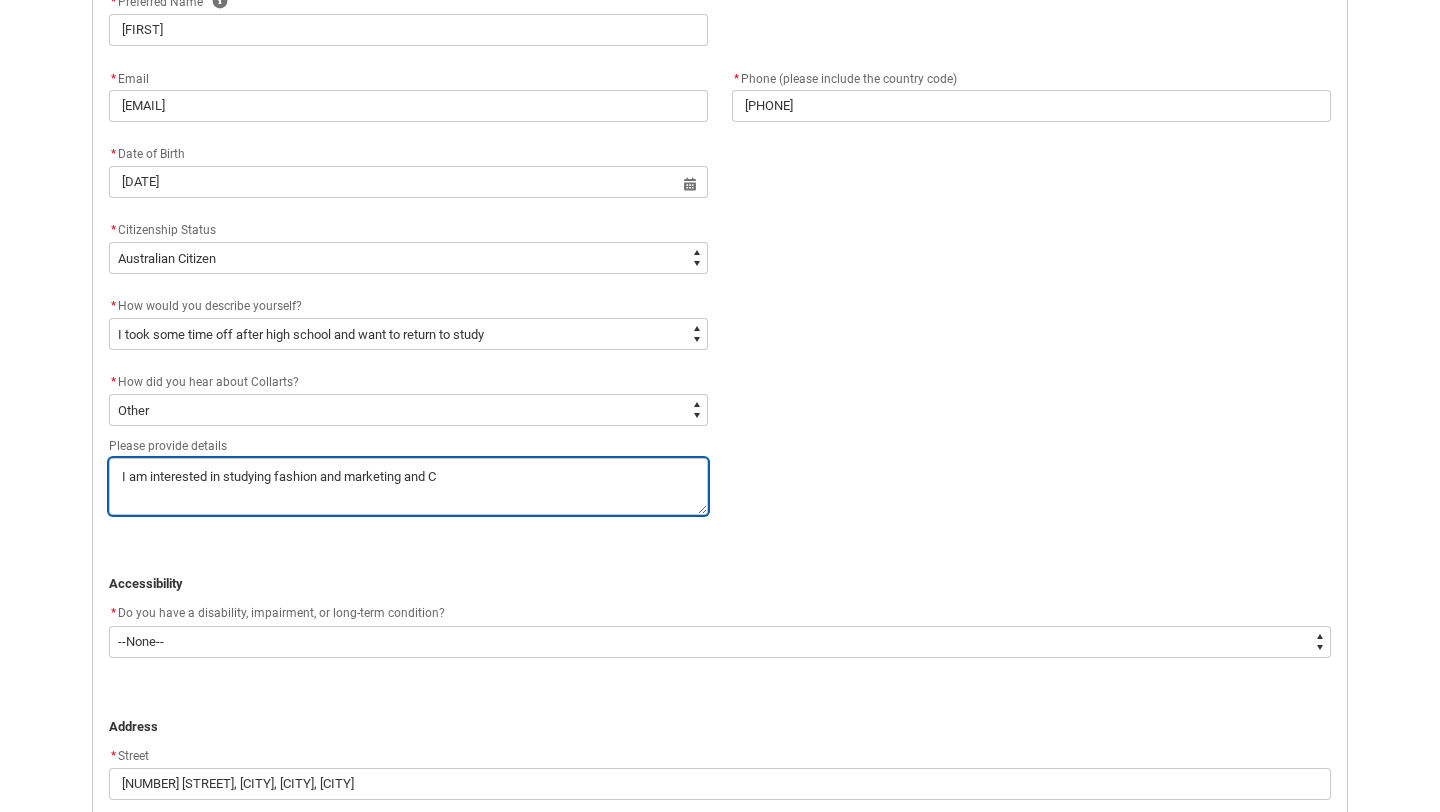 type on "I am interested in studying fashion and marketing and Co" 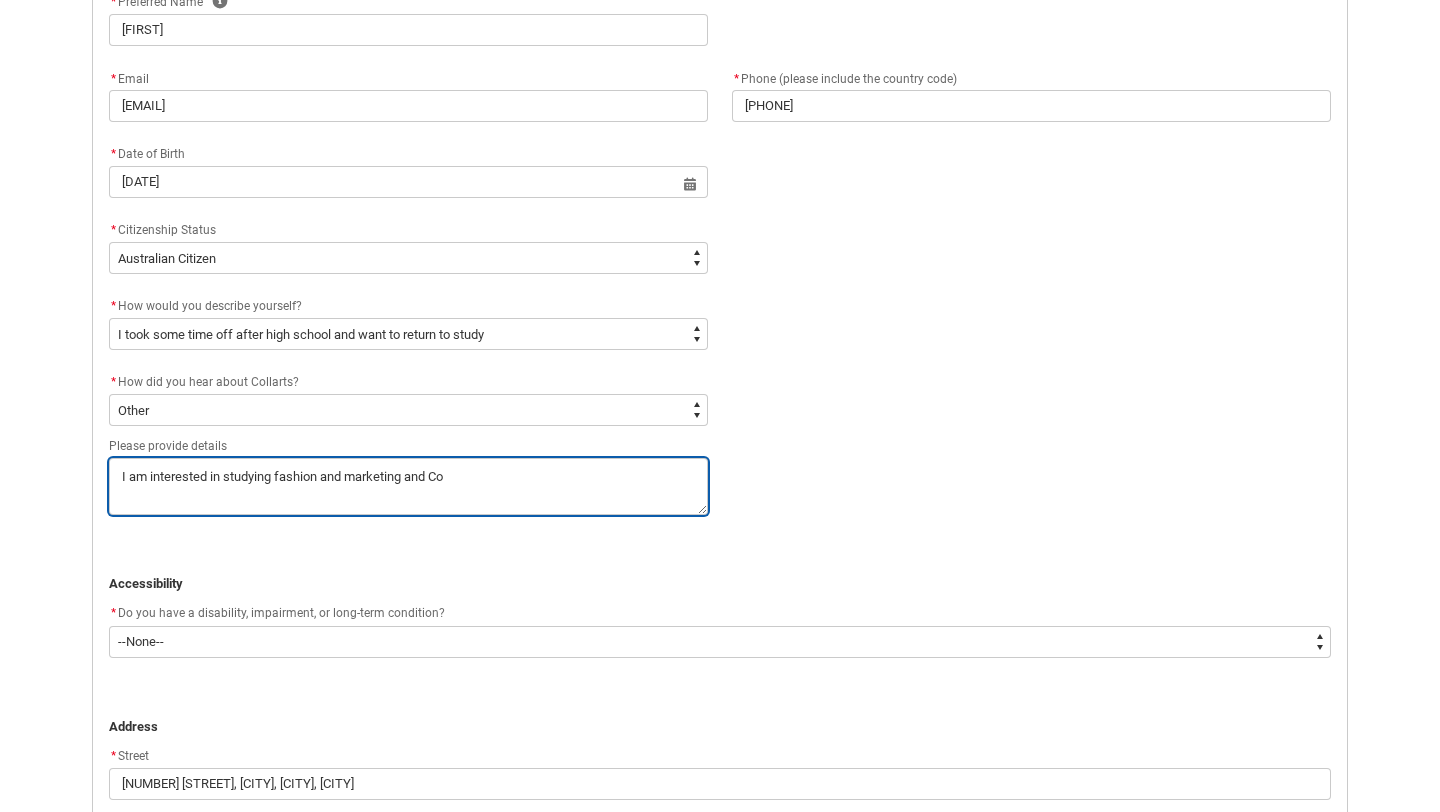 type on "I am interested in studying fashion and marketing and Col" 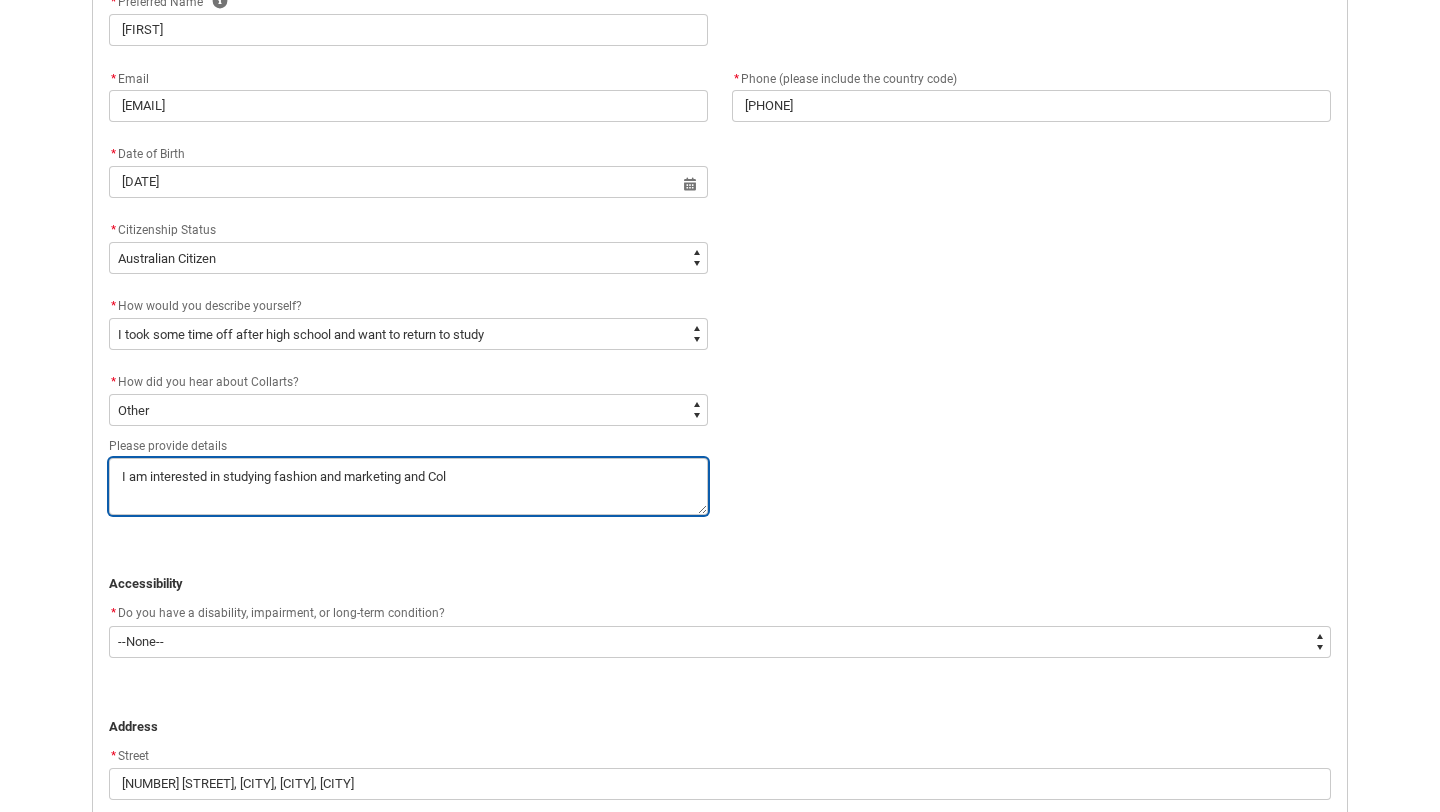 type 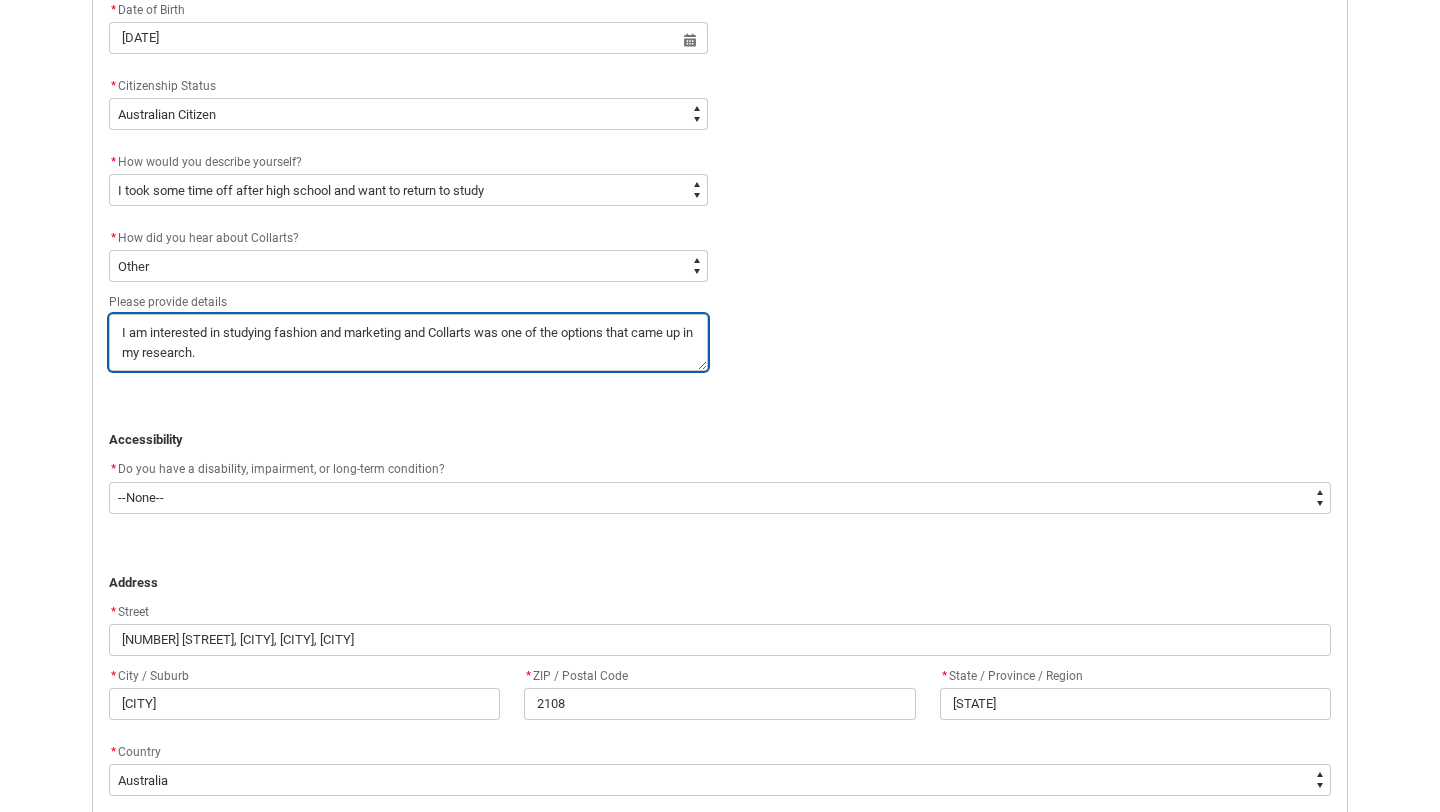 scroll, scrollTop: 930, scrollLeft: 0, axis: vertical 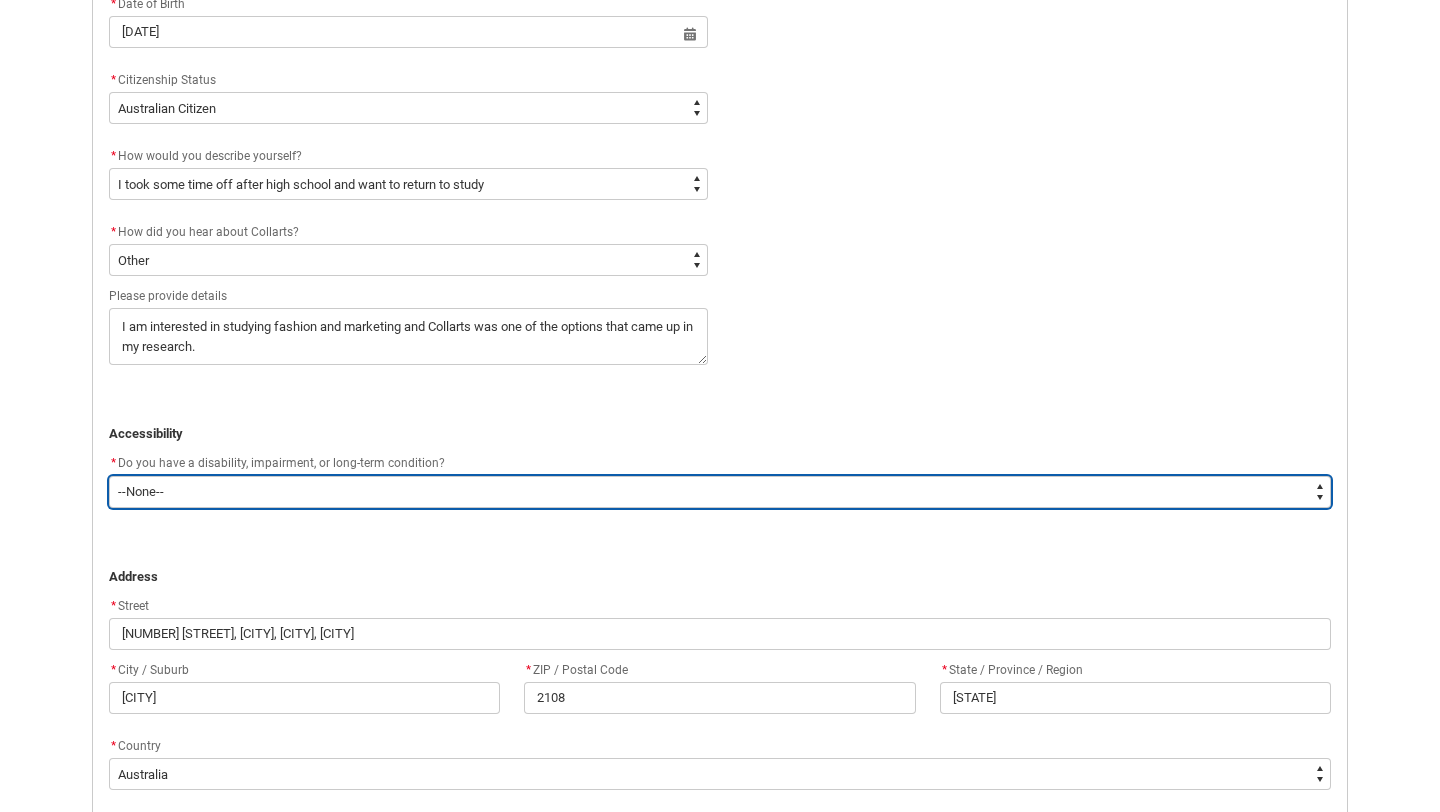 click on "--None-- Yes No" at bounding box center (720, 492) 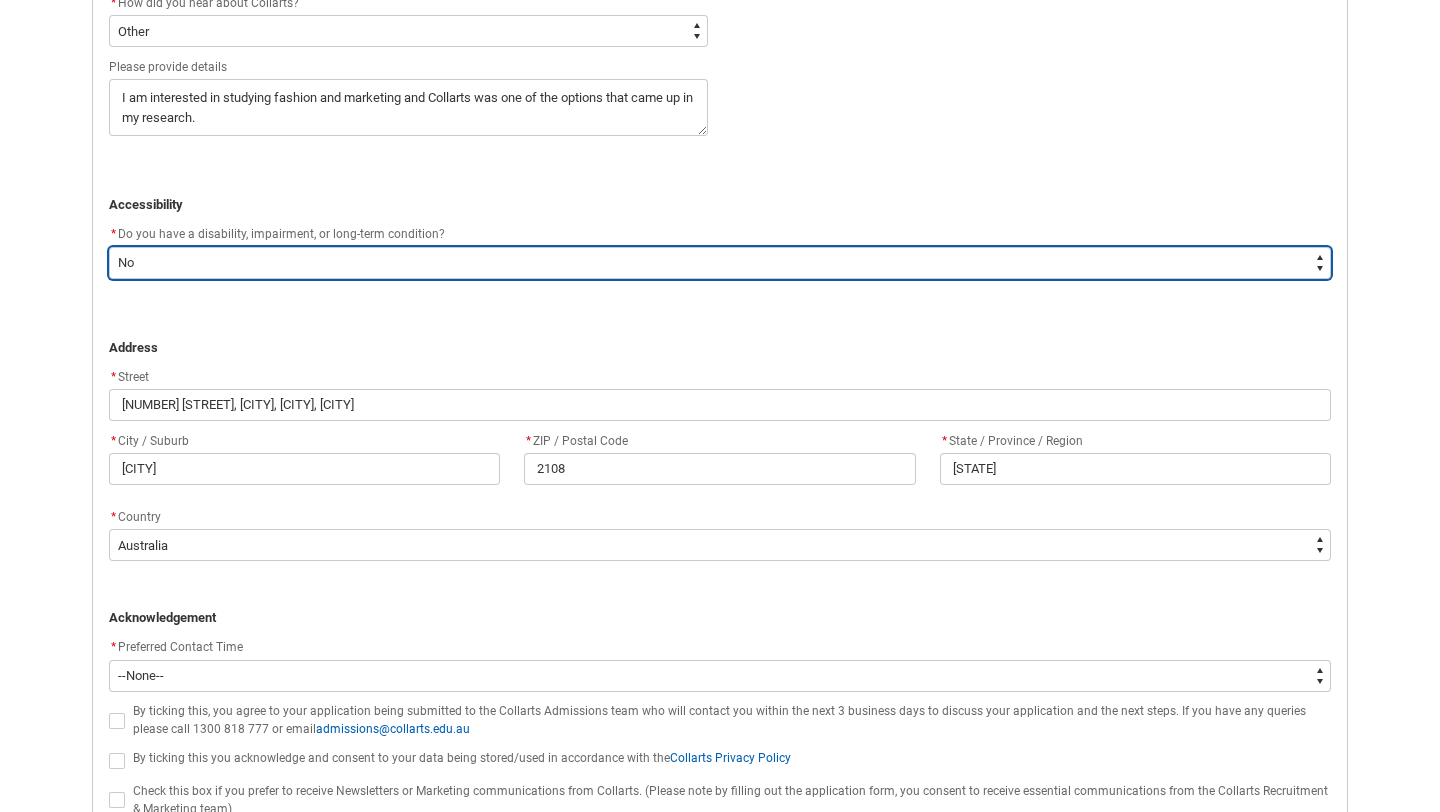 scroll, scrollTop: 1168, scrollLeft: 0, axis: vertical 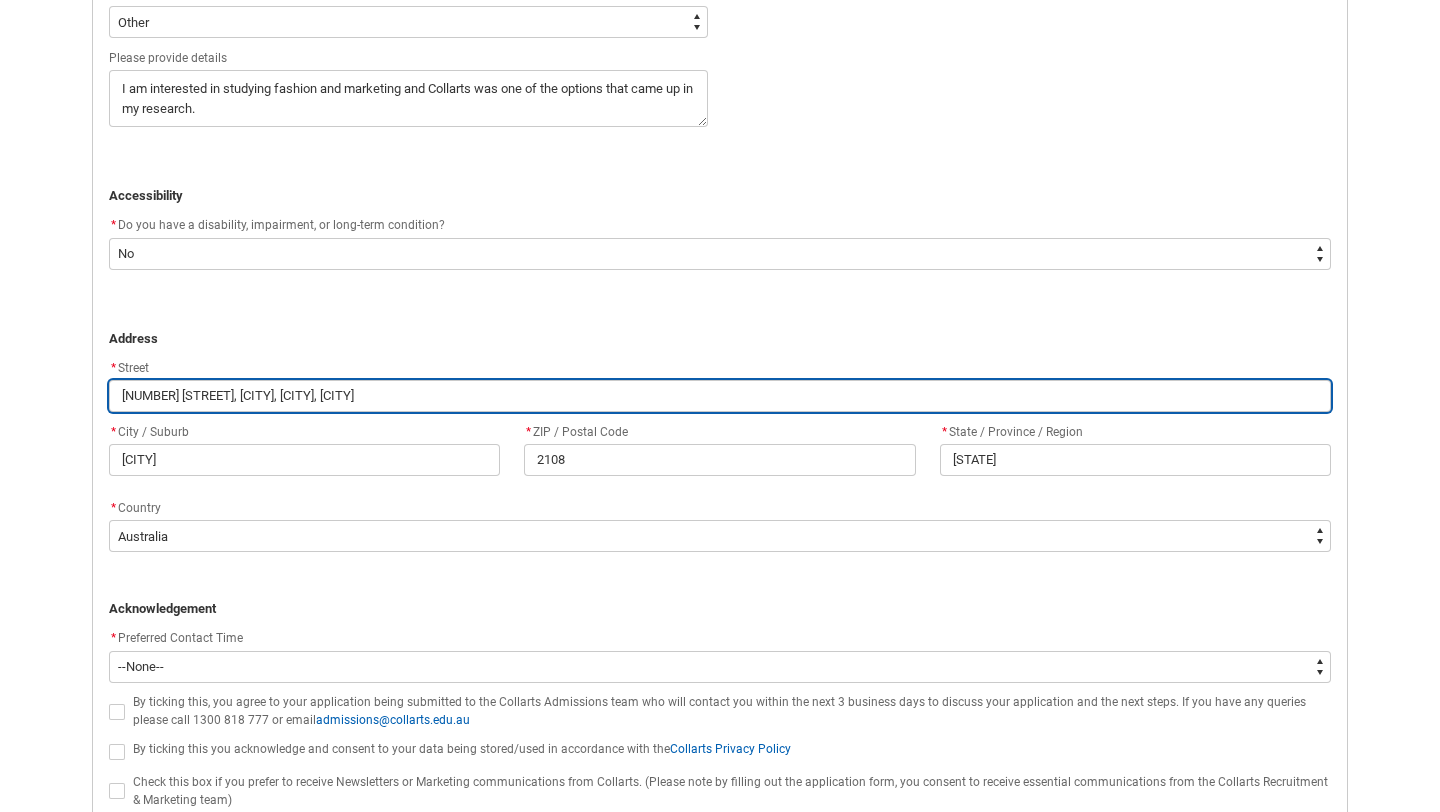 drag, startPoint x: 309, startPoint y: 396, endPoint x: 495, endPoint y: 402, distance: 186.09676 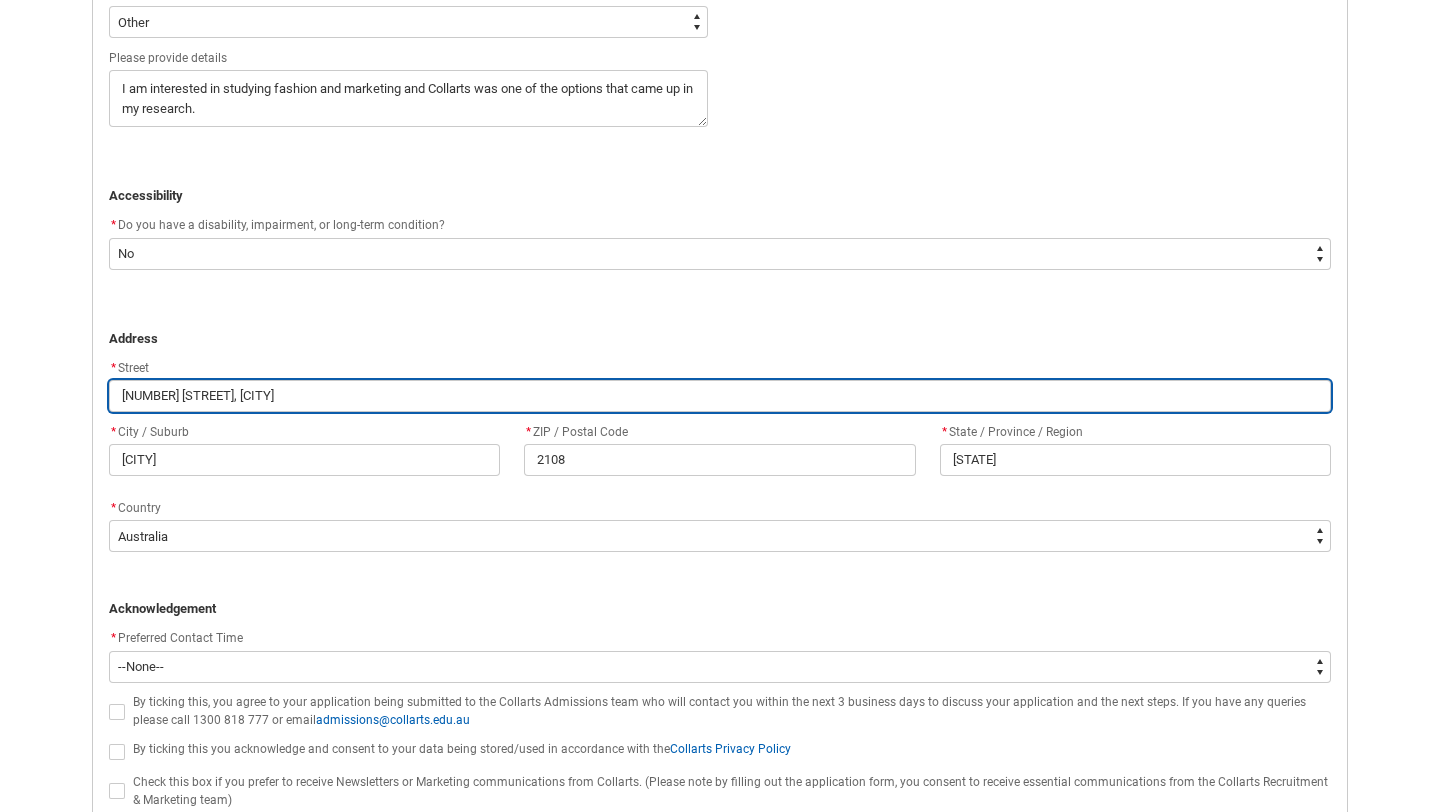 click on "[NUMBER] [STREET], [CITY]" at bounding box center [720, 396] 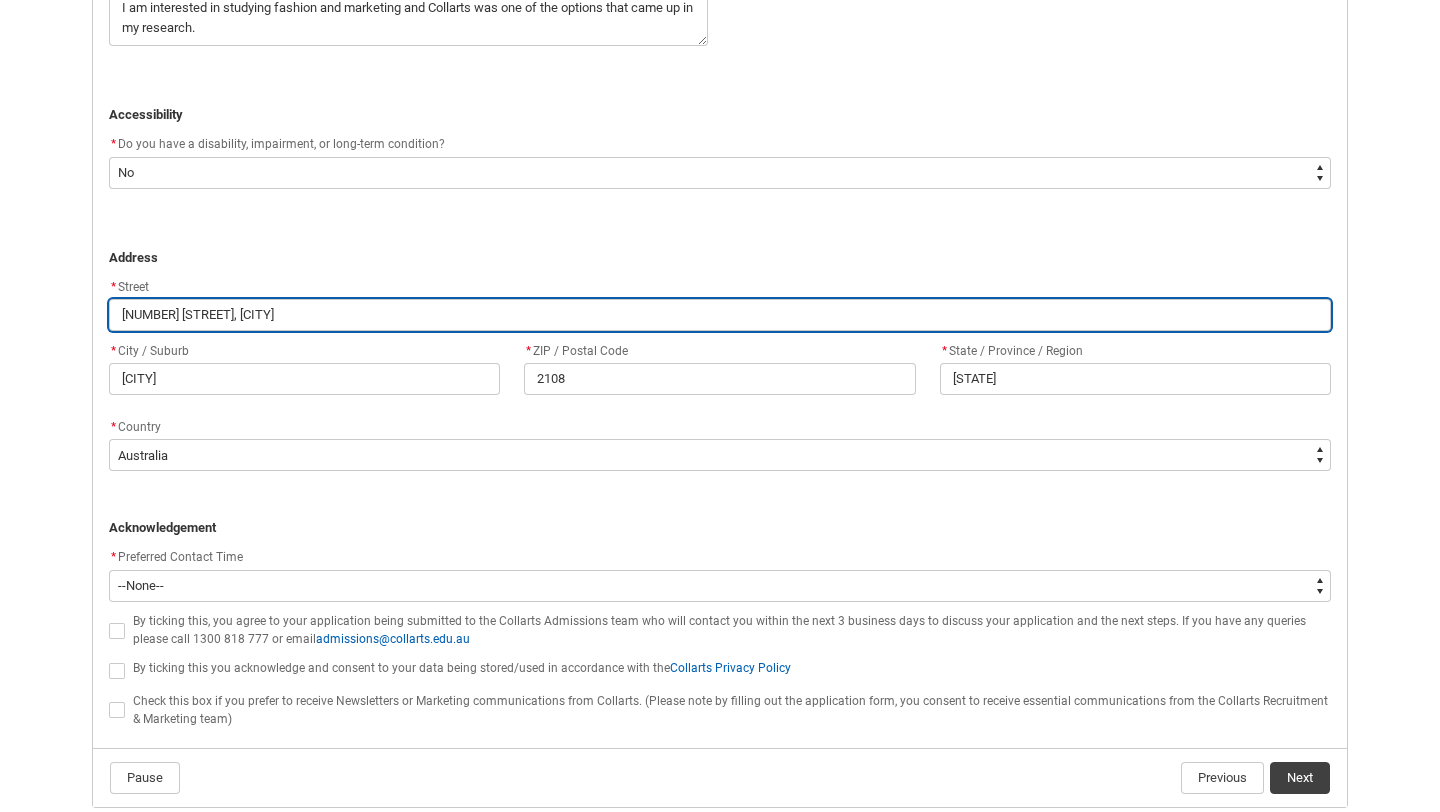 scroll, scrollTop: 1338, scrollLeft: 0, axis: vertical 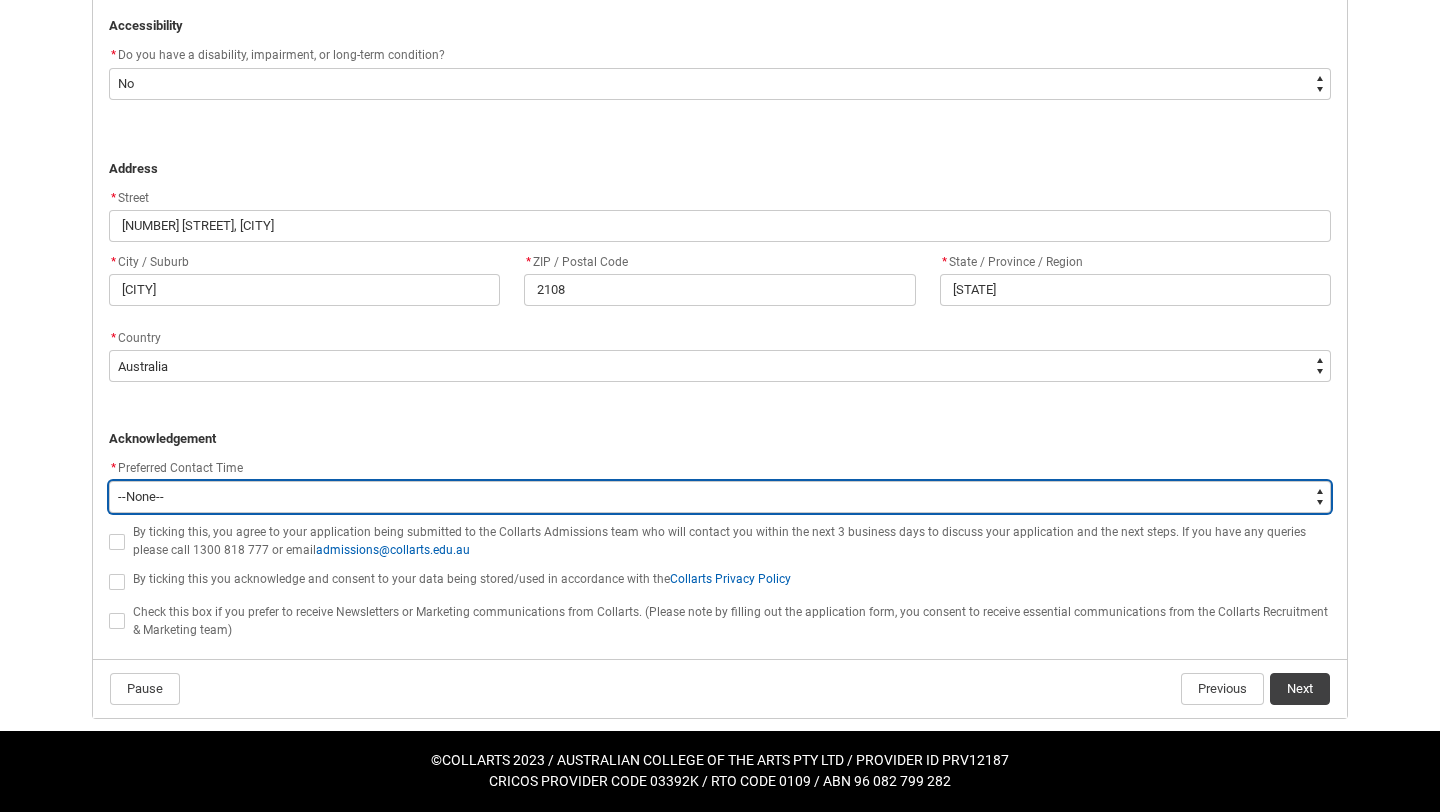 click on "--None-- Morning (9:00AM-12:00PM) Afternoon (12:00PM-5:00PM)" at bounding box center (720, 497) 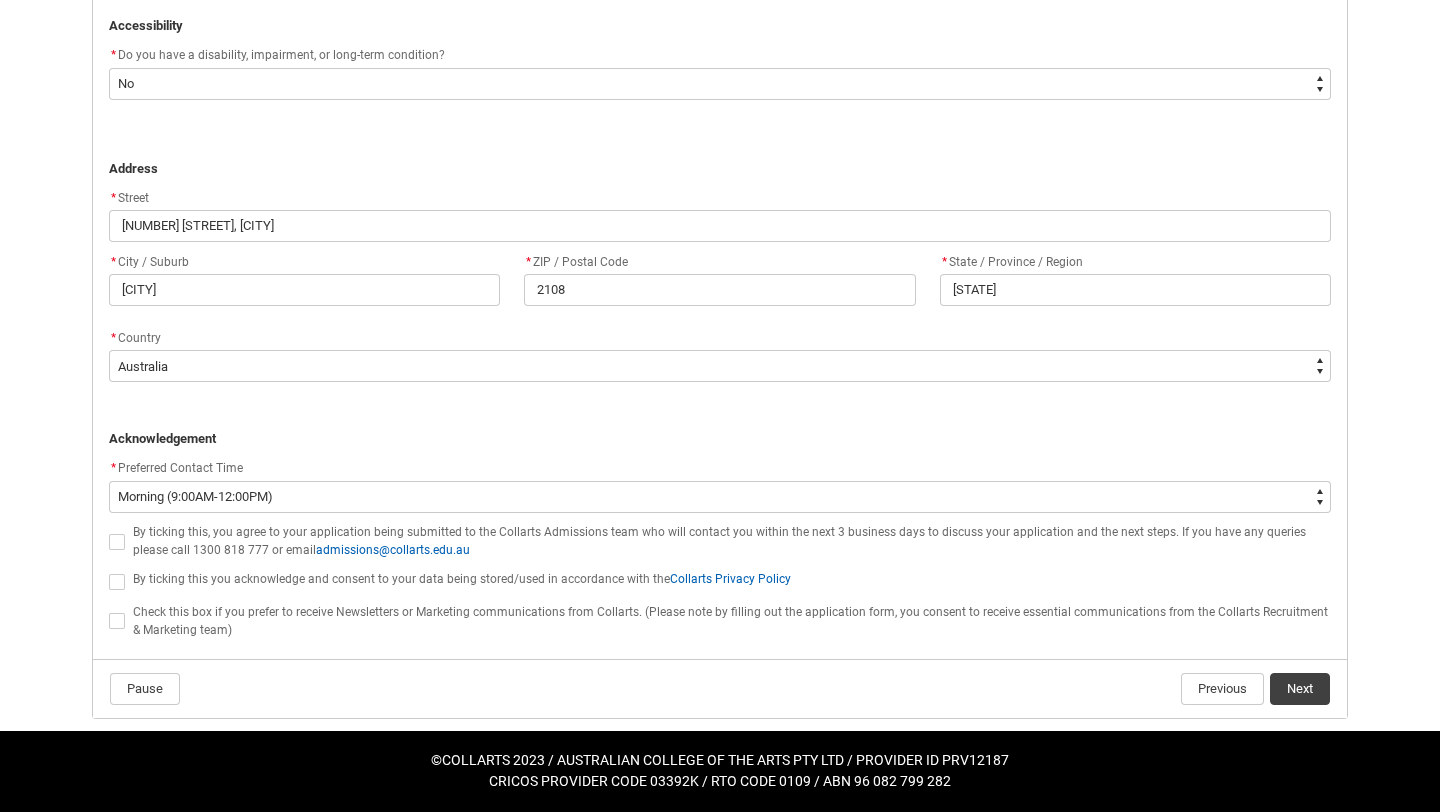 click 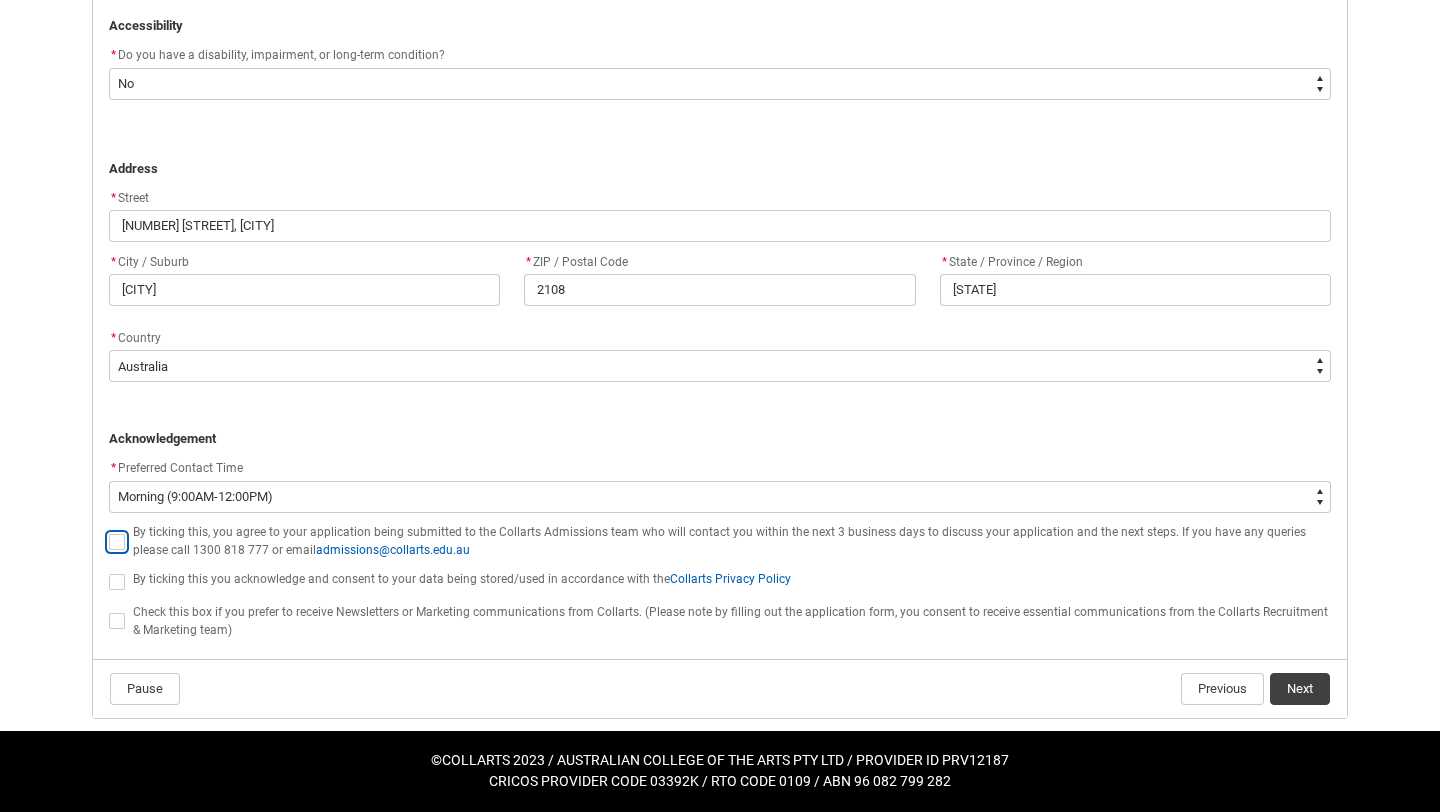 click at bounding box center (108, 530) 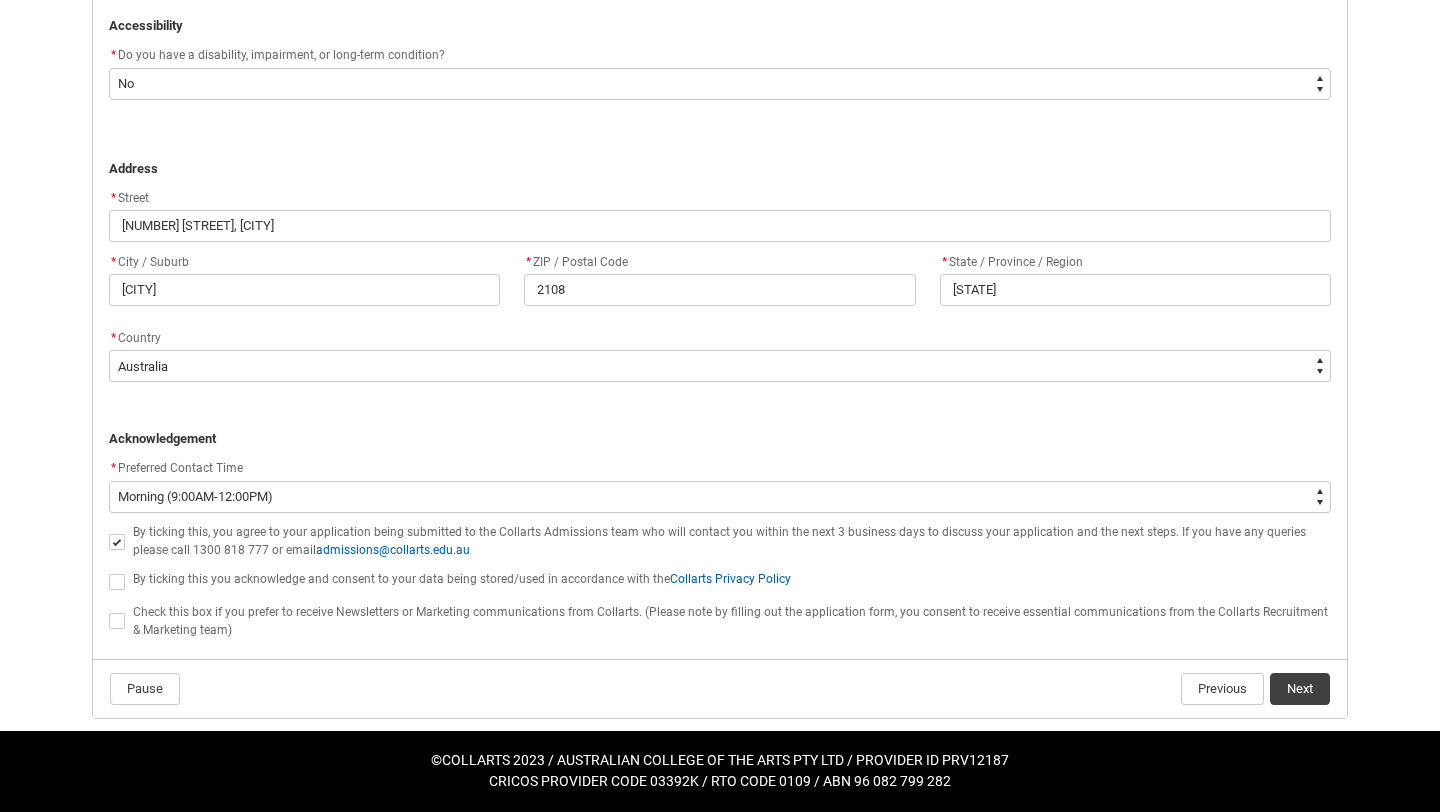 click 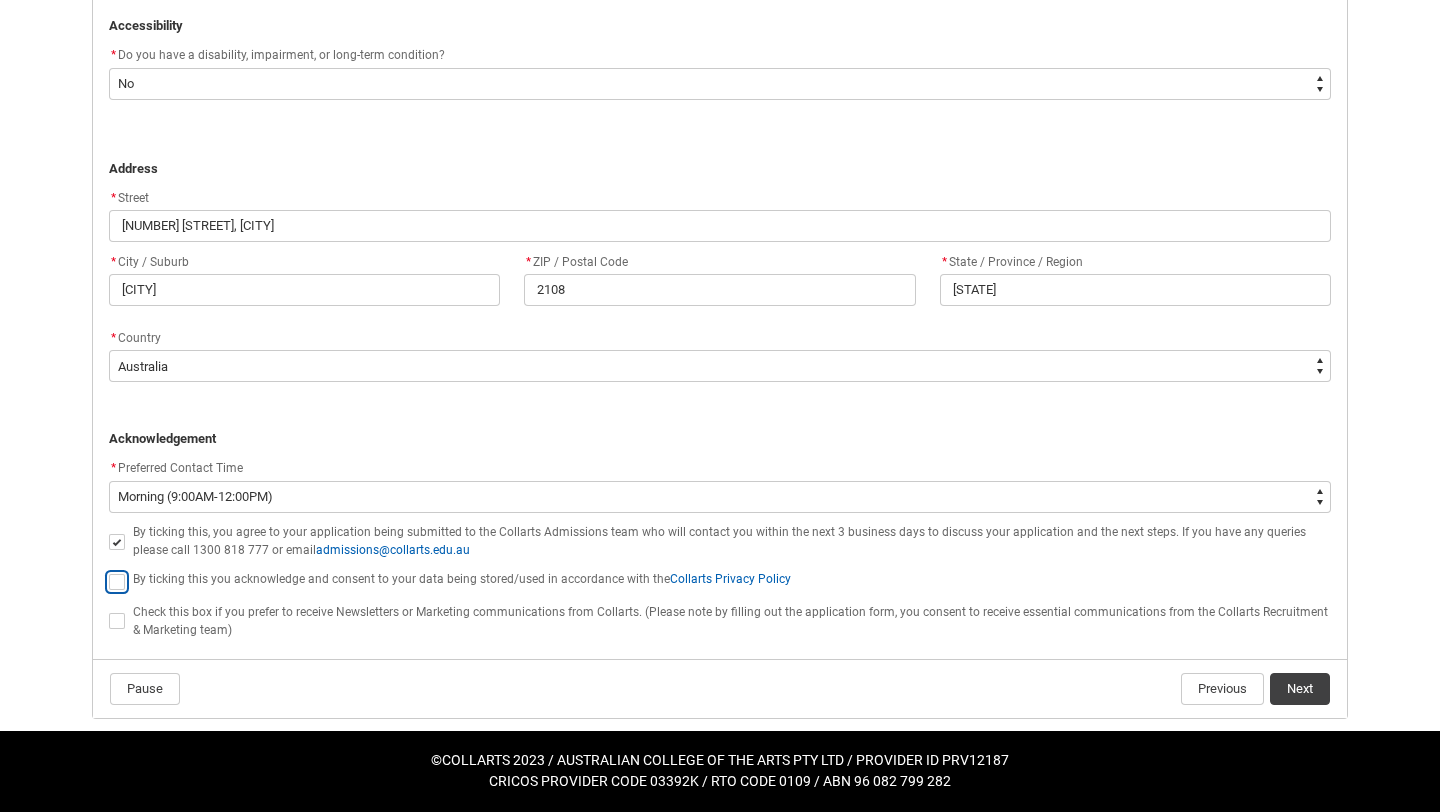 click at bounding box center (108, 570) 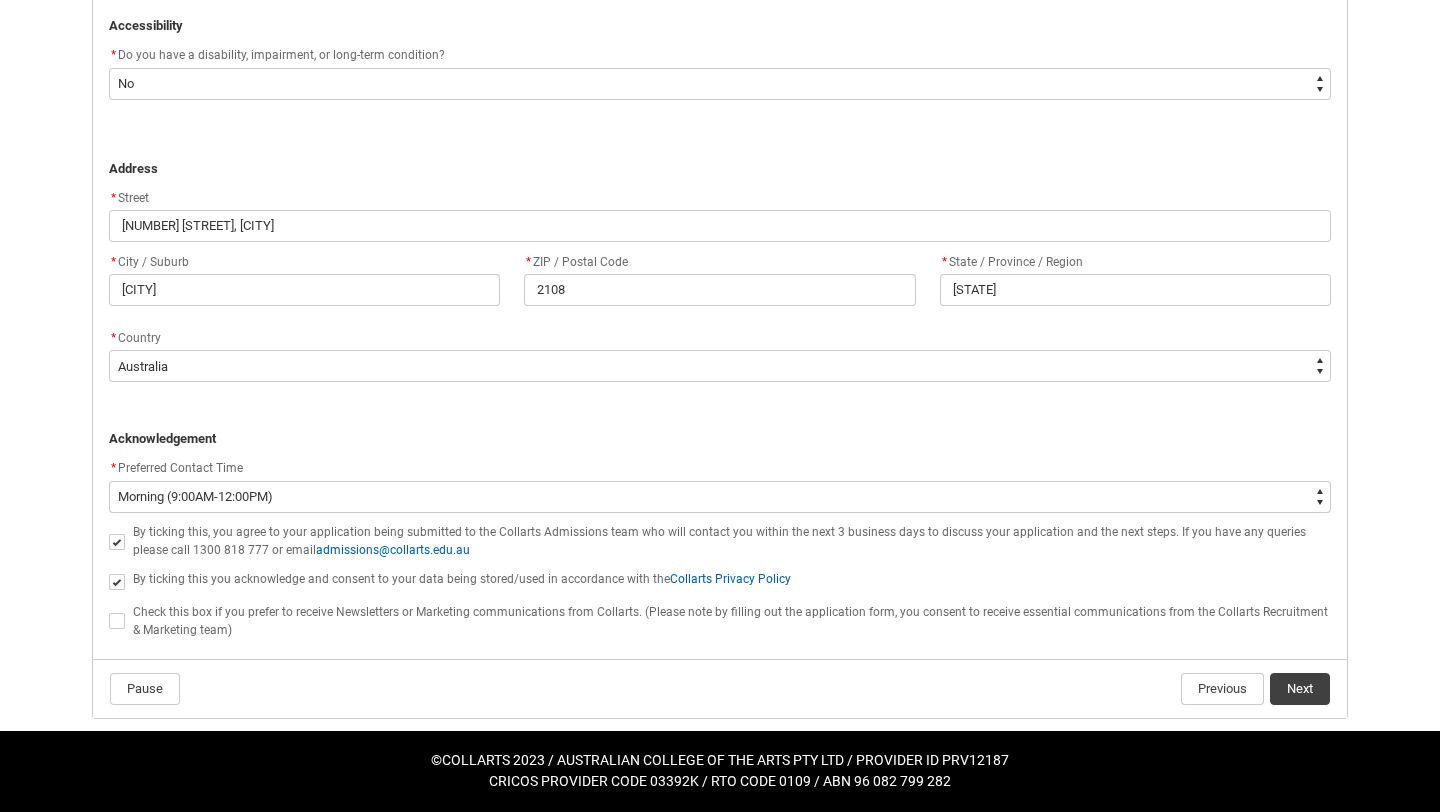 click 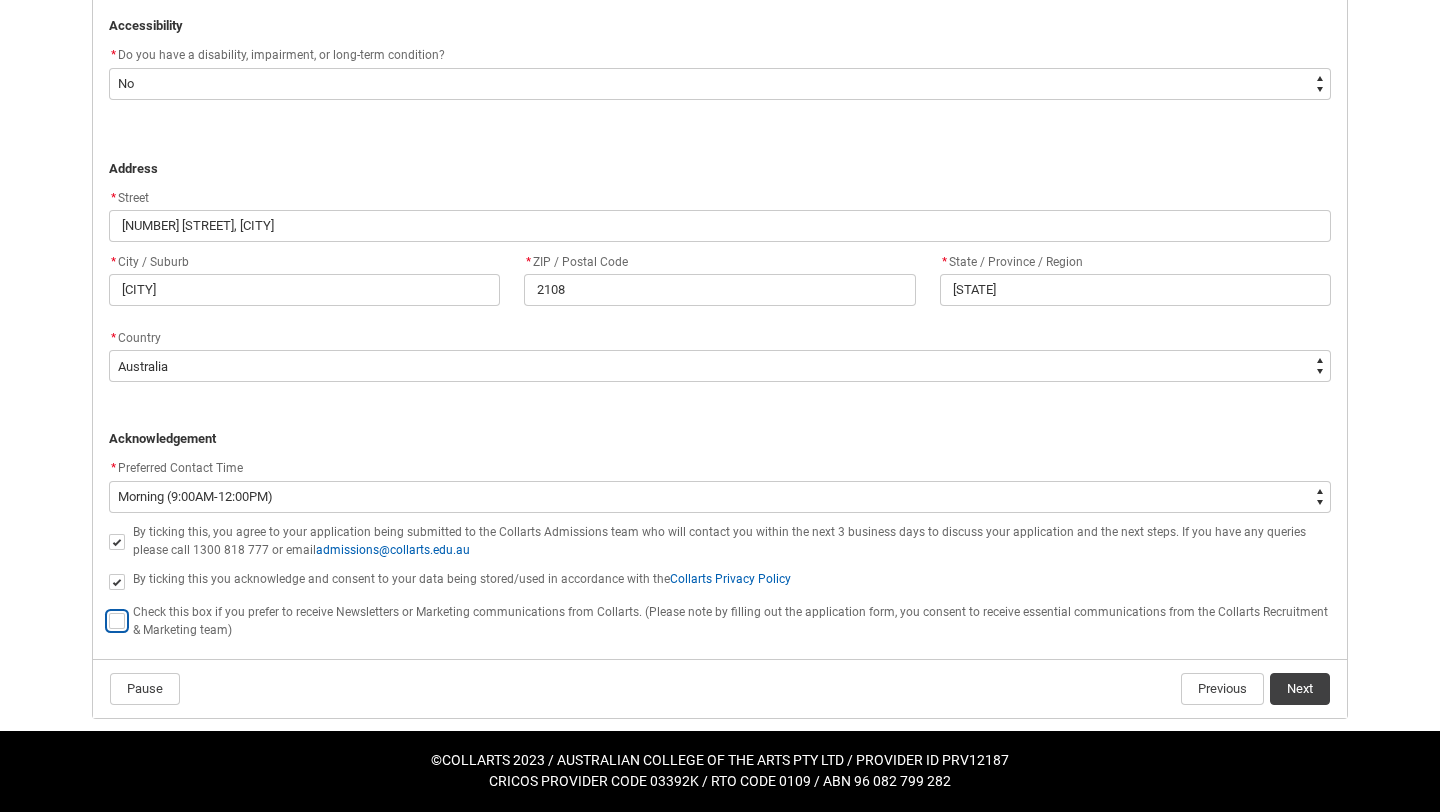 click at bounding box center (108, 610) 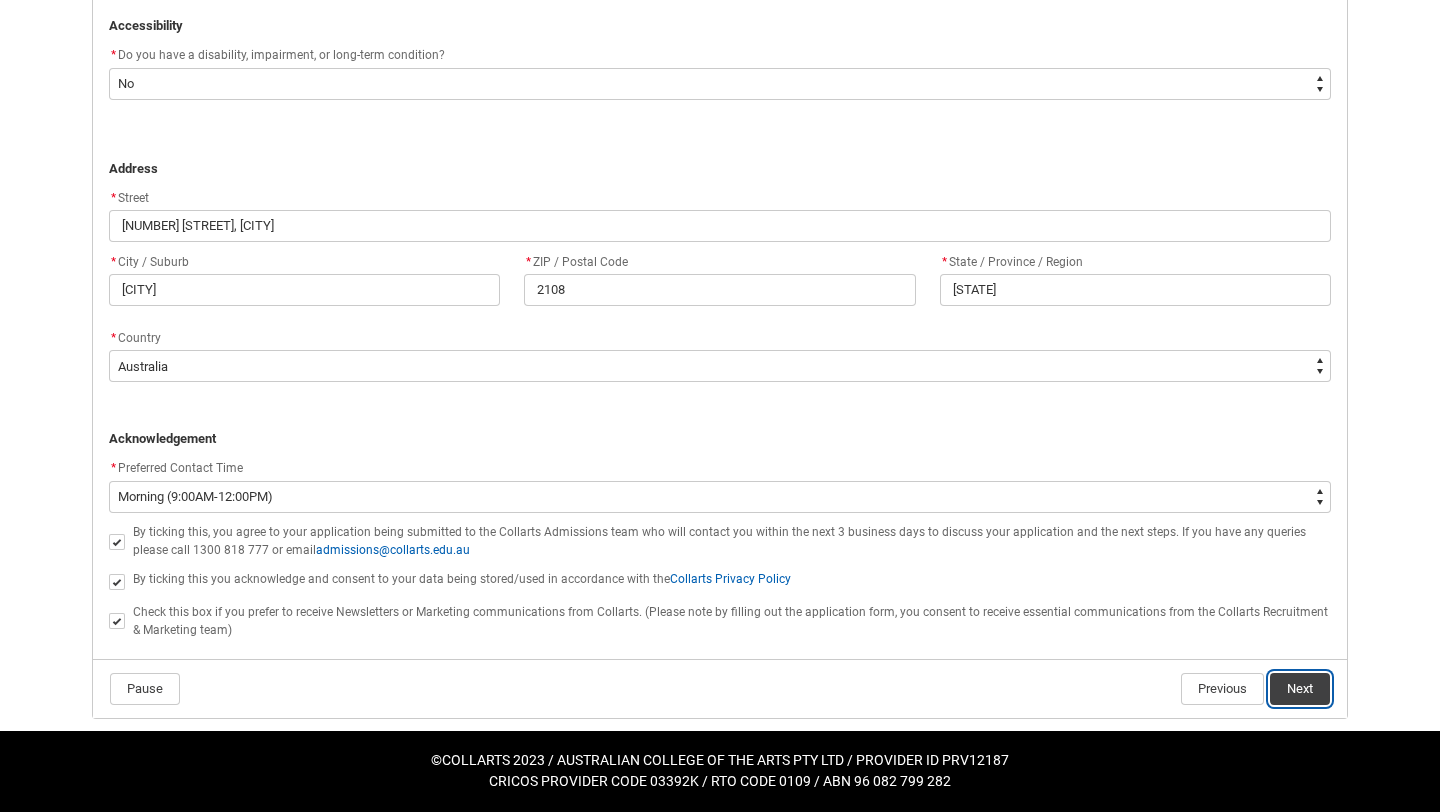 click on "Next" 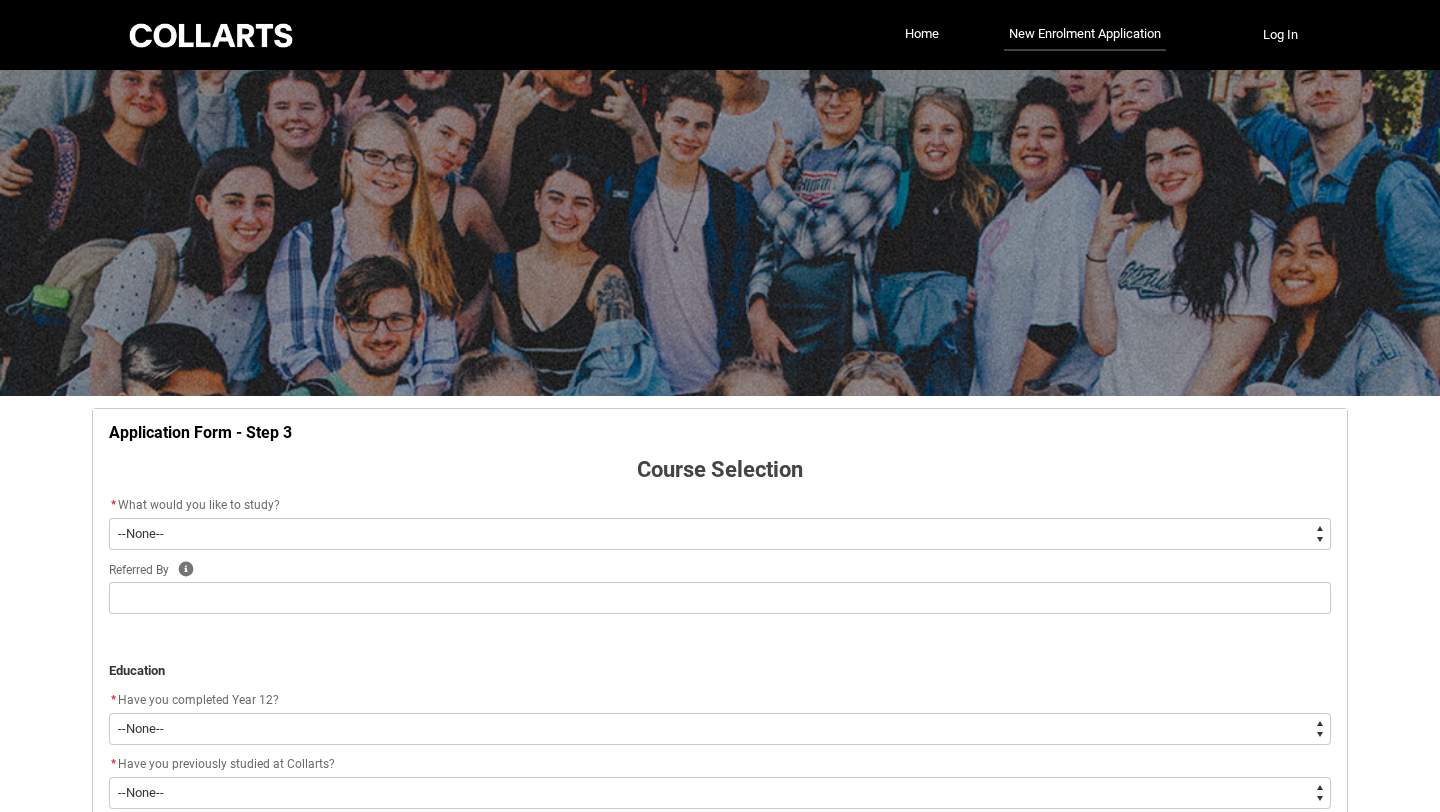 scroll, scrollTop: 209, scrollLeft: 0, axis: vertical 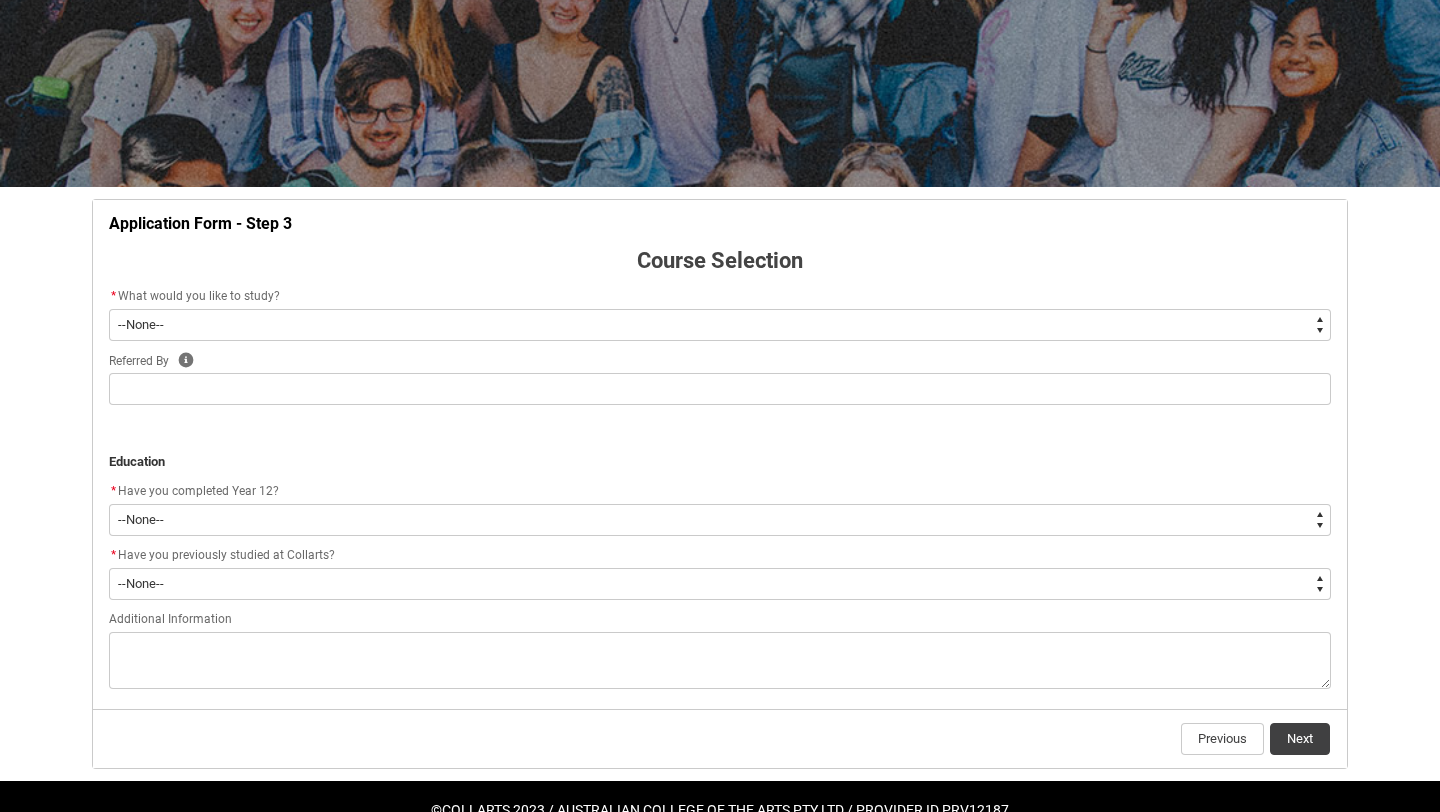 click on "--None-- Diploma Bachelor Post Graduate" at bounding box center [720, 325] 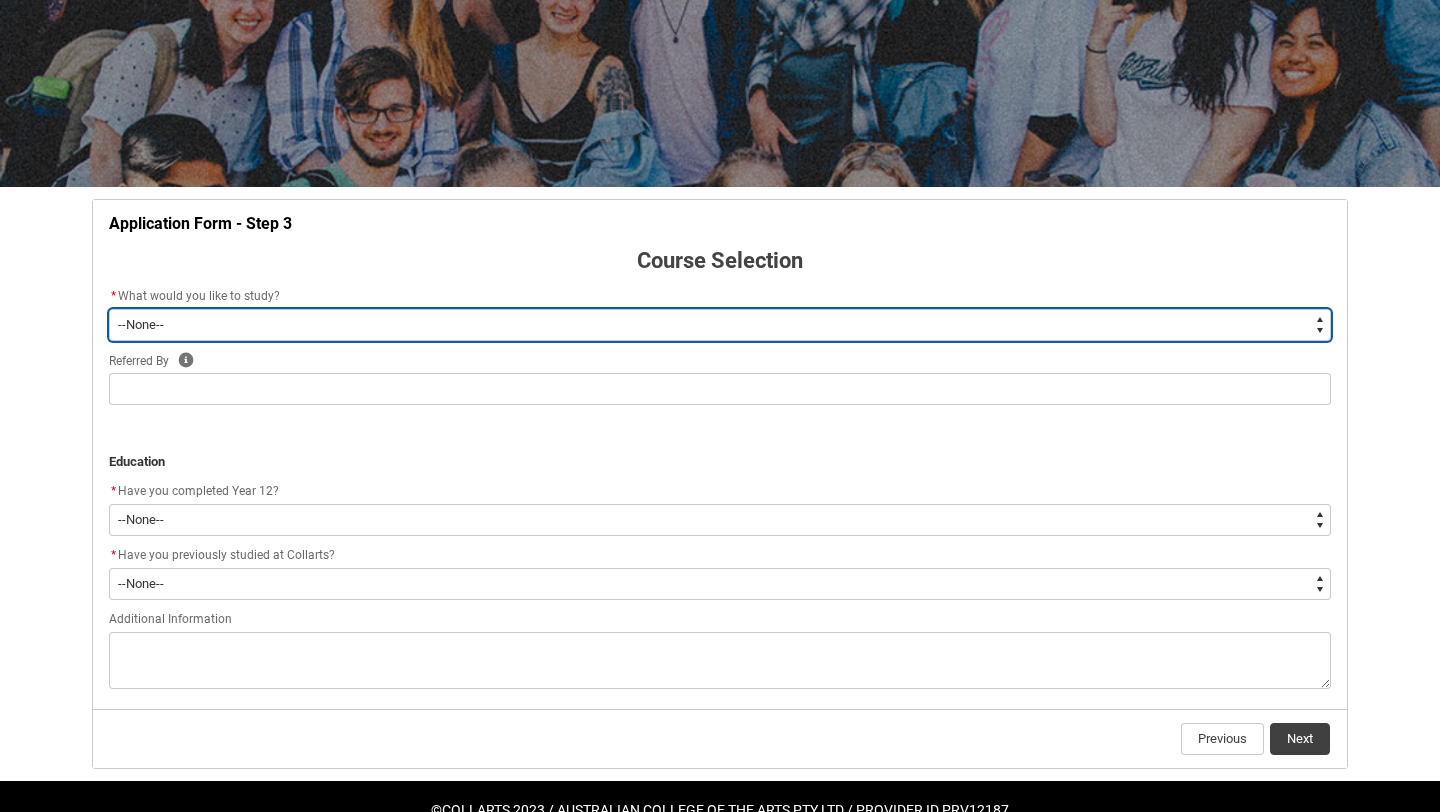 click on "--None-- Diploma Bachelor Post Graduate" at bounding box center [720, 325] 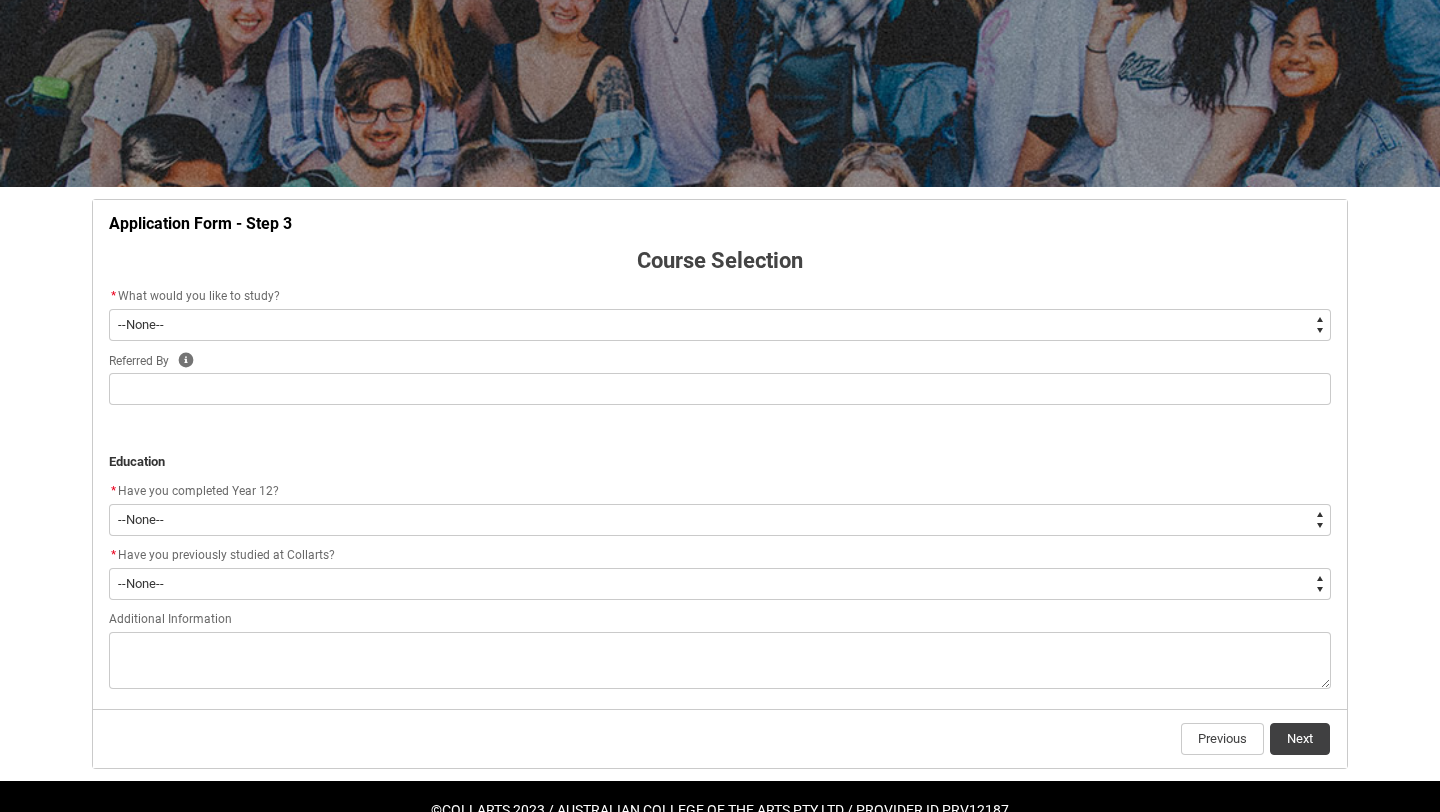 scroll, scrollTop: 141, scrollLeft: 0, axis: vertical 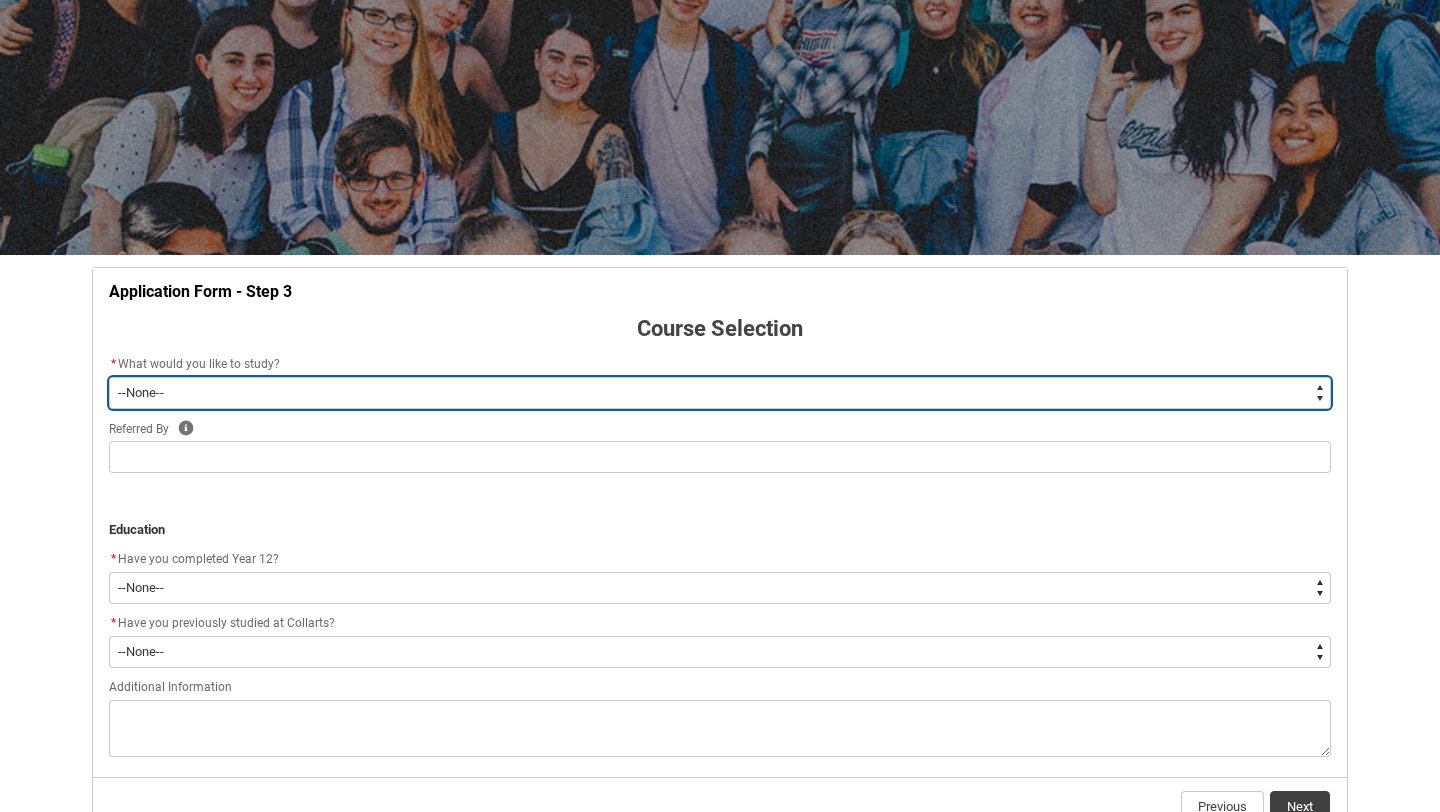 click on "--None-- Diploma Bachelor Post Graduate" at bounding box center [720, 393] 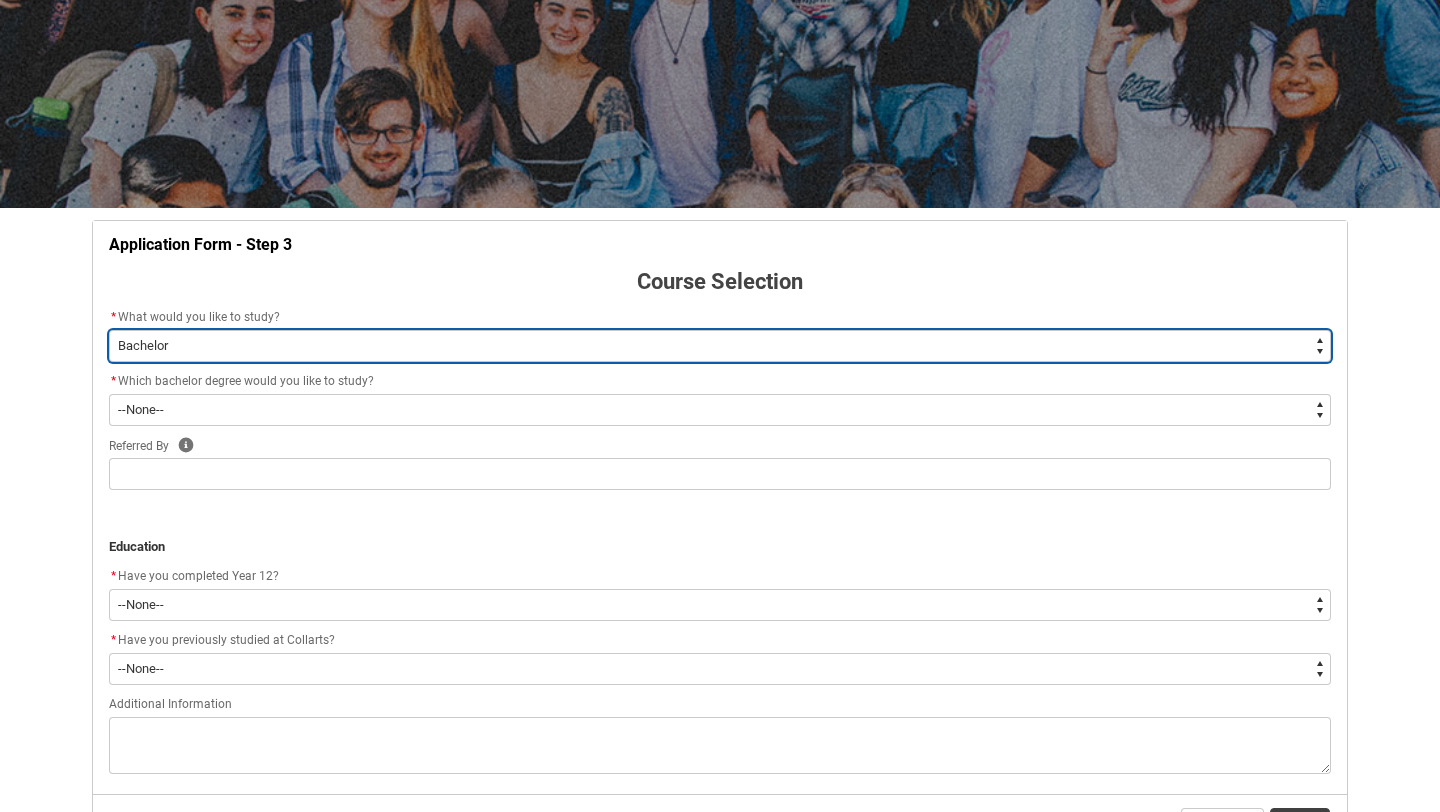 scroll, scrollTop: 190, scrollLeft: 0, axis: vertical 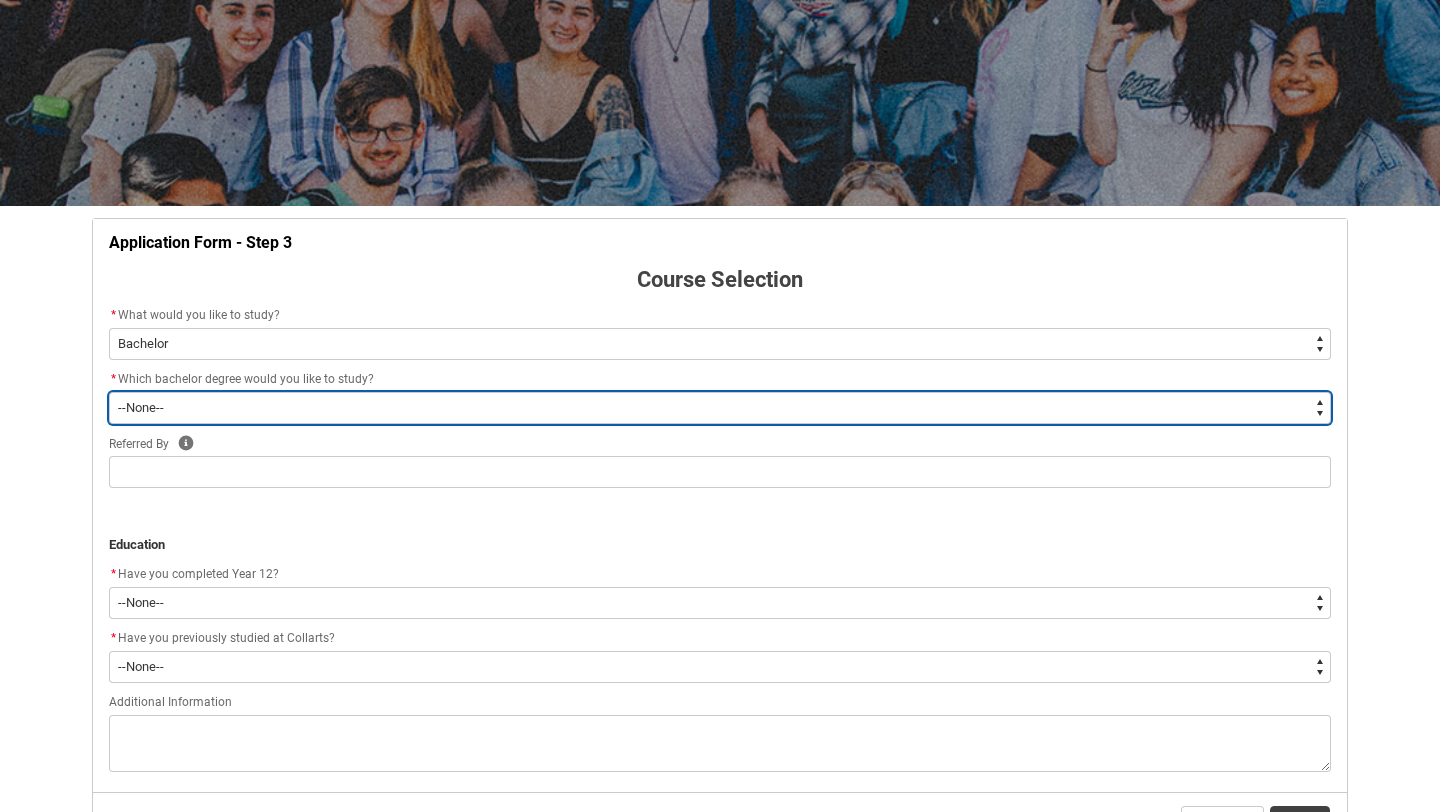 click on "--None-- Bachelor of 2D Animation Bachelor of Applied Business (Entertainment Management) Bachelor of Arts (Interior Design) Bachelor of Audio Production Bachelor of Design (Fashion & Sustainability) Bachelor of Digital and Social Media Bachelor of Event Management Bachelor of Fashion Marketing (Branding and Communications) Bachelor of Fashion Marketing (Buying and Retail Management) Bachelor of Game Design Bachelor of Graphic and Digital Design Bachelor of Journalism and New Media Bachelor of Music Performance Bachelor of Music Production Bachelor of Performing Arts (Acting) Bachelor of Performing Arts (Stage Management) Bachelor of Performing Arts (Writing & Directing) Bachelor of Performing Arts (Comedy) Bachelor of Photography Bachelor of Screen & Media Double Degree - Bachelor of Audio Production & Bachelor of Applied Business (Entertainment Management) Double Degree - Bachelor of Design (Fashion & Sustainability) and Bachelor of Applied Business (Fashion Marketing)" at bounding box center [720, 408] 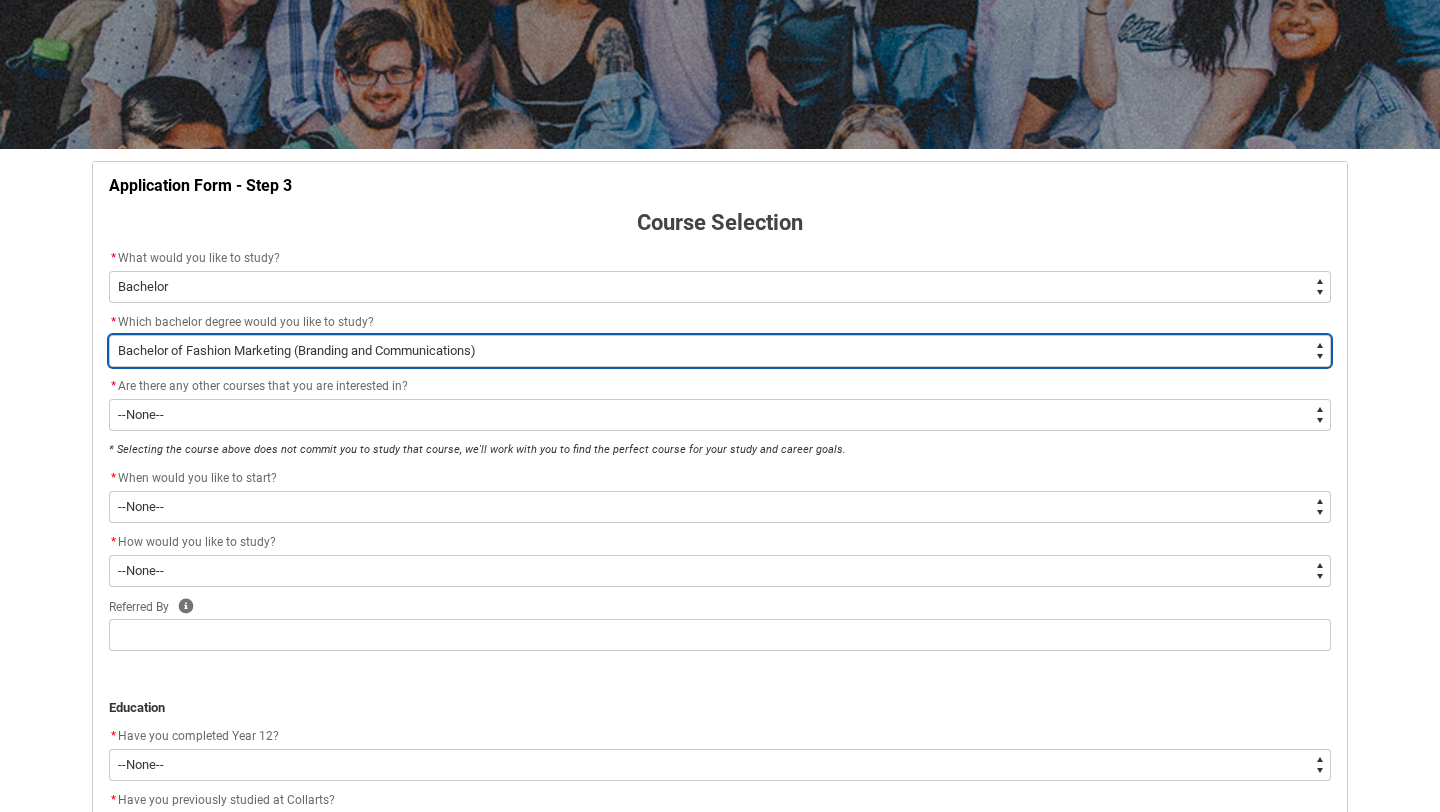 scroll, scrollTop: 258, scrollLeft: 0, axis: vertical 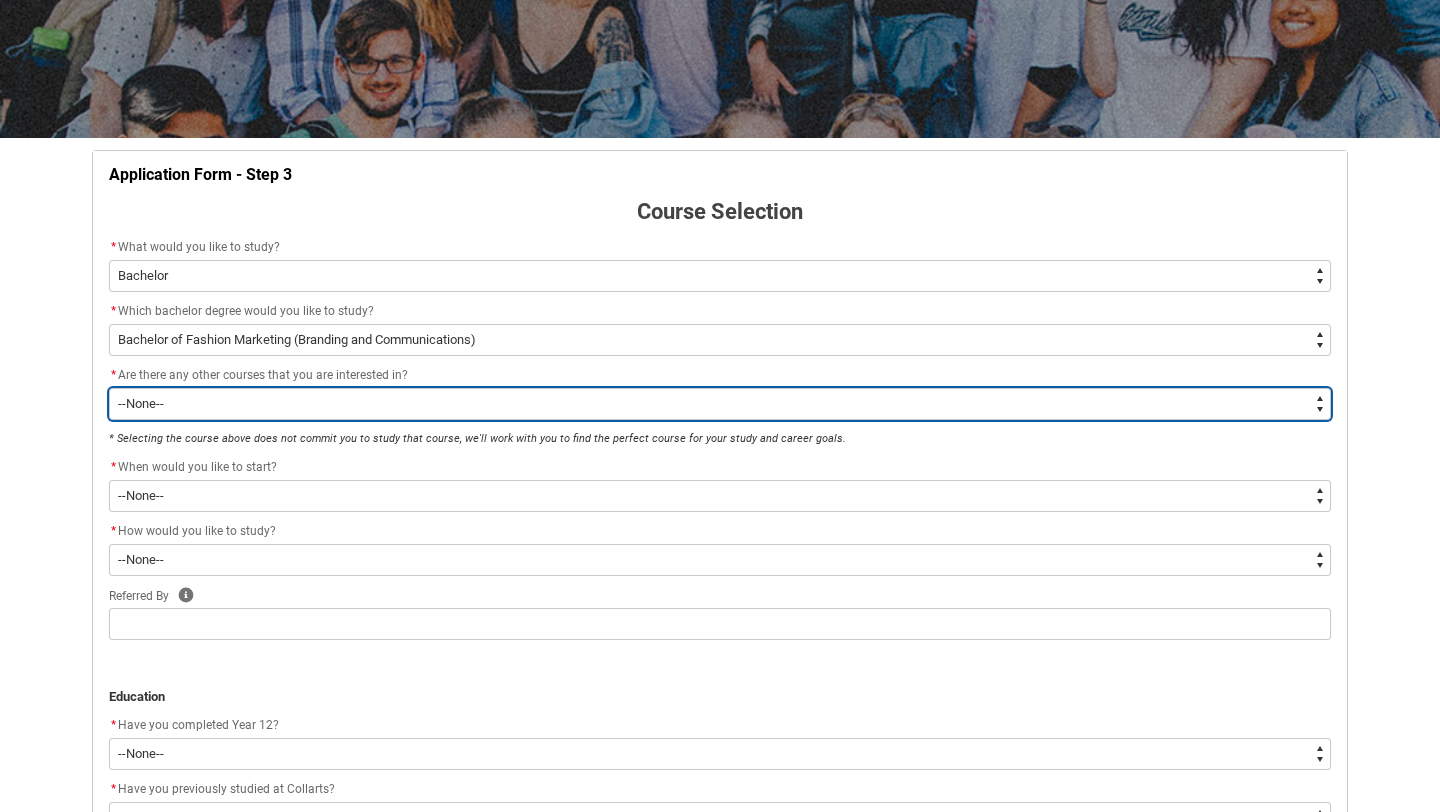 click on "--None-- Yes No" at bounding box center [720, 404] 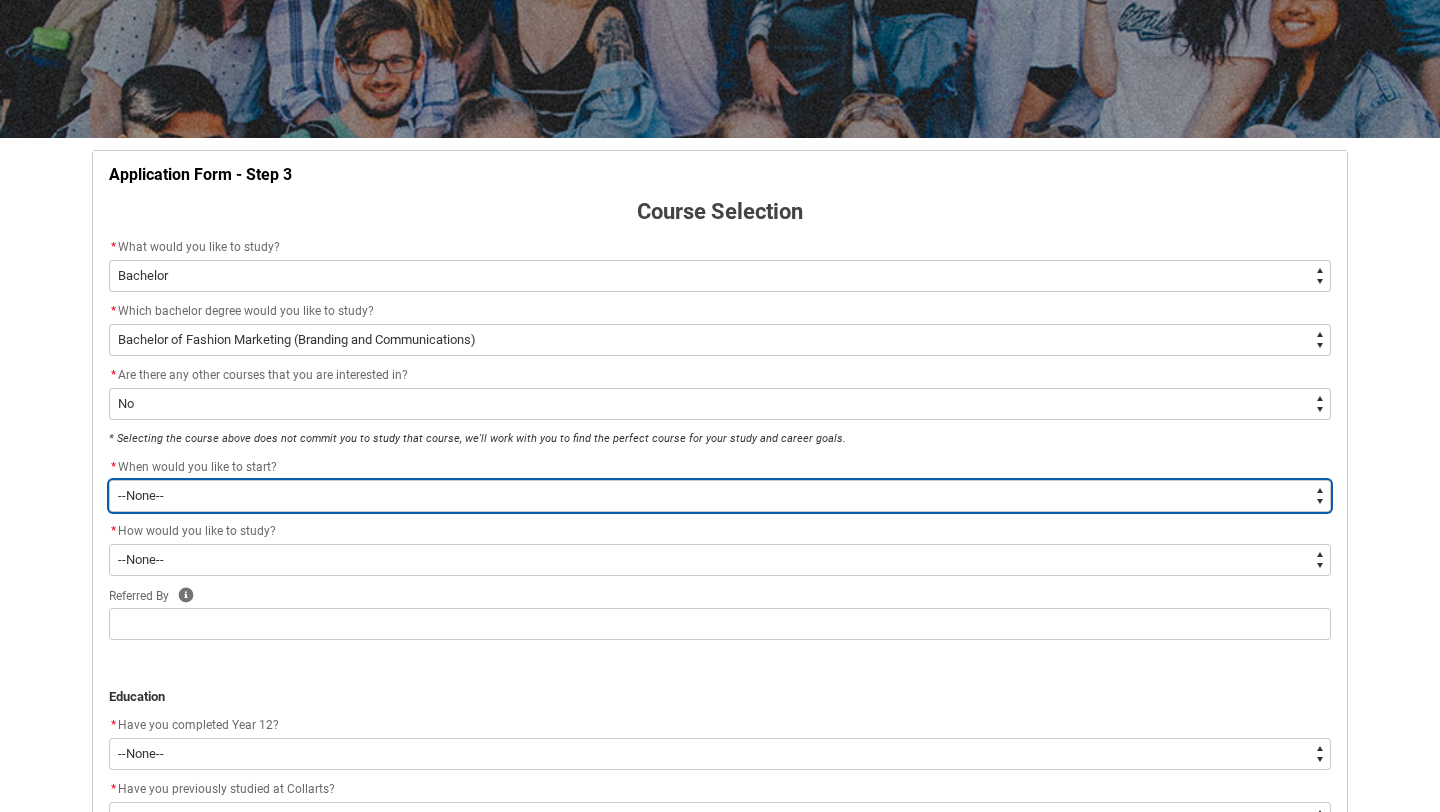click on "--None-- Trimester 1 2026, starting February 2026 Trimester 3 2025, starting September 2025" at bounding box center [720, 496] 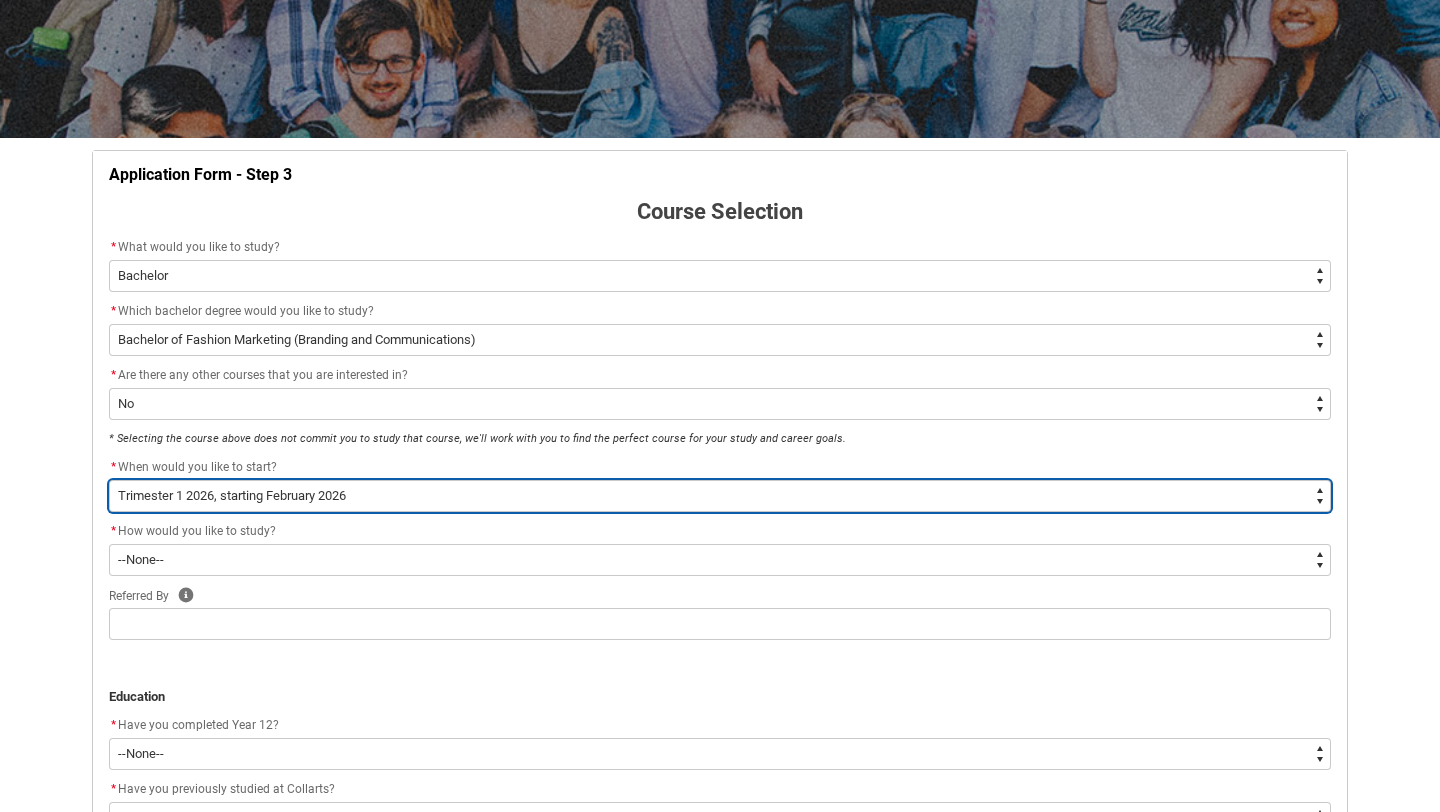 scroll, scrollTop: 311, scrollLeft: 0, axis: vertical 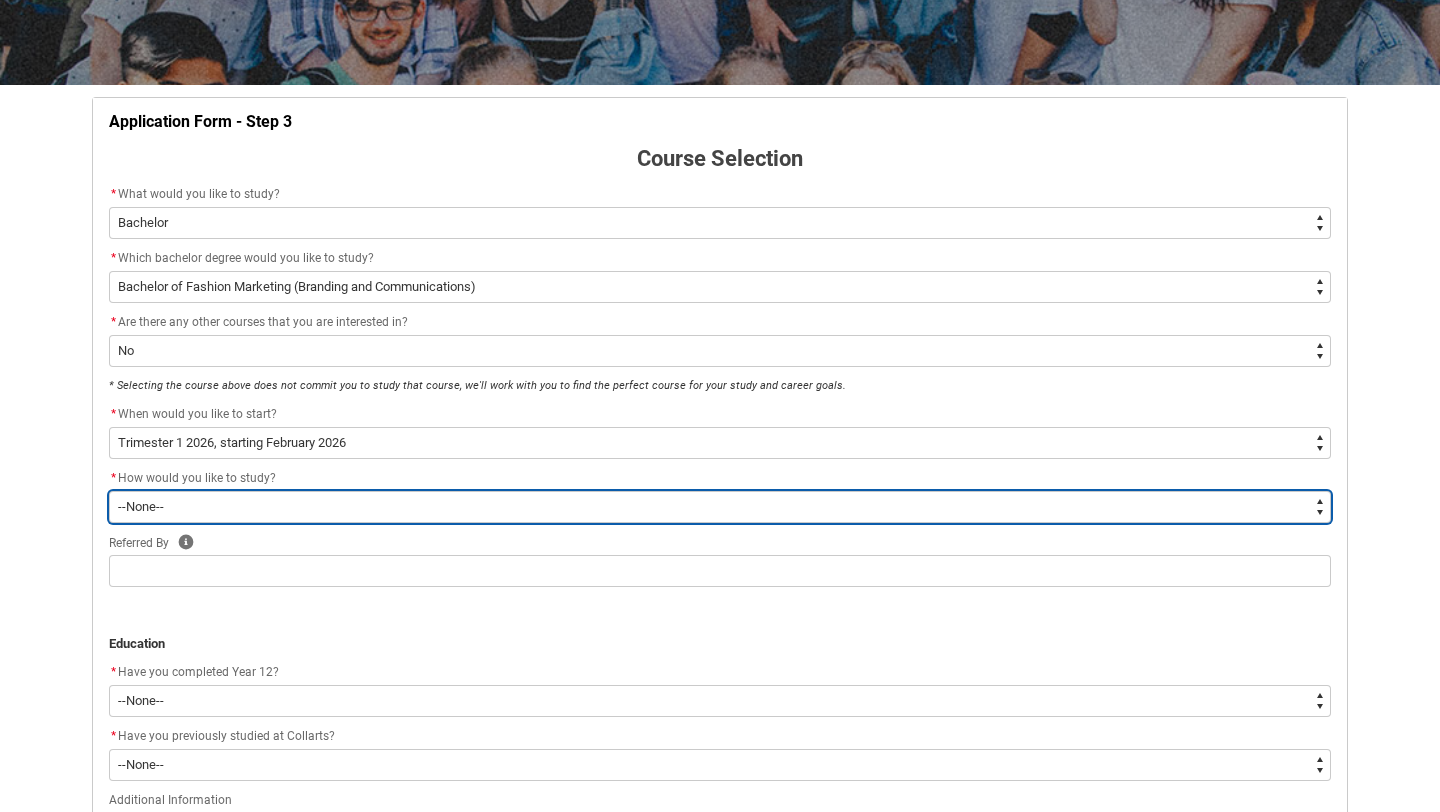 click on "--None-- On-campus Online" at bounding box center (720, 507) 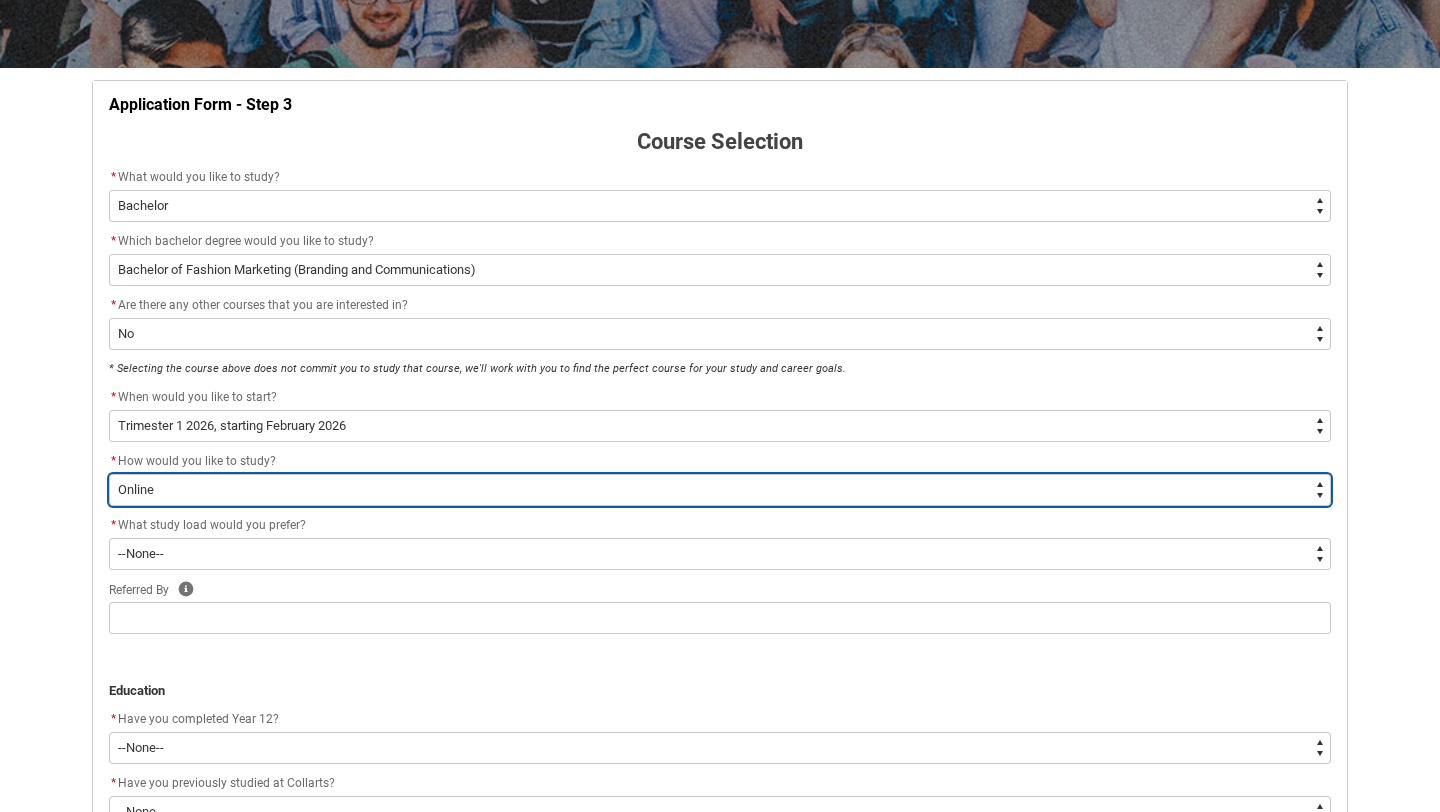 scroll, scrollTop: 357, scrollLeft: 0, axis: vertical 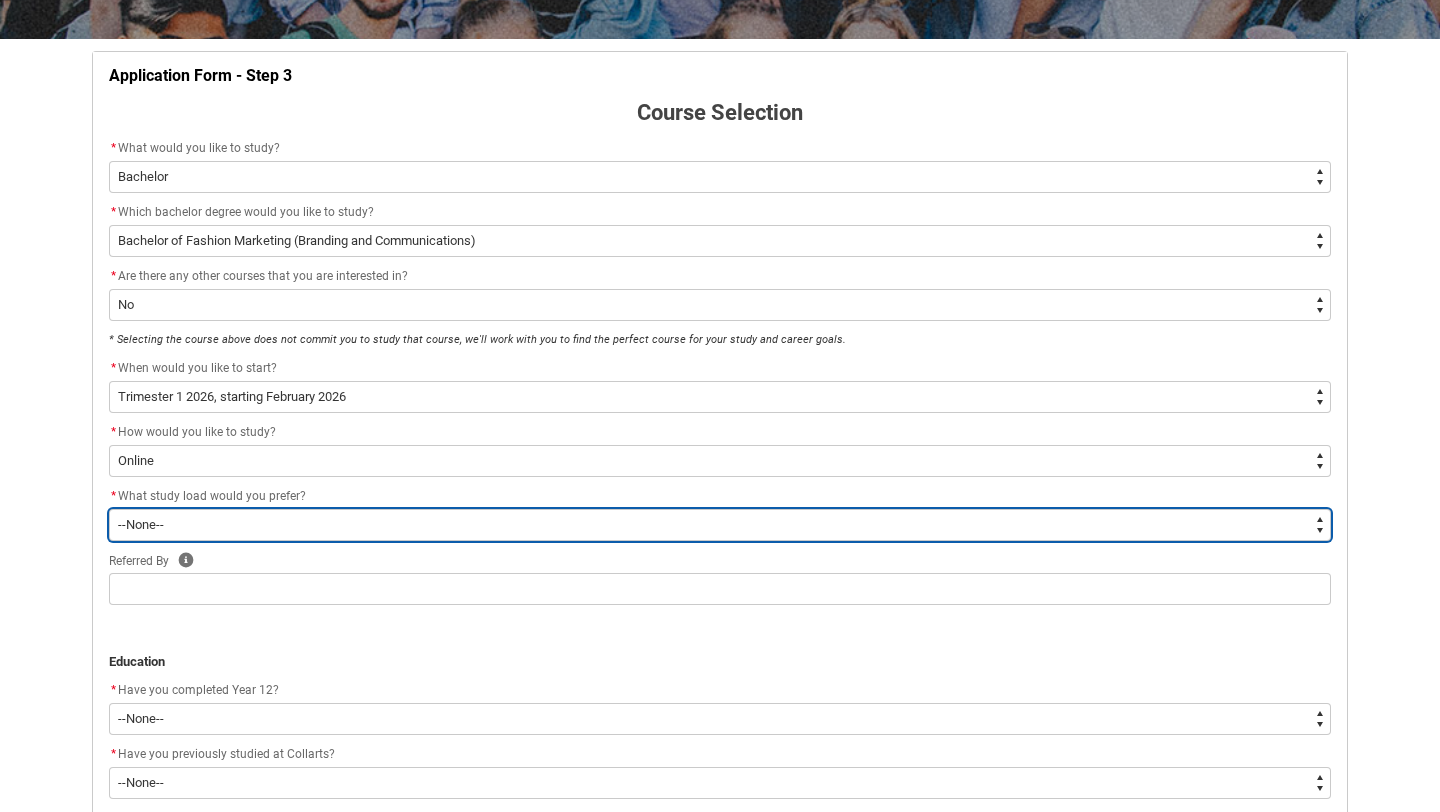 click on "--None-- Full-time Part-time" at bounding box center (720, 525) 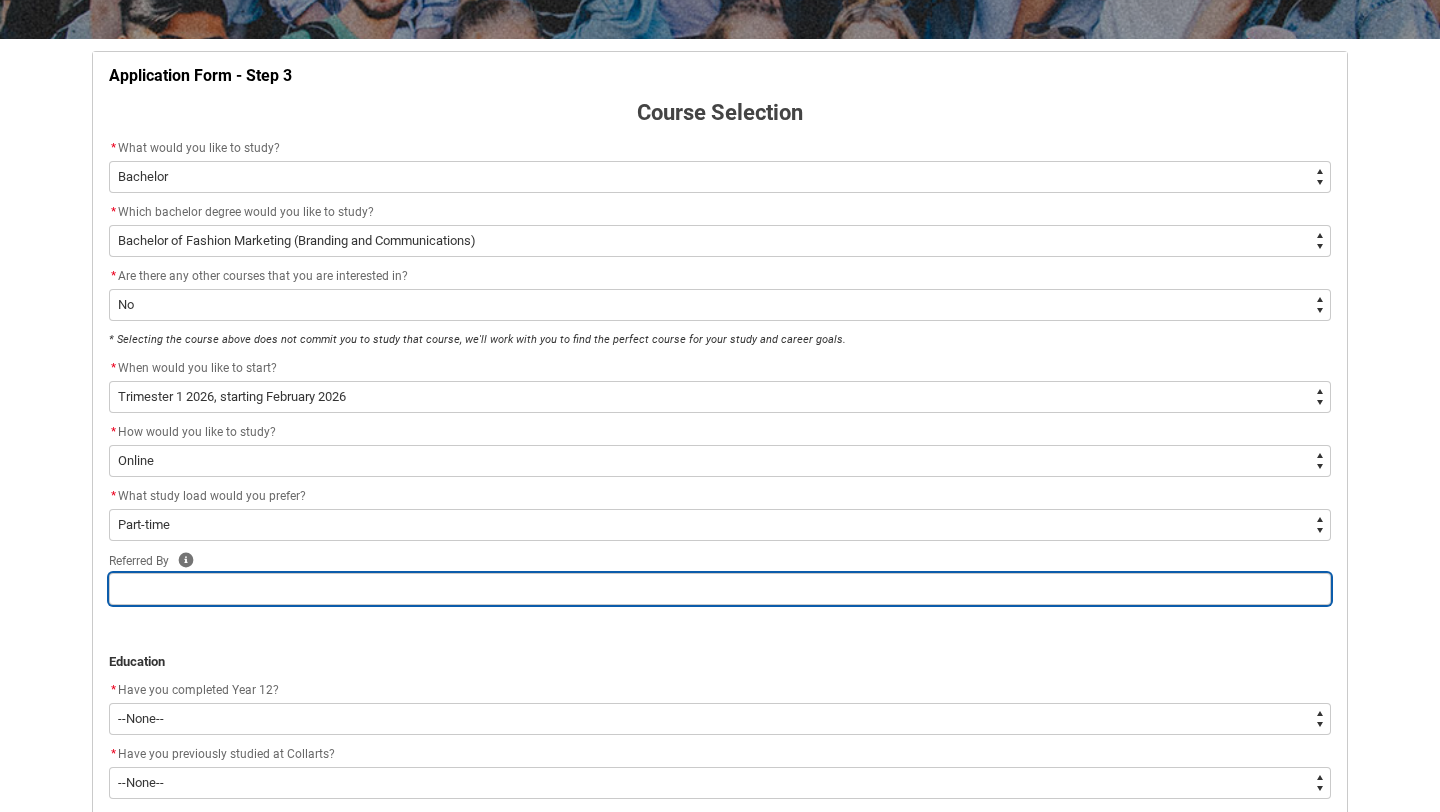 click at bounding box center [720, 589] 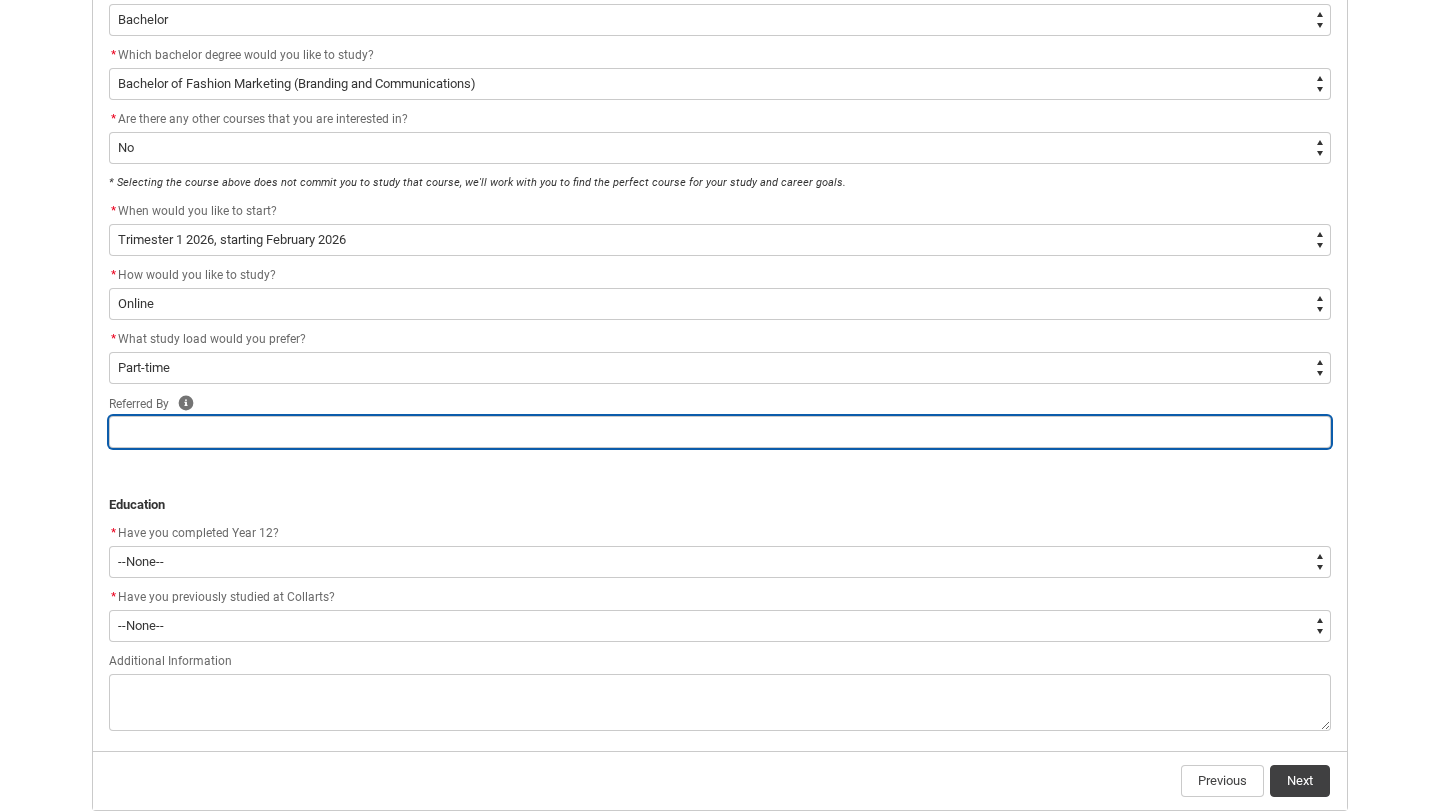 scroll, scrollTop: 520, scrollLeft: 0, axis: vertical 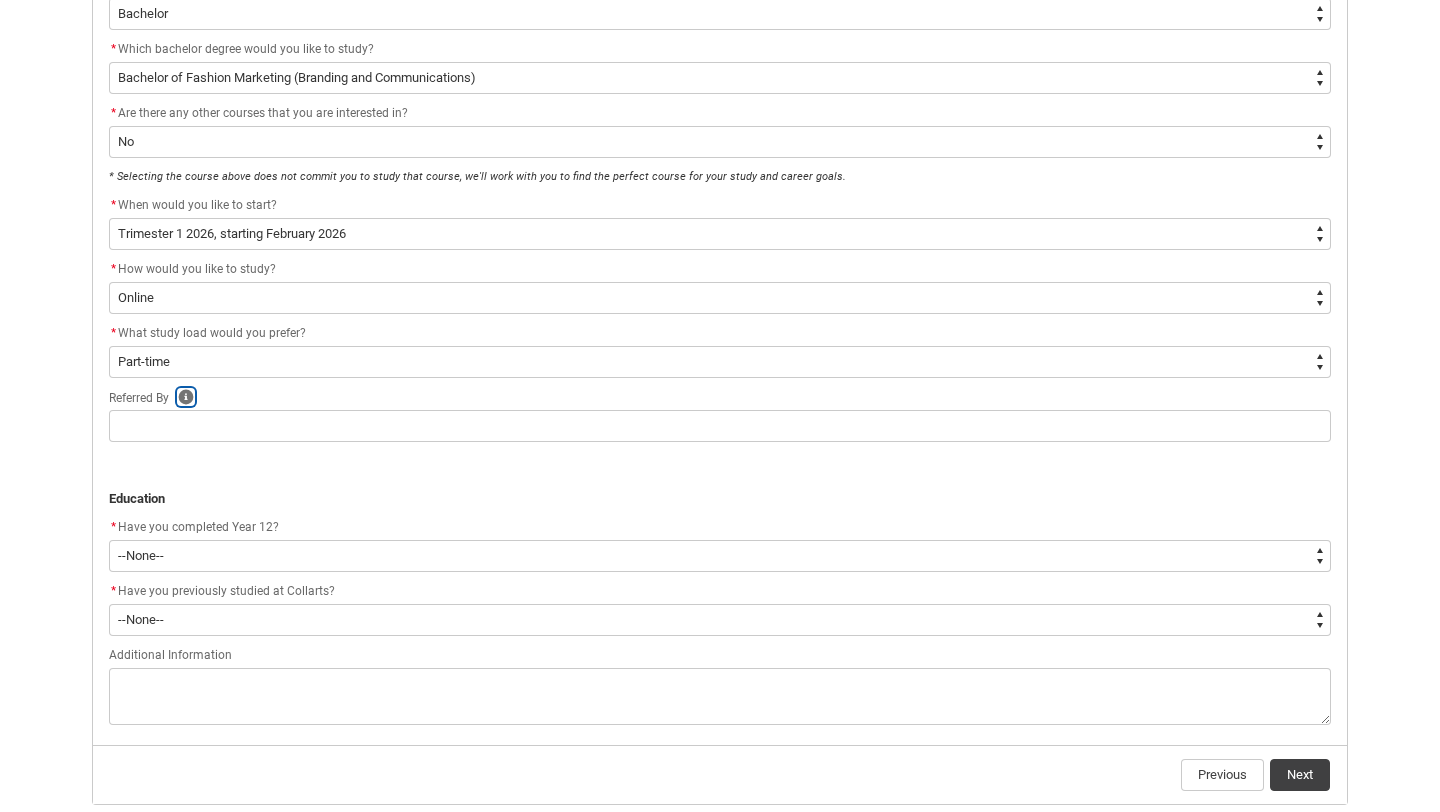 click 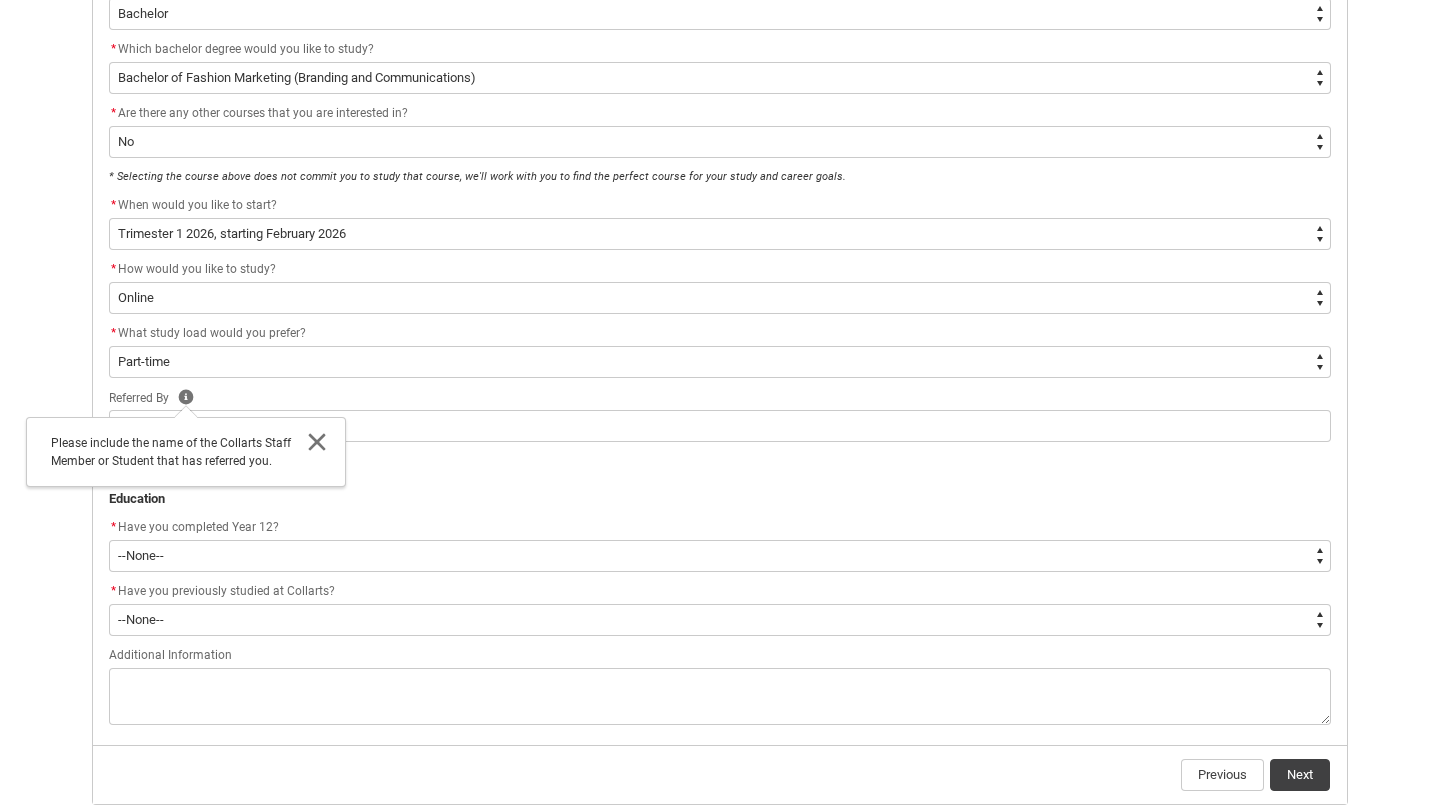 click 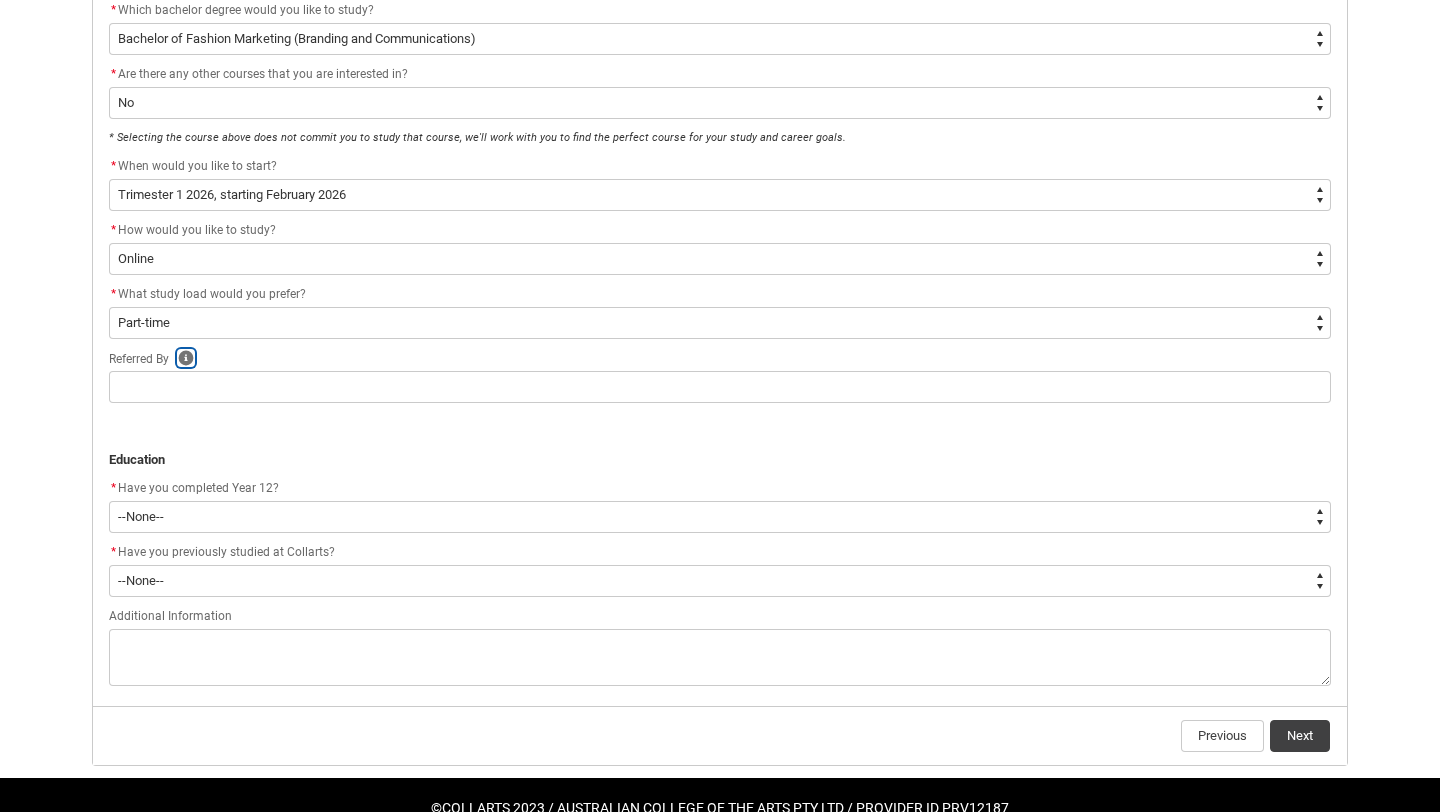 scroll, scrollTop: 582, scrollLeft: 0, axis: vertical 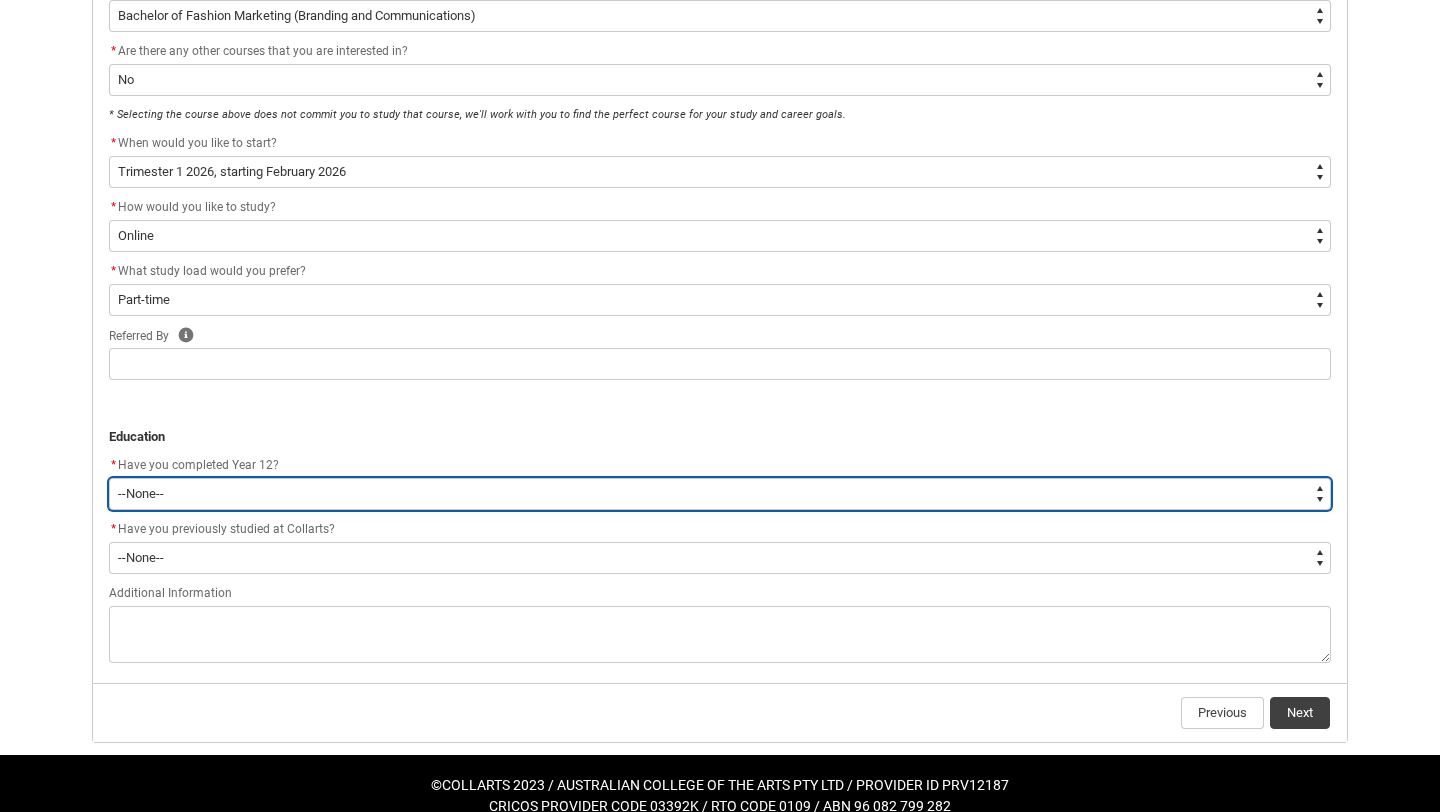 click on "--None-- Yes No Other" at bounding box center (720, 494) 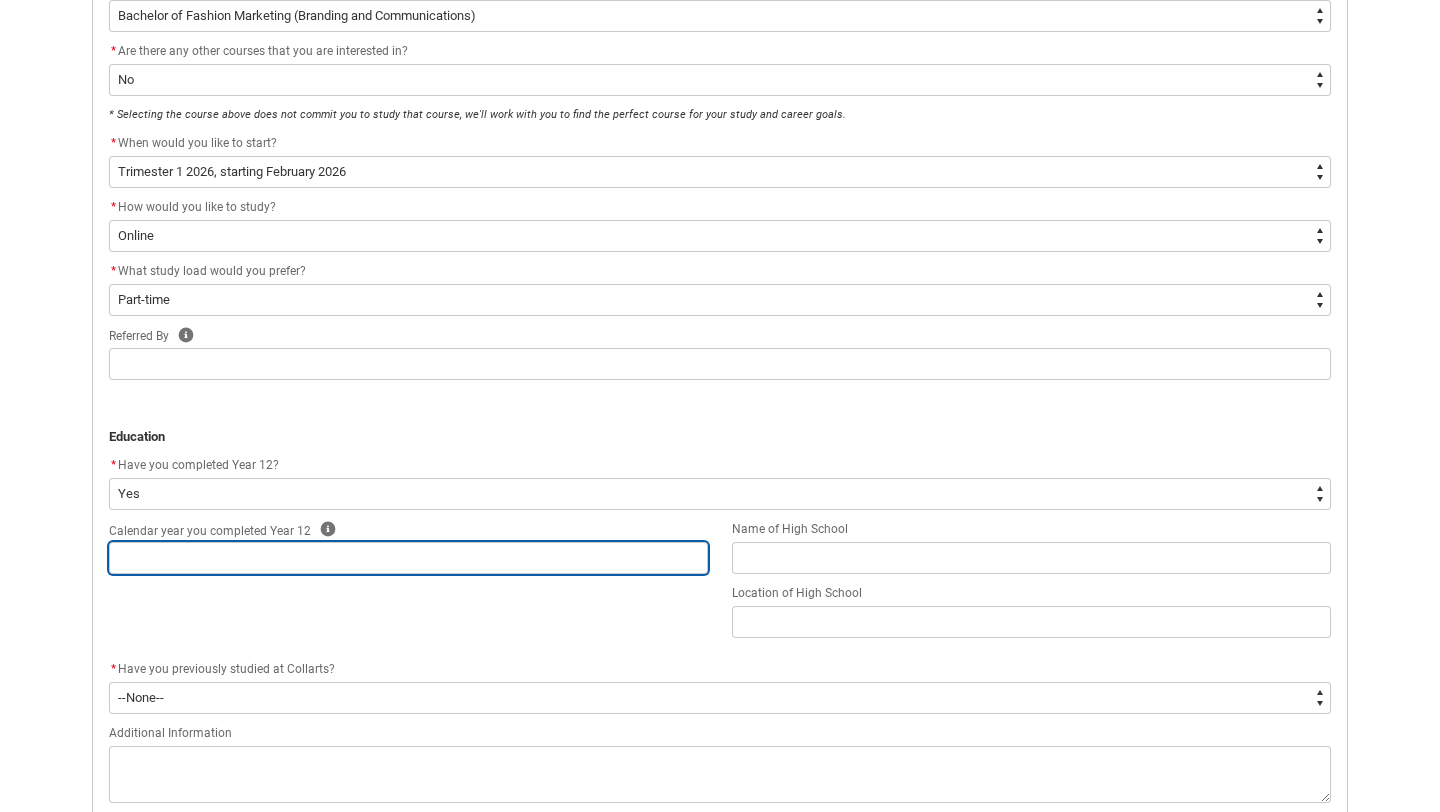 click at bounding box center (408, 558) 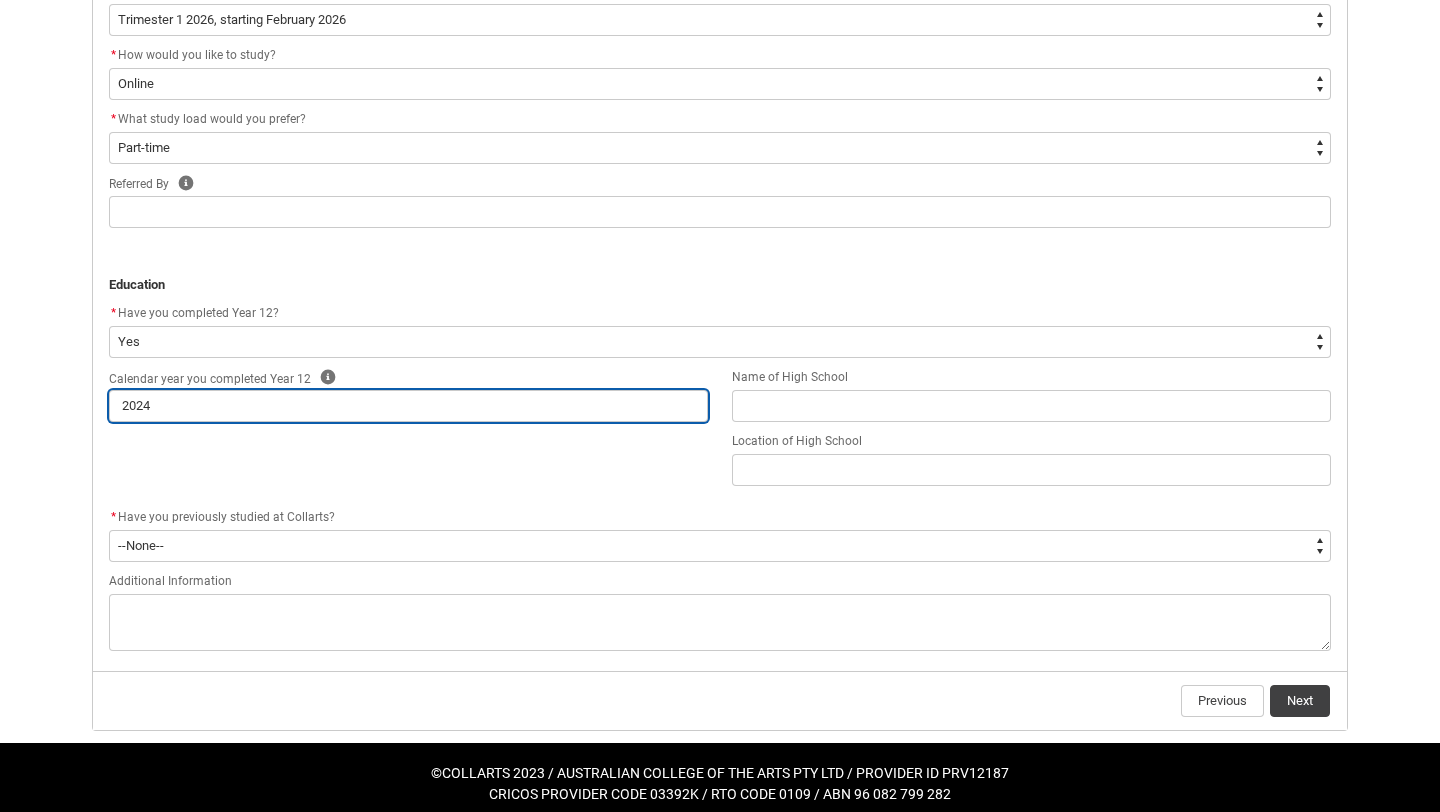 scroll, scrollTop: 736, scrollLeft: 0, axis: vertical 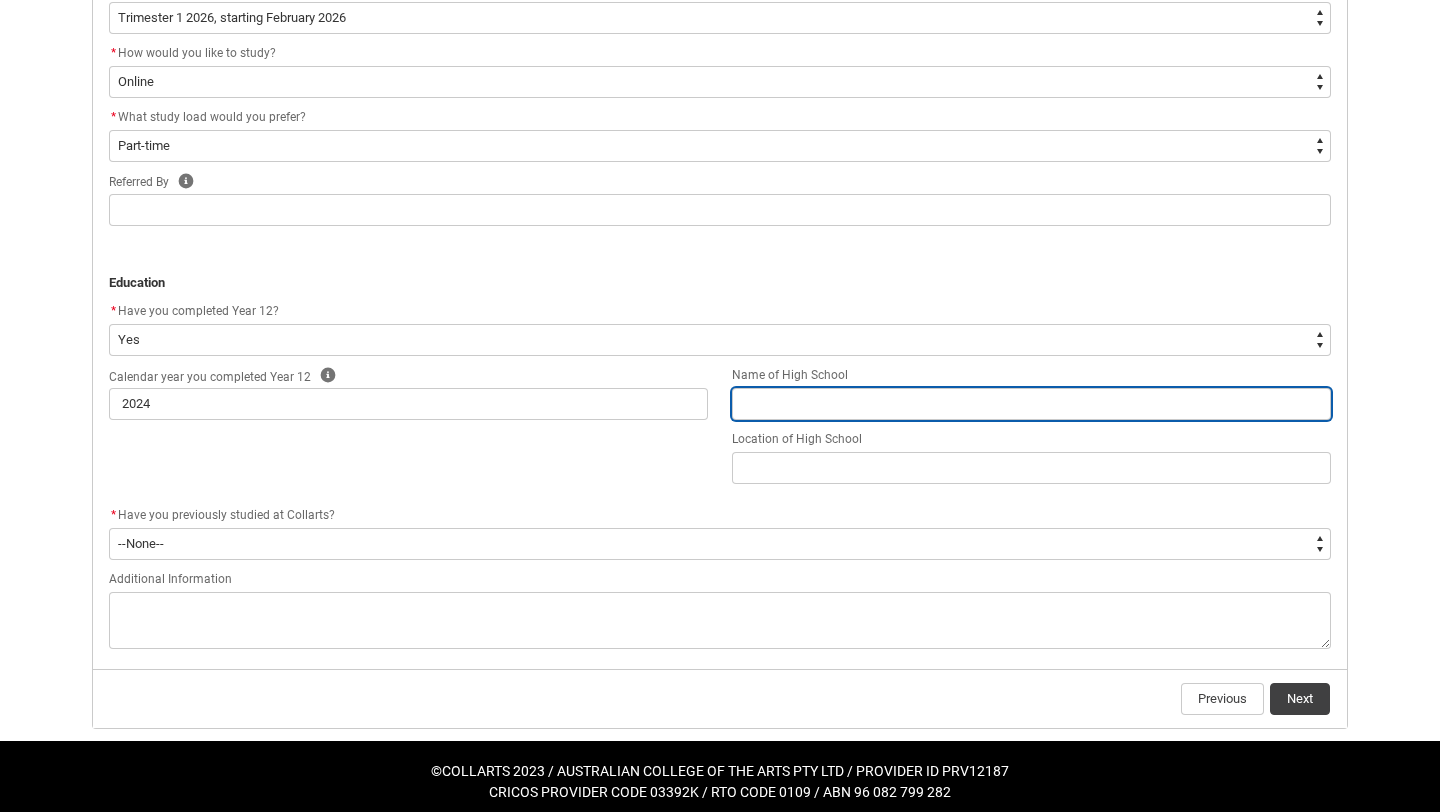 click at bounding box center [1031, 404] 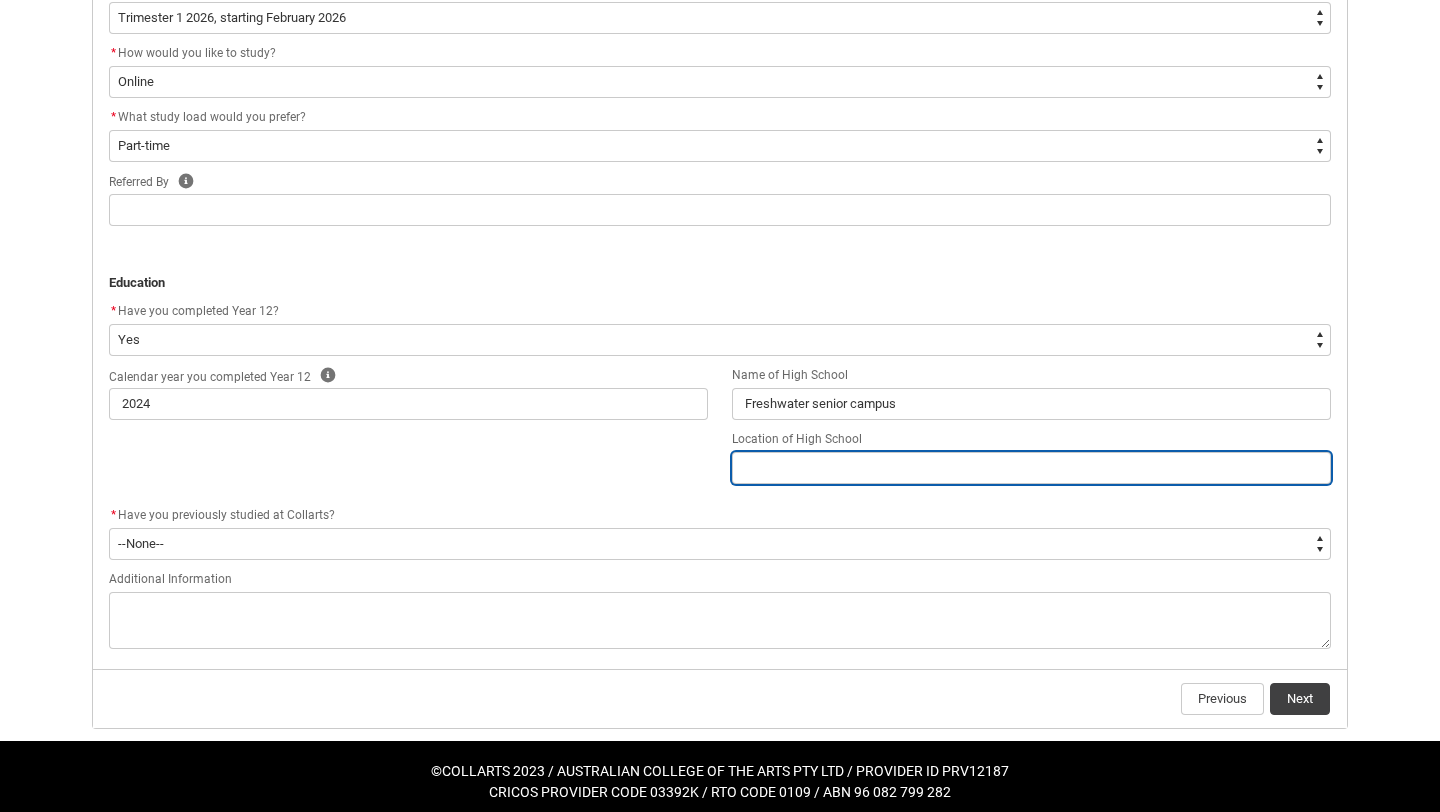 click at bounding box center (1031, 468) 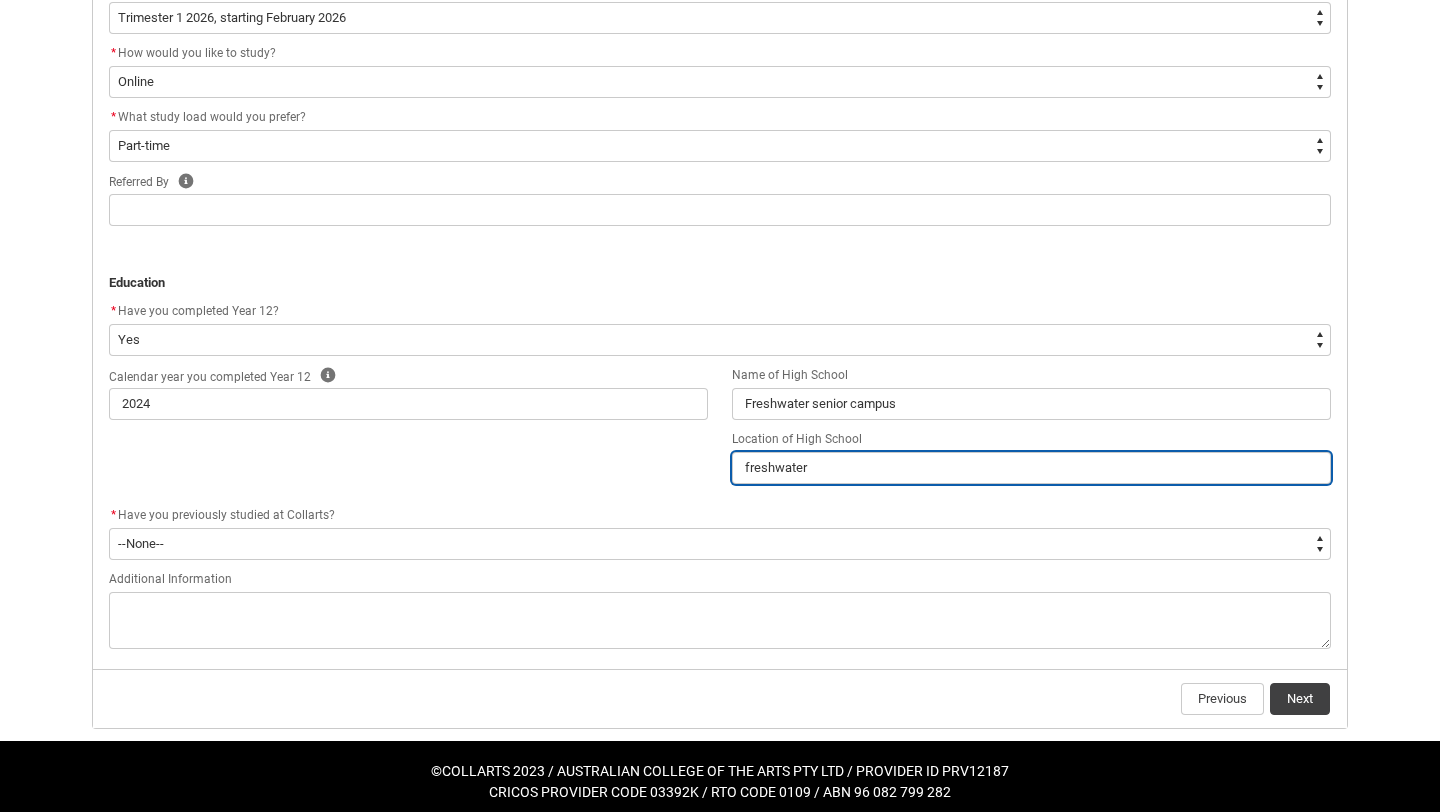 drag, startPoint x: 852, startPoint y: 470, endPoint x: 512, endPoint y: 466, distance: 340.02353 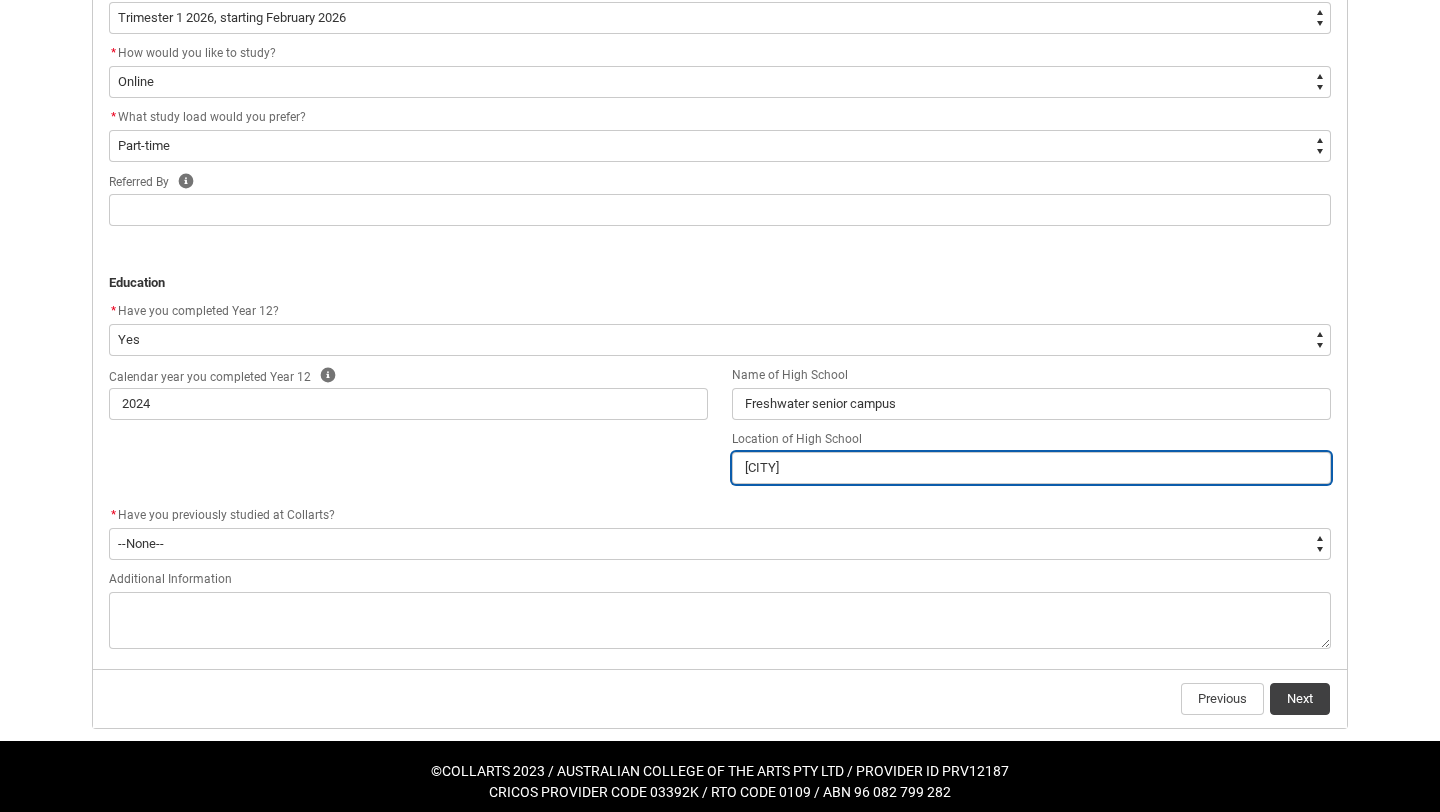 scroll, scrollTop: 746, scrollLeft: 0, axis: vertical 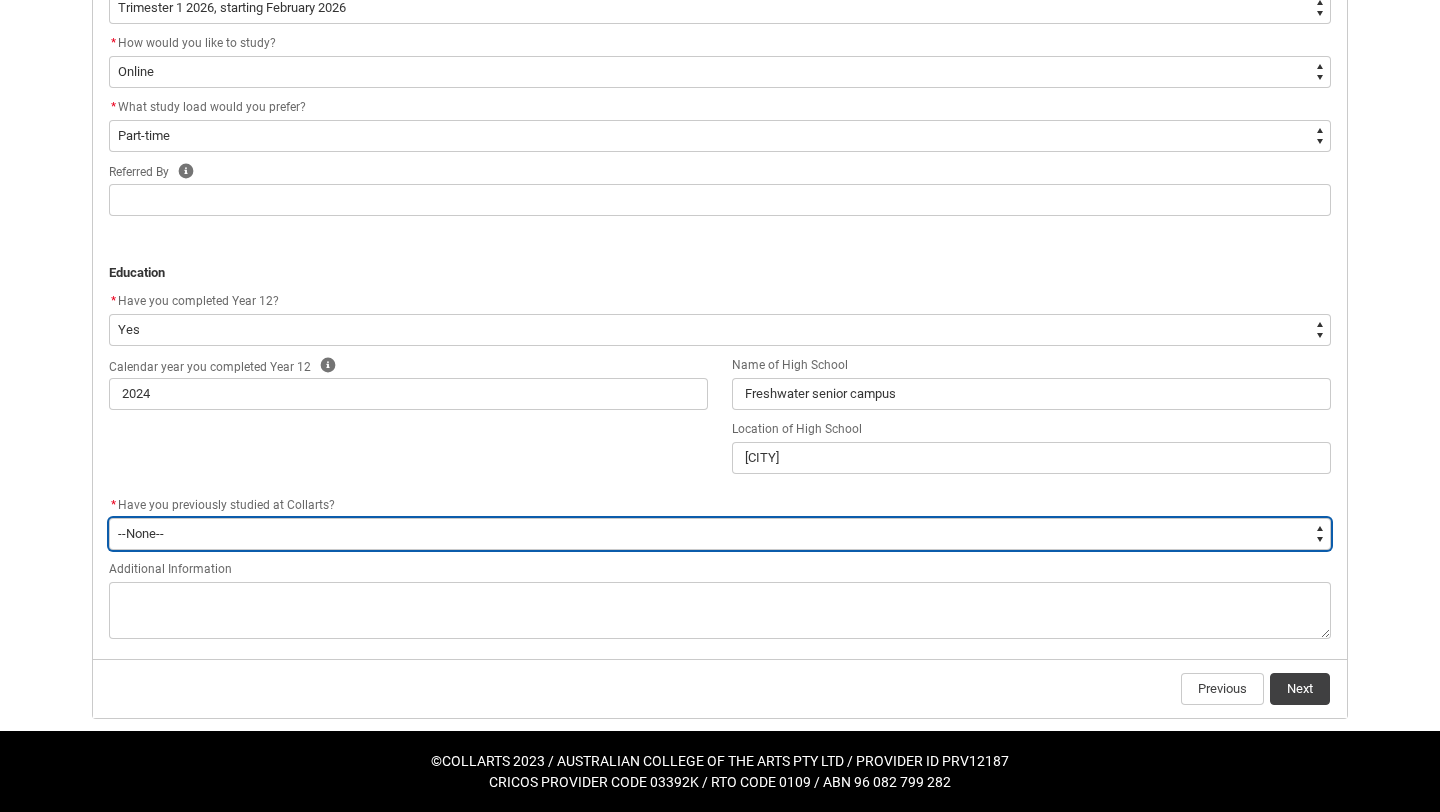 click on "--None-- Yes No" at bounding box center [720, 534] 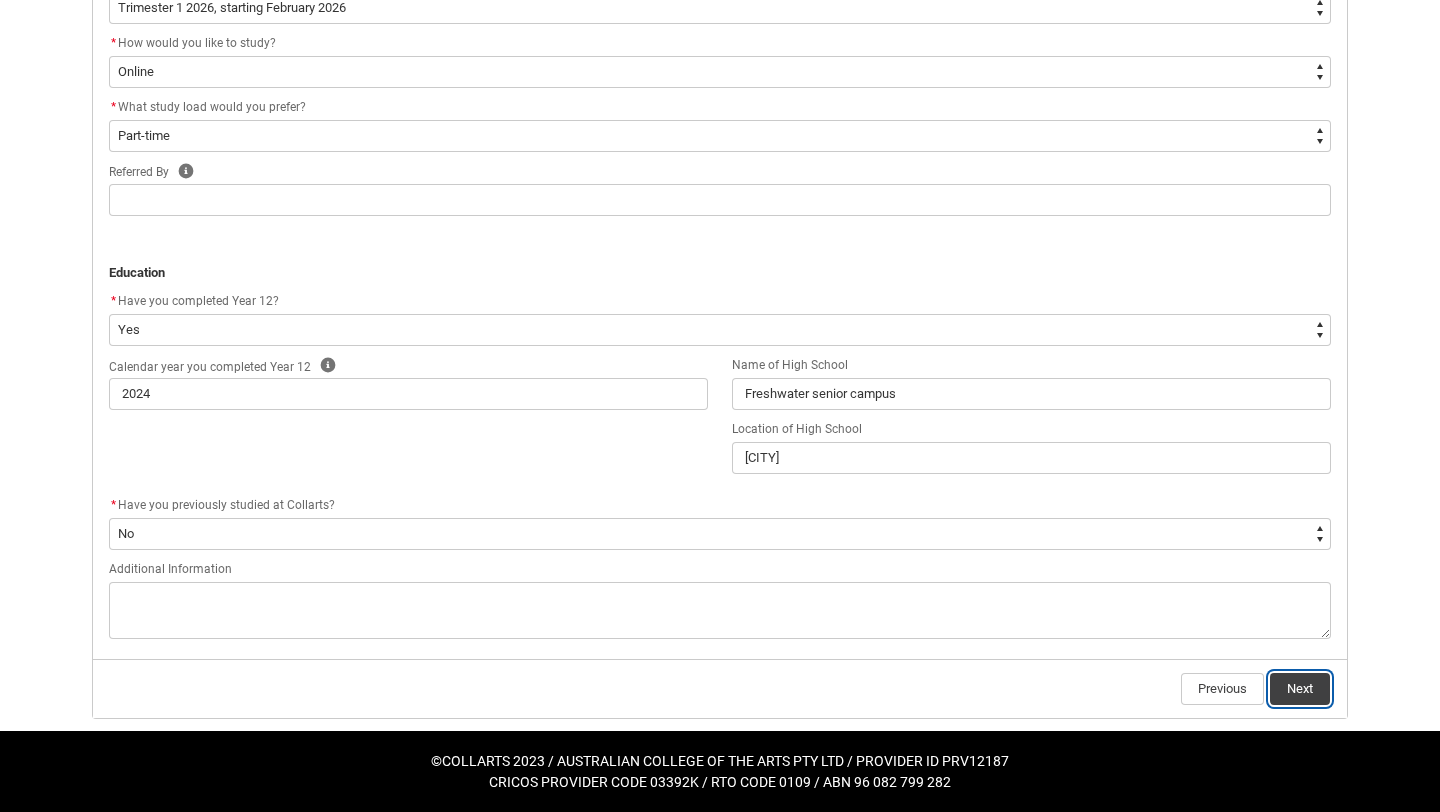click on "Next" 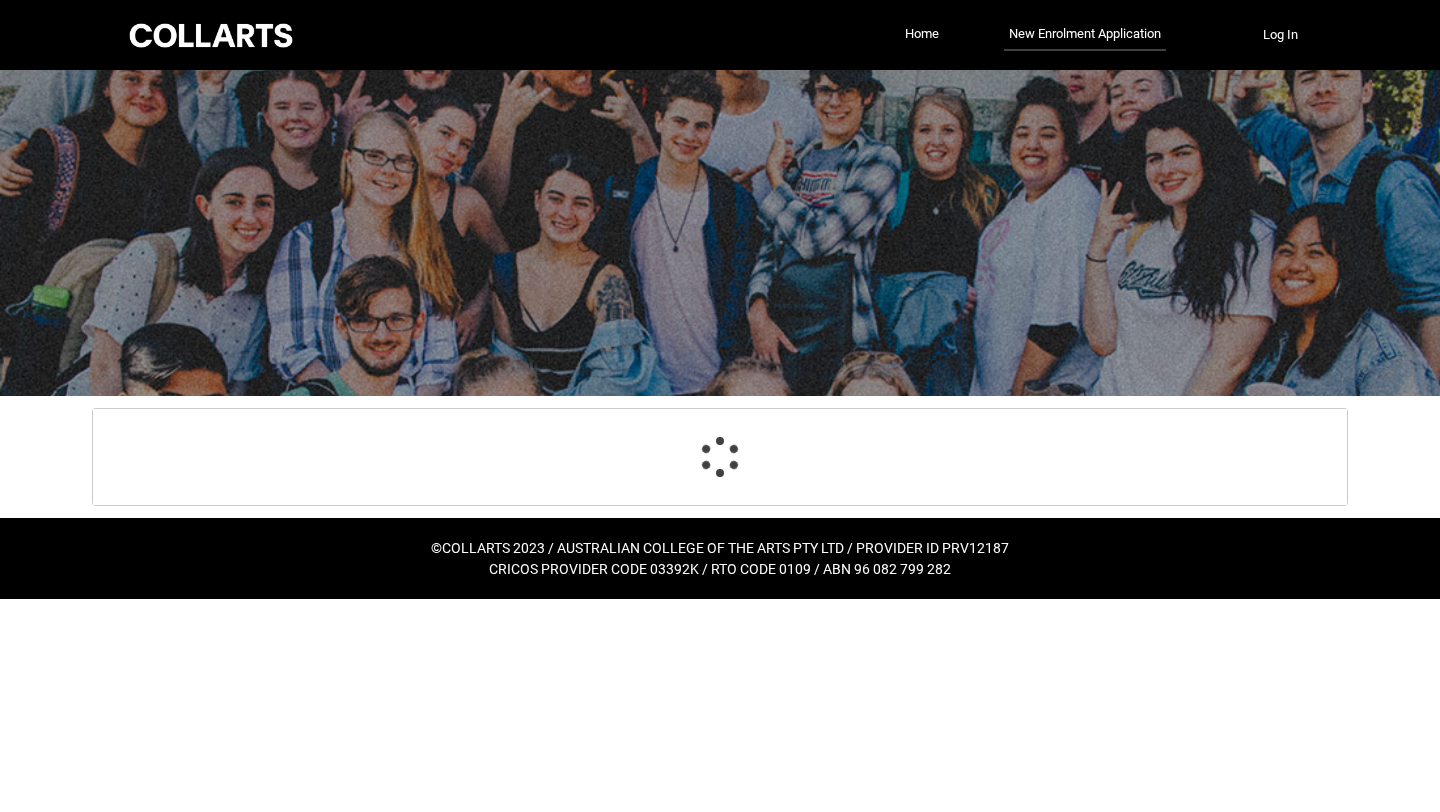 scroll, scrollTop: 0, scrollLeft: 0, axis: both 